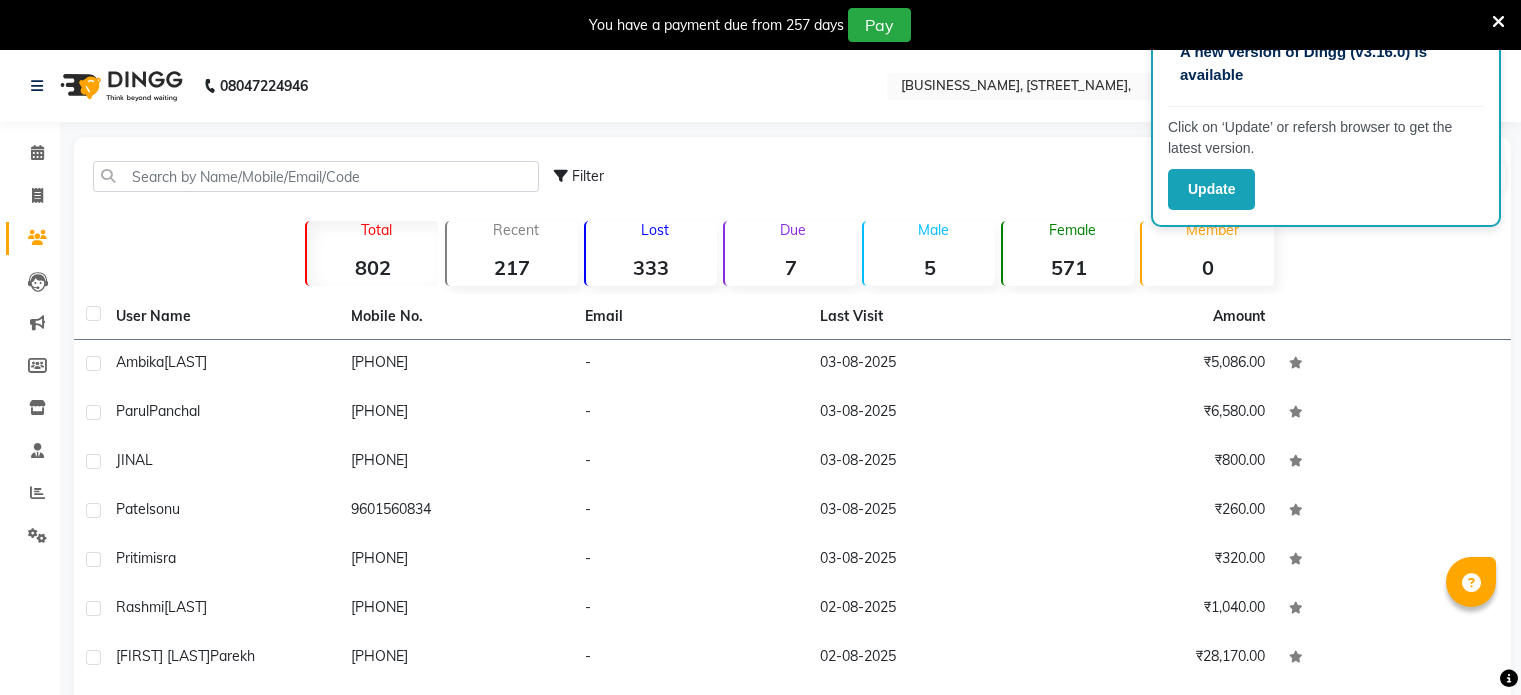 scroll, scrollTop: 0, scrollLeft: 0, axis: both 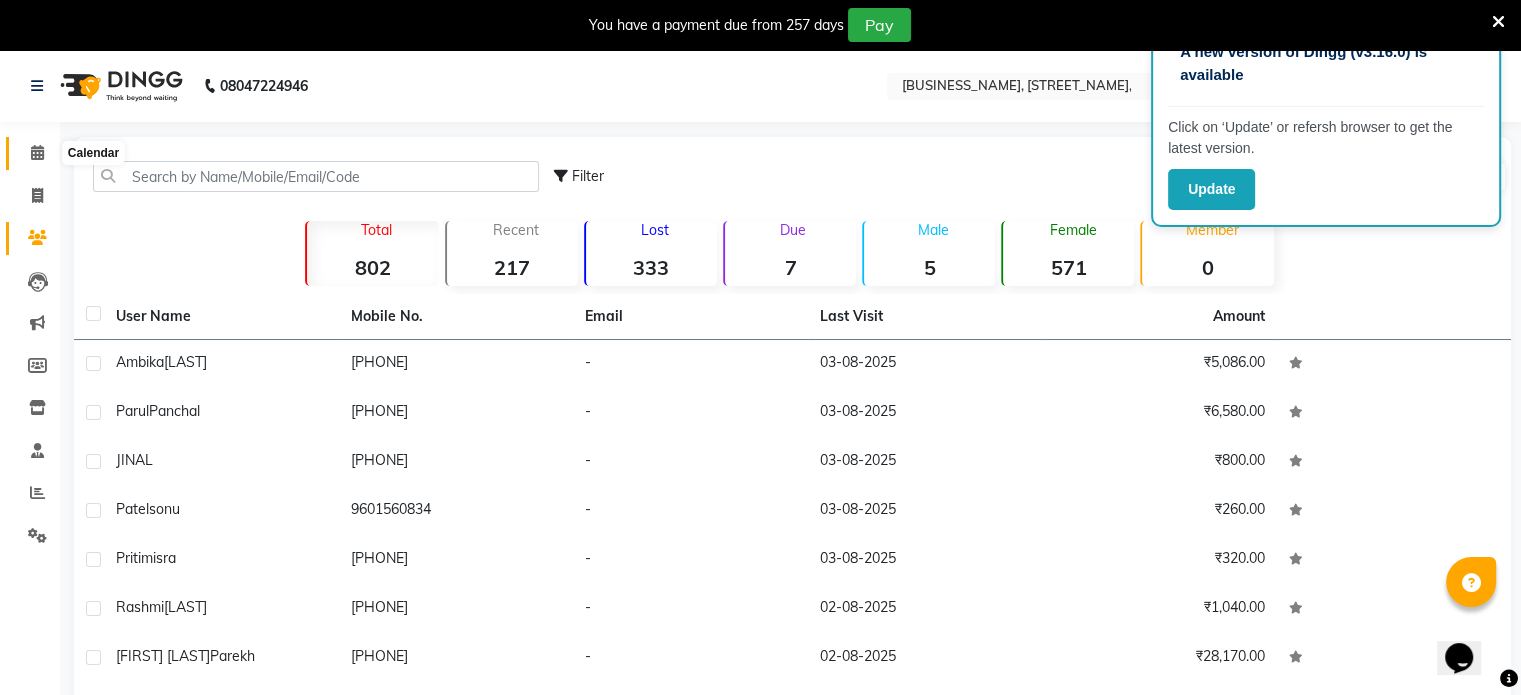 click 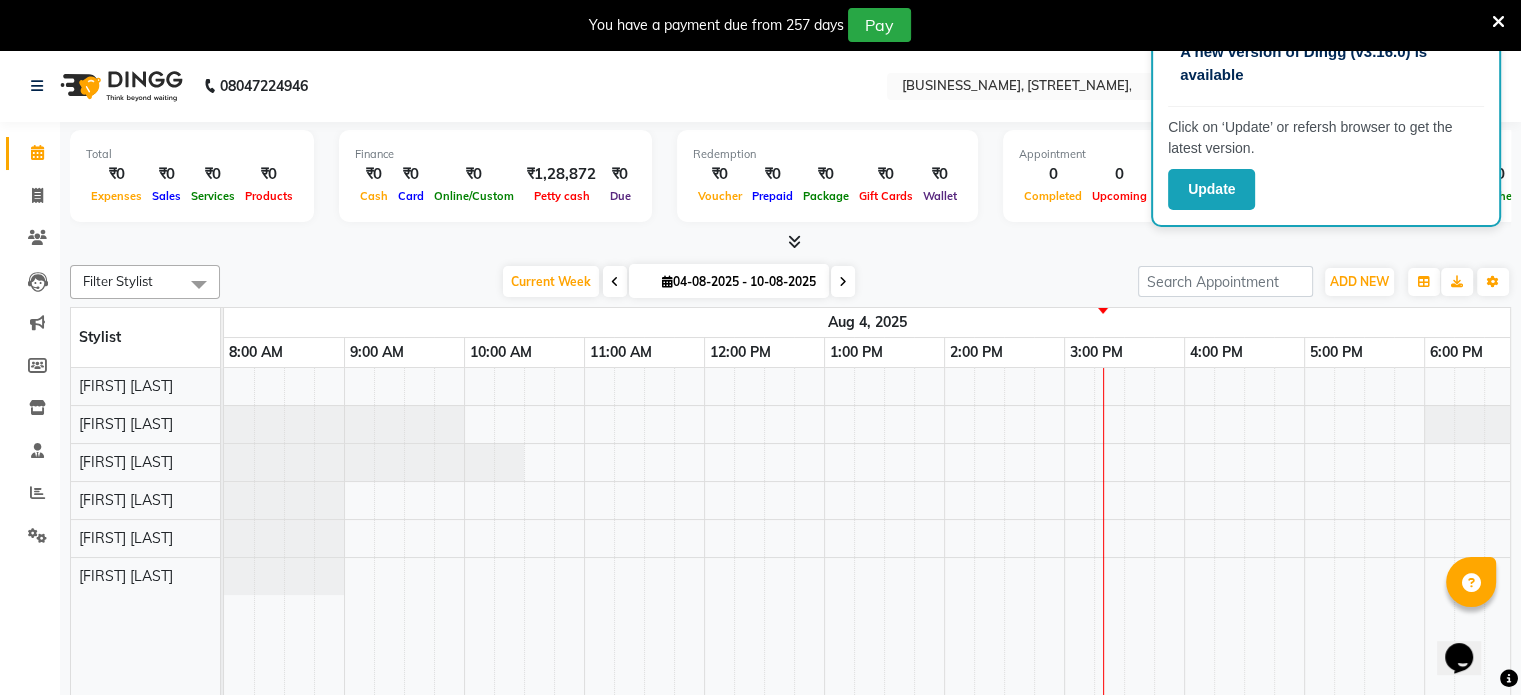 scroll, scrollTop: 0, scrollLeft: 0, axis: both 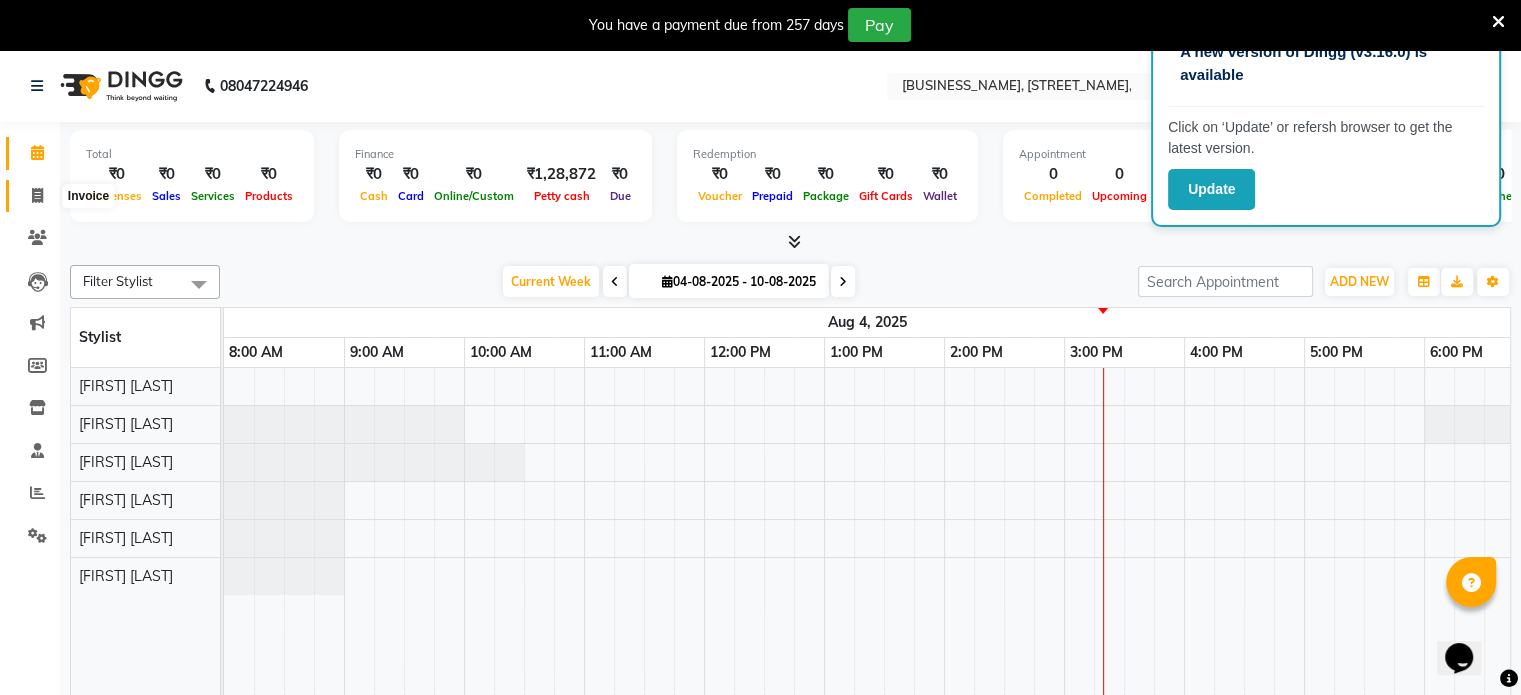 click 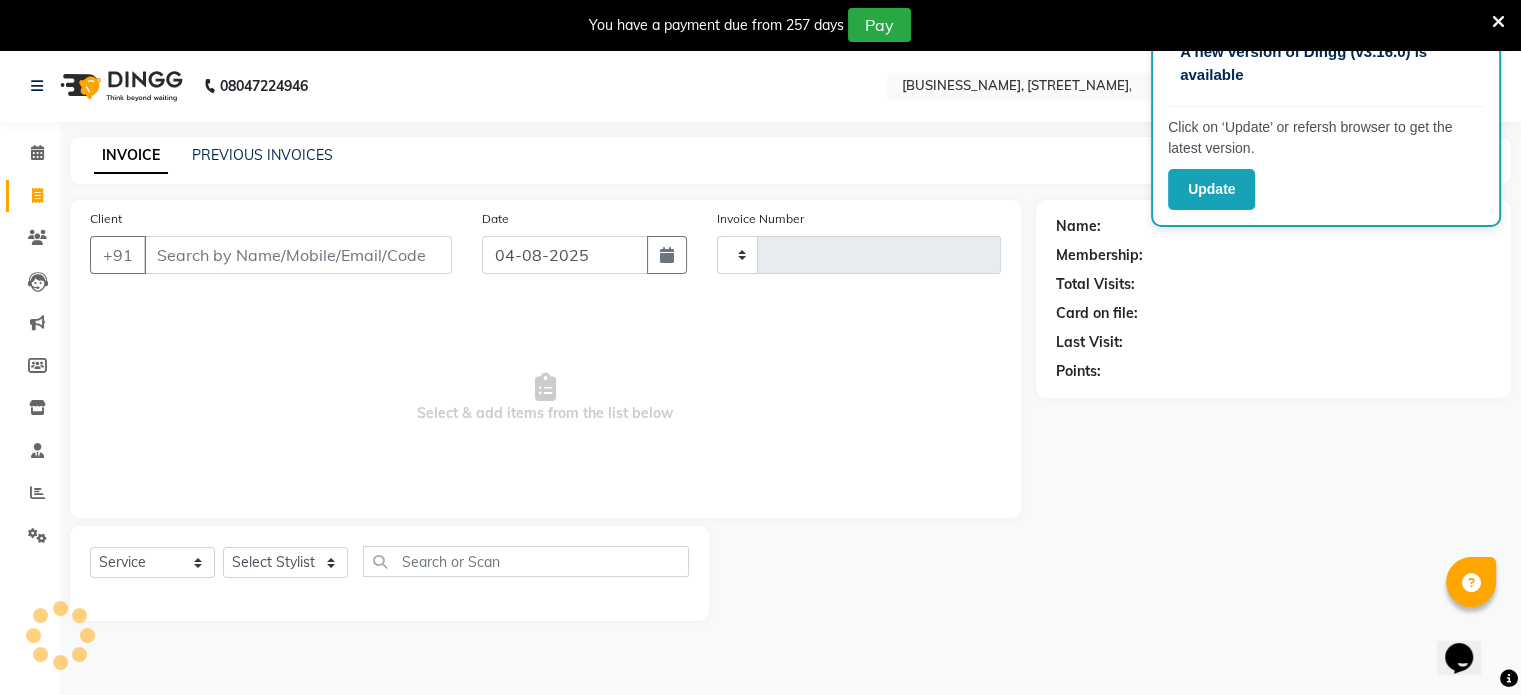 type on "0550" 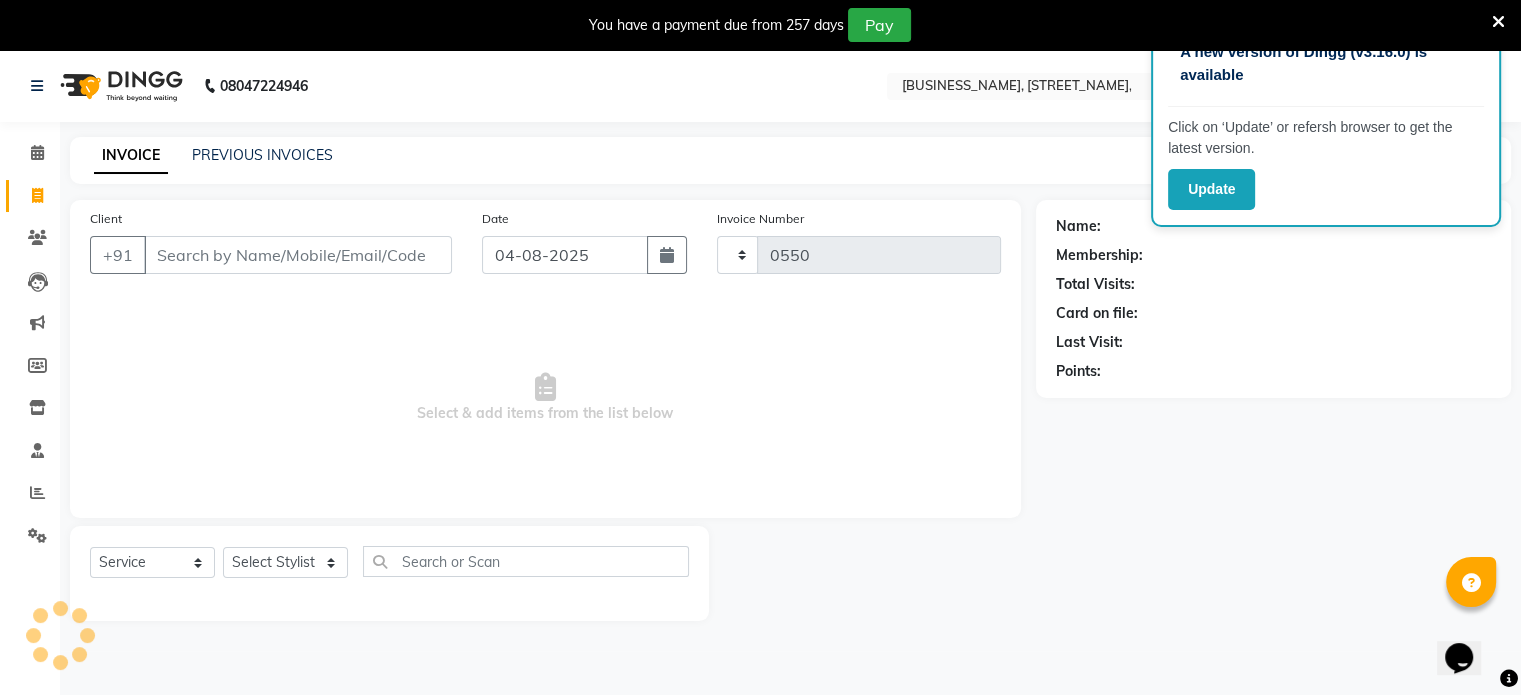 select on "7049" 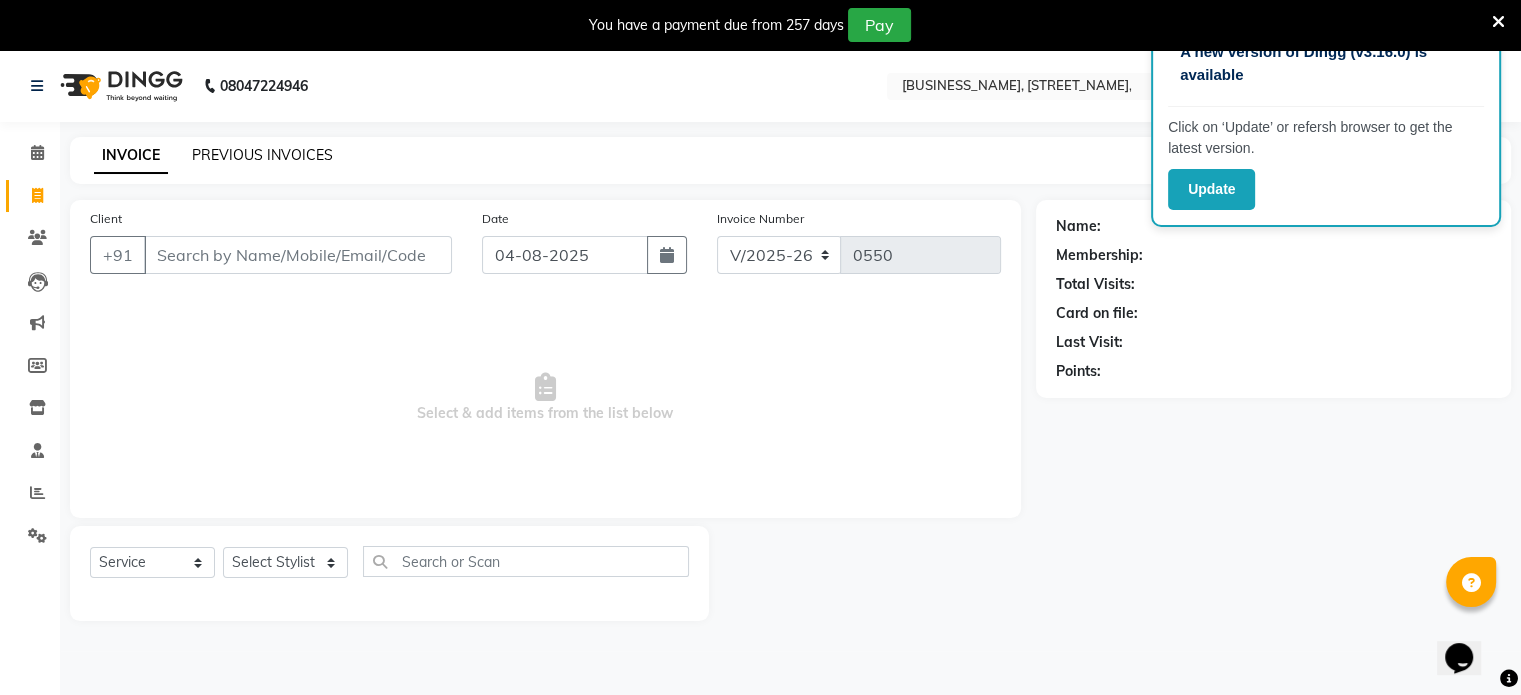 click on "PREVIOUS INVOICES" 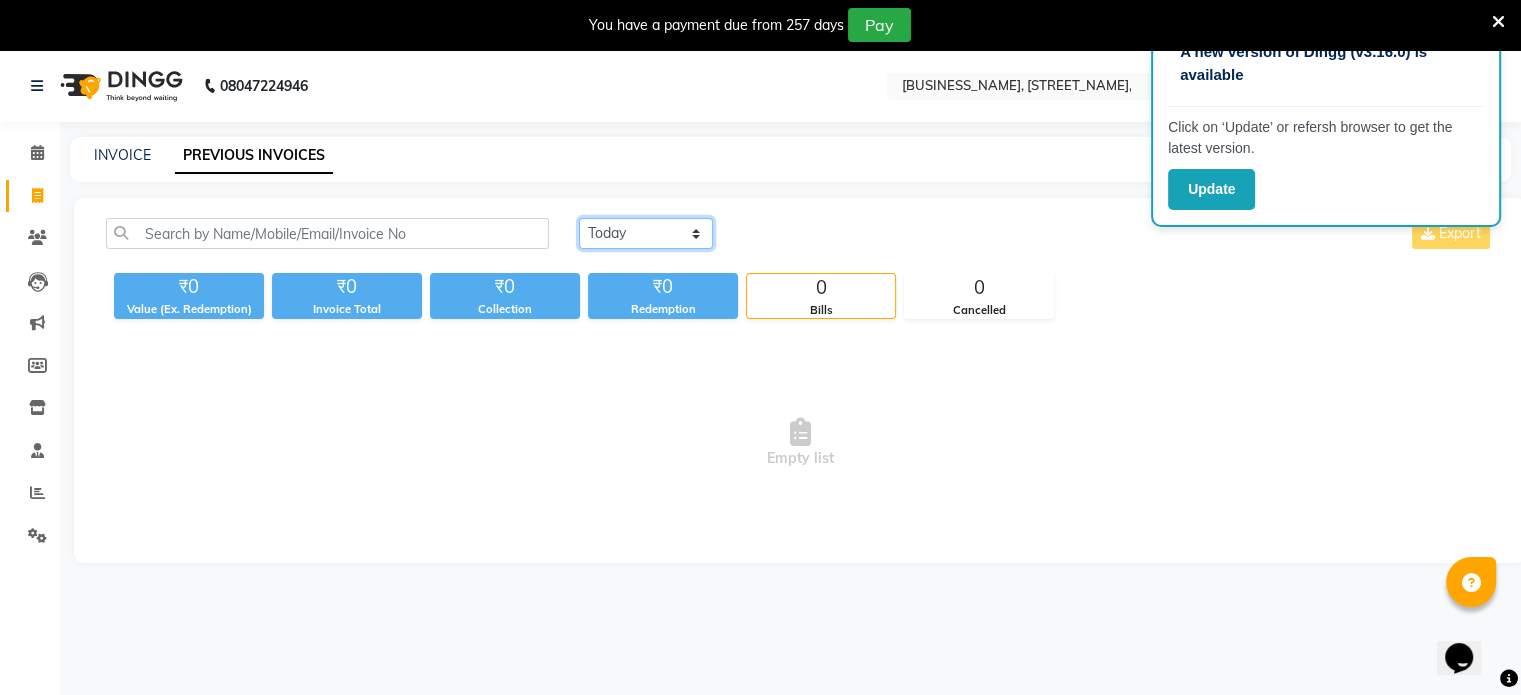 click on "Today Yesterday Custom Range" 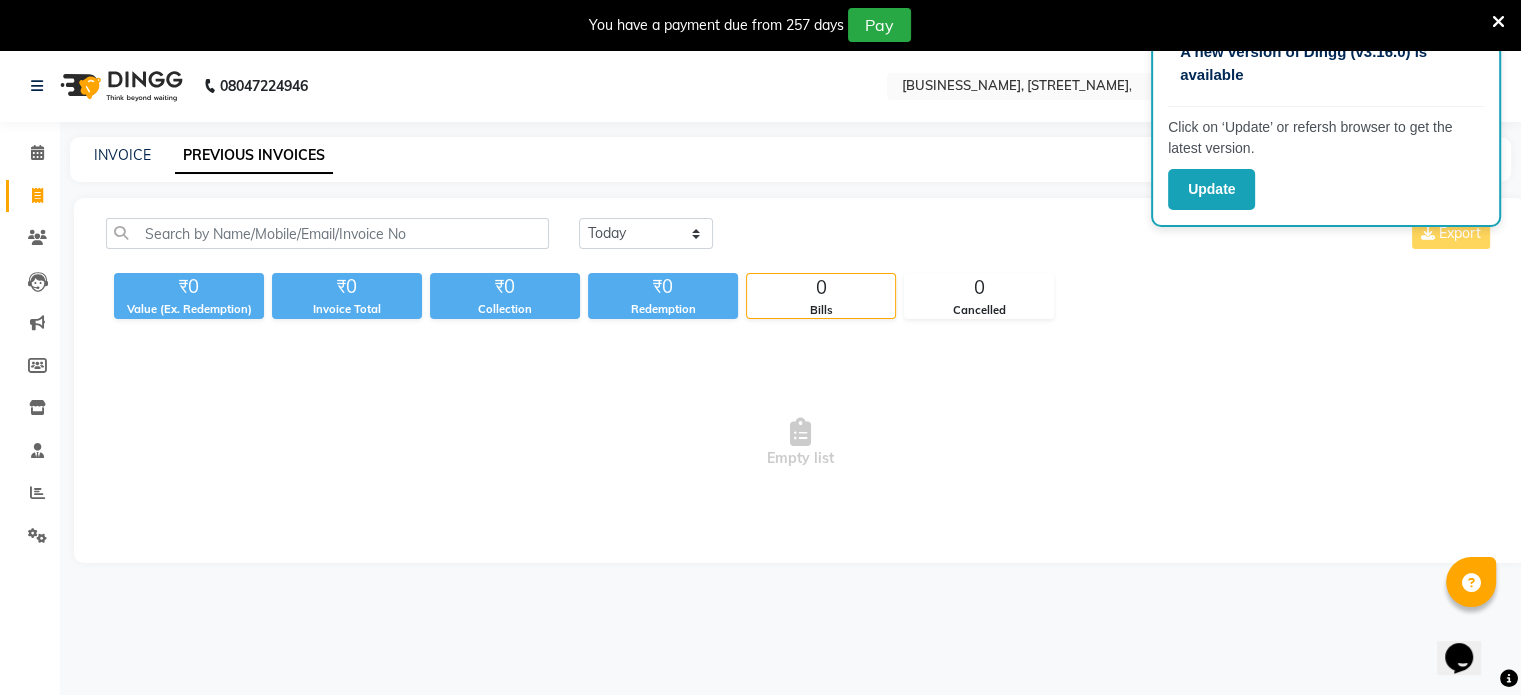 click at bounding box center (1498, 22) 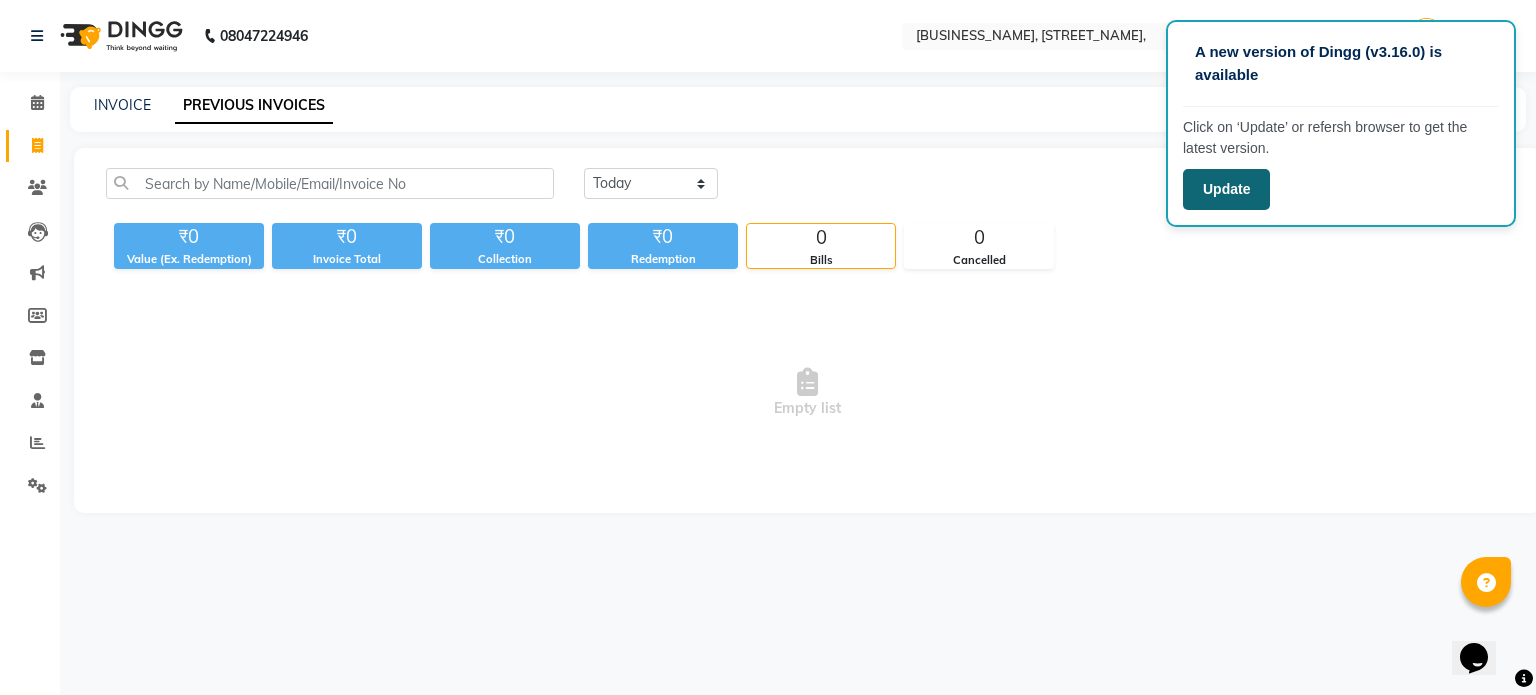 click on "Update" 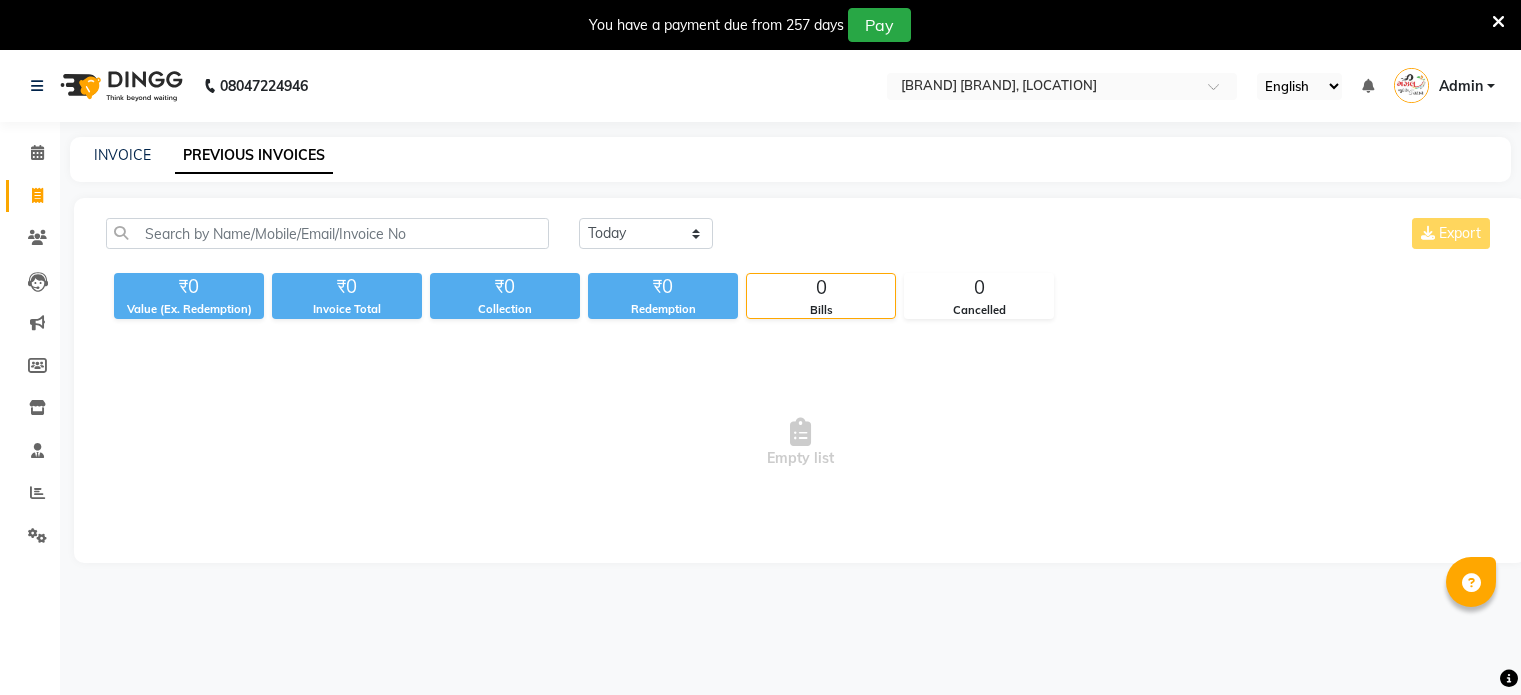 scroll, scrollTop: 0, scrollLeft: 0, axis: both 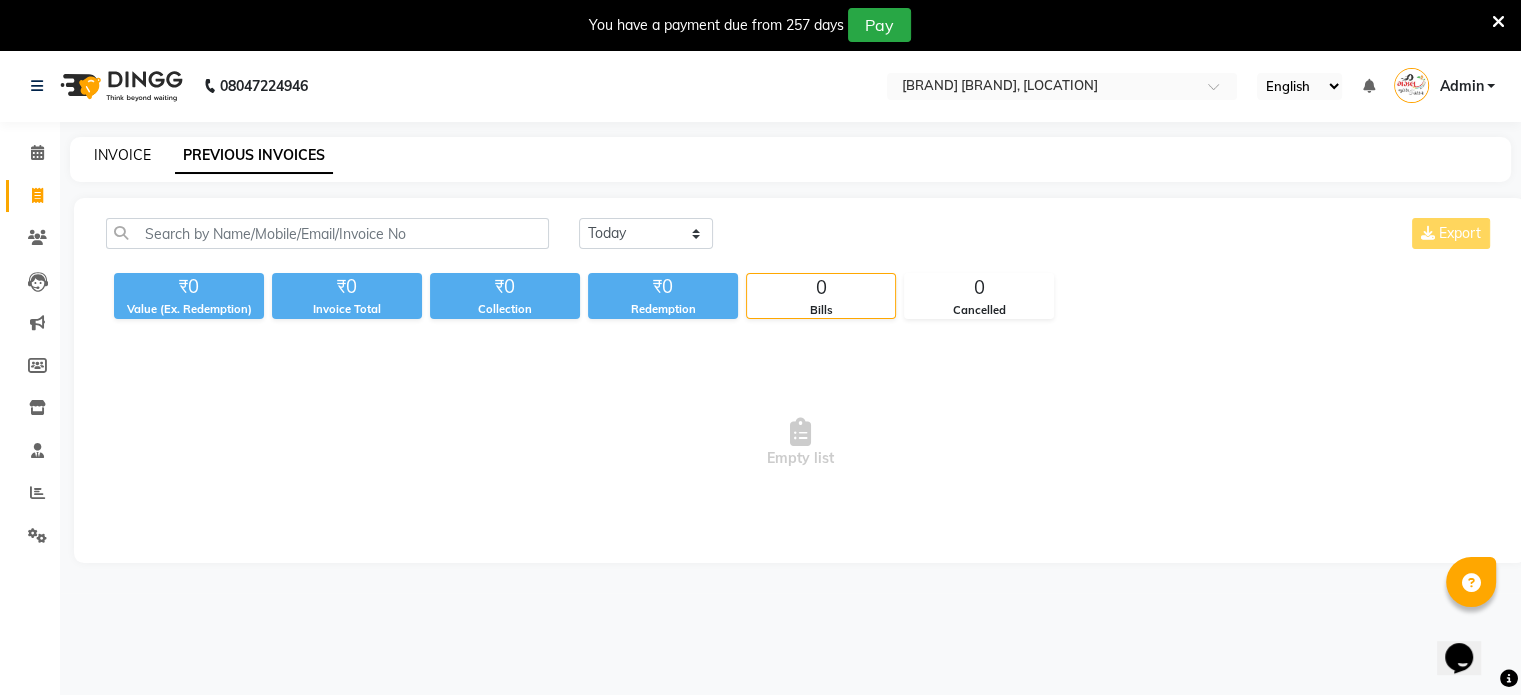 click on "INVOICE" 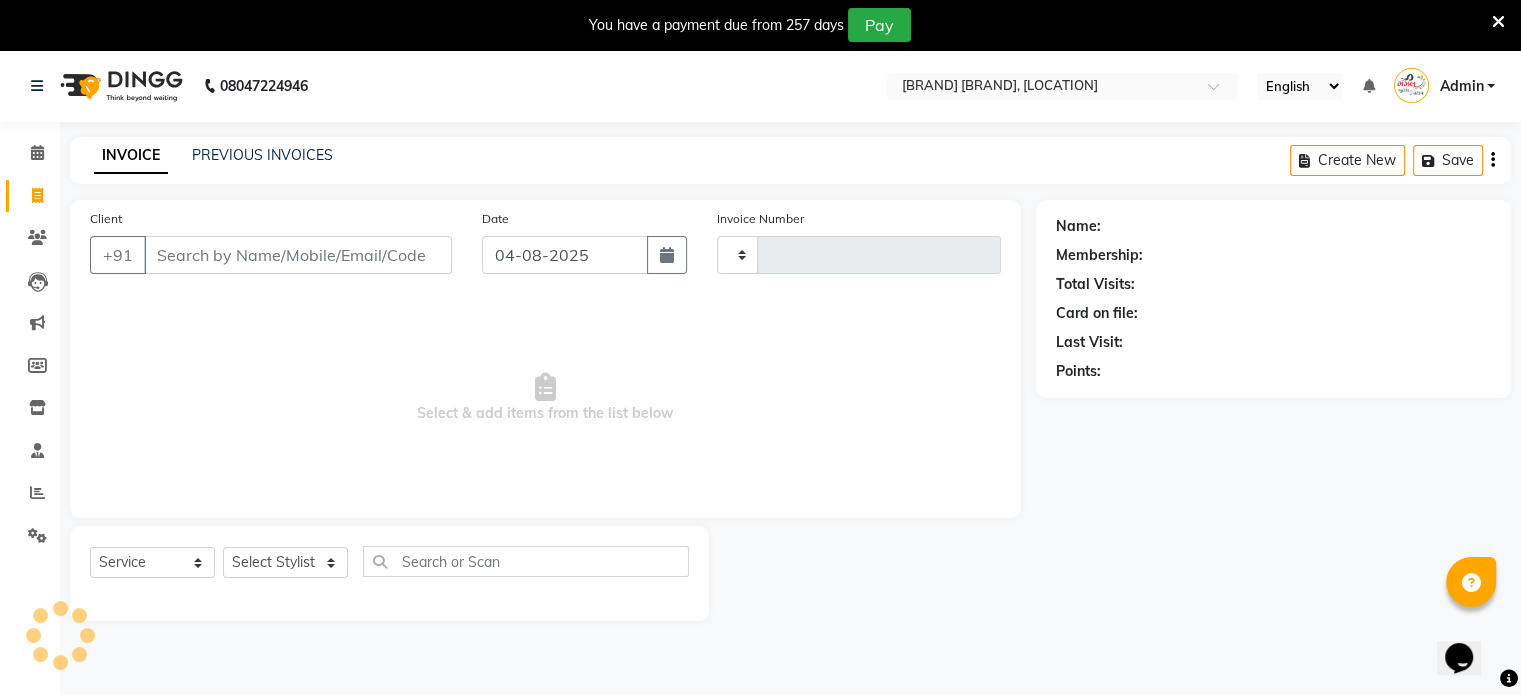 type on "0550" 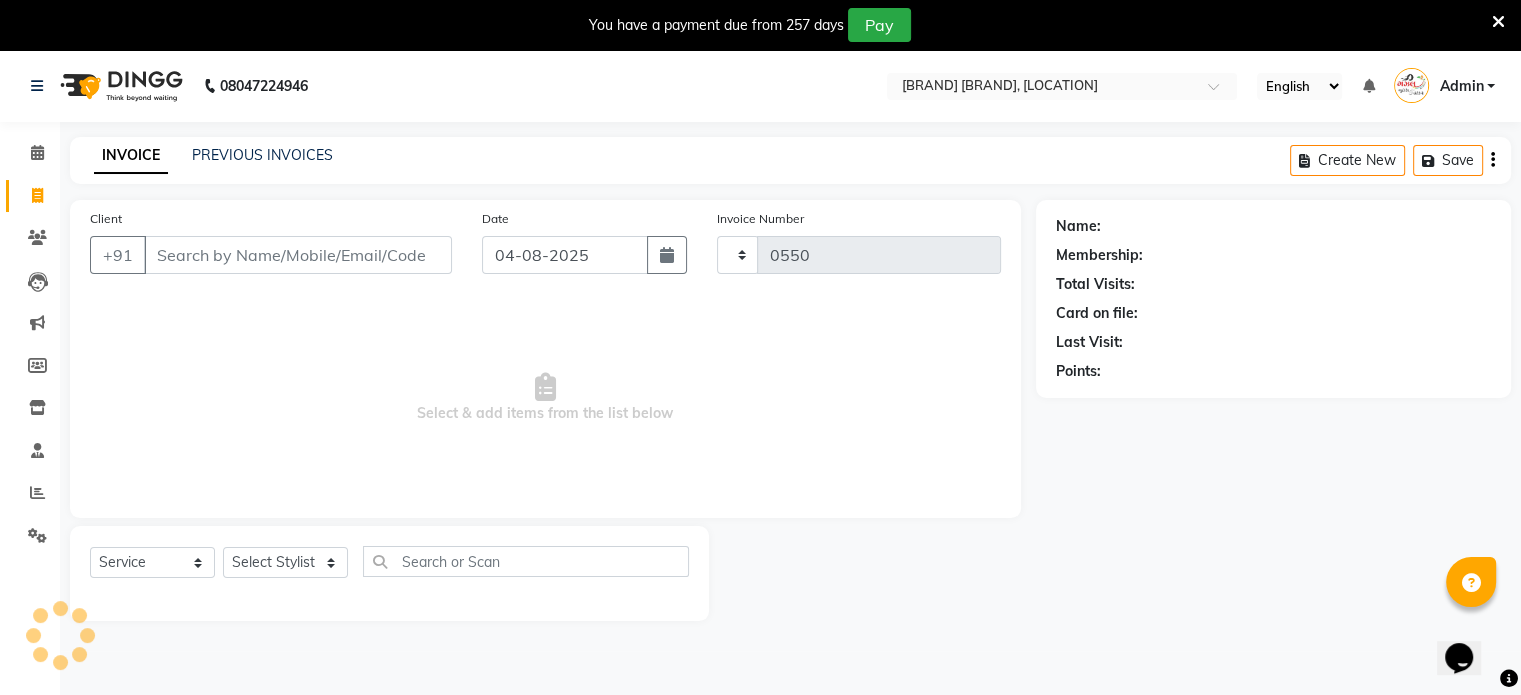 select on "7049" 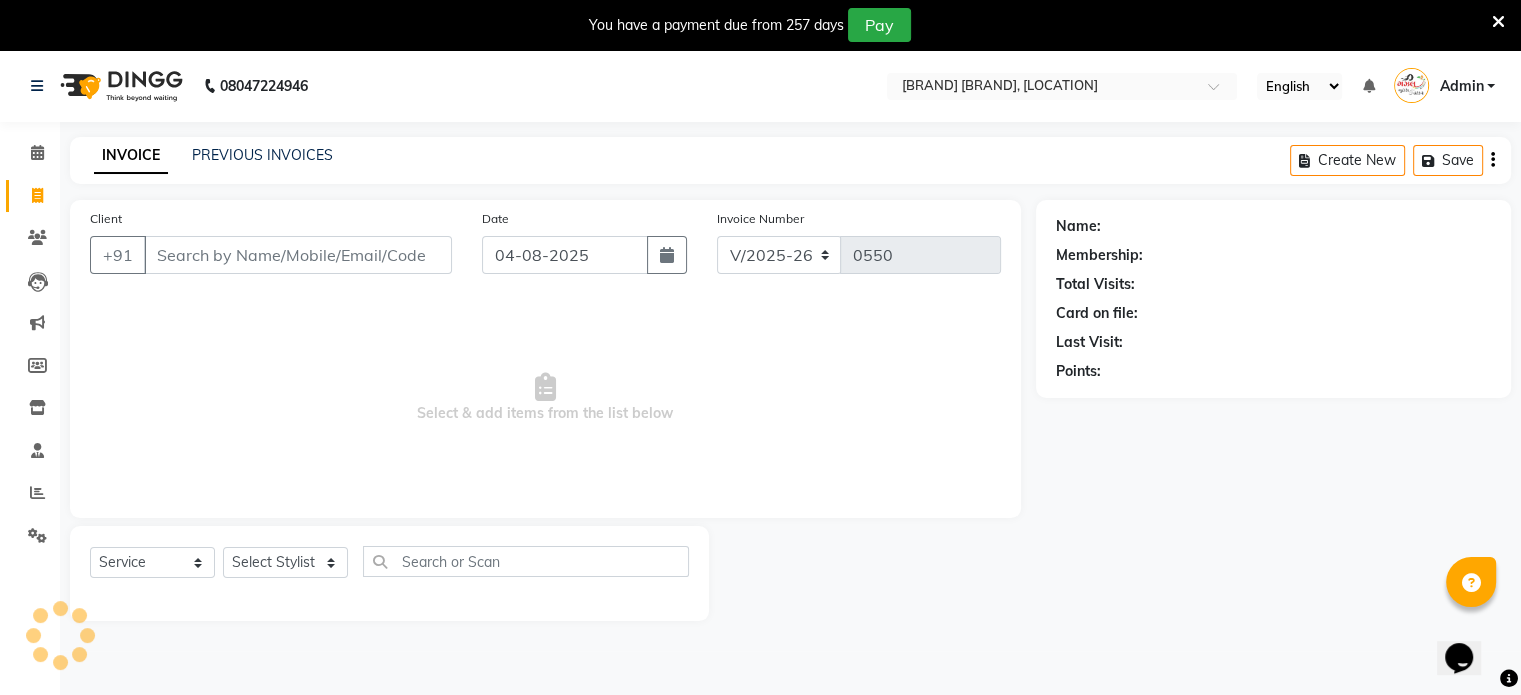 scroll, scrollTop: 50, scrollLeft: 0, axis: vertical 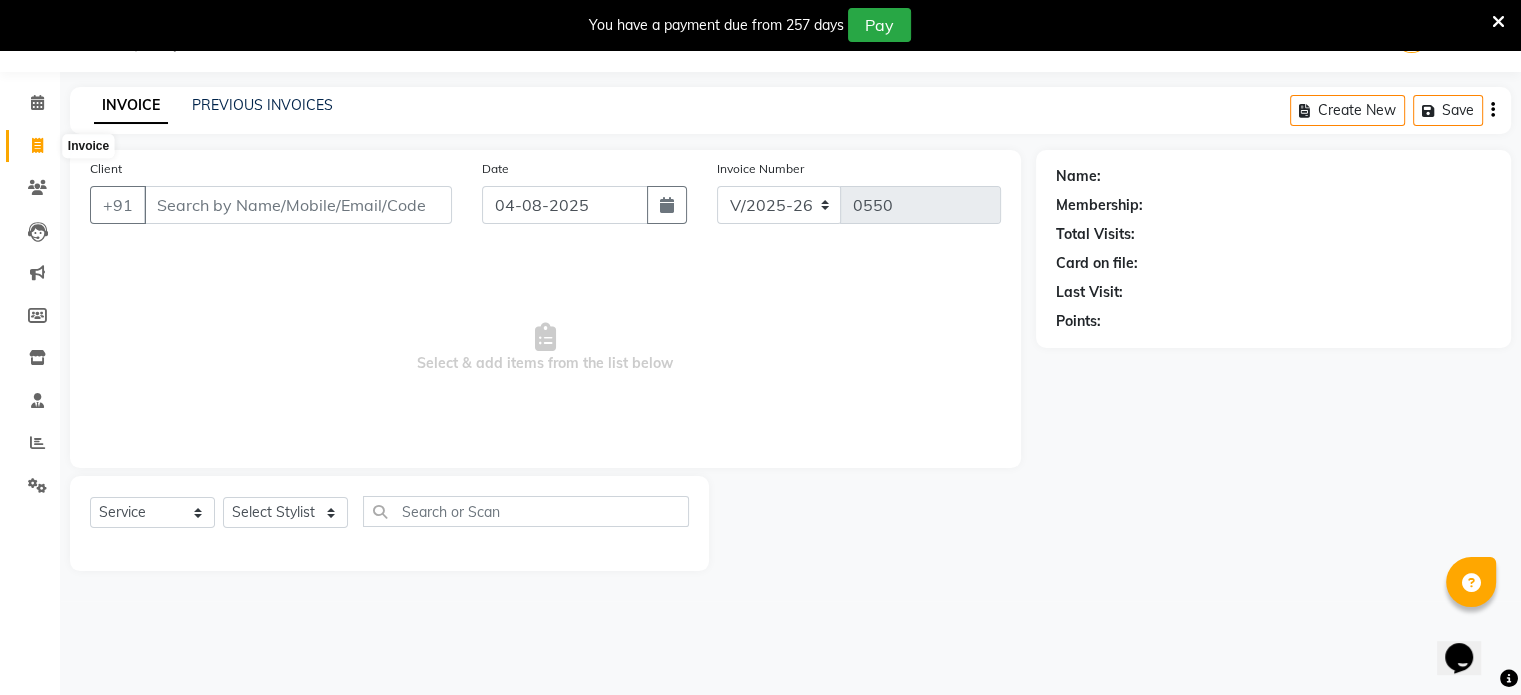 click 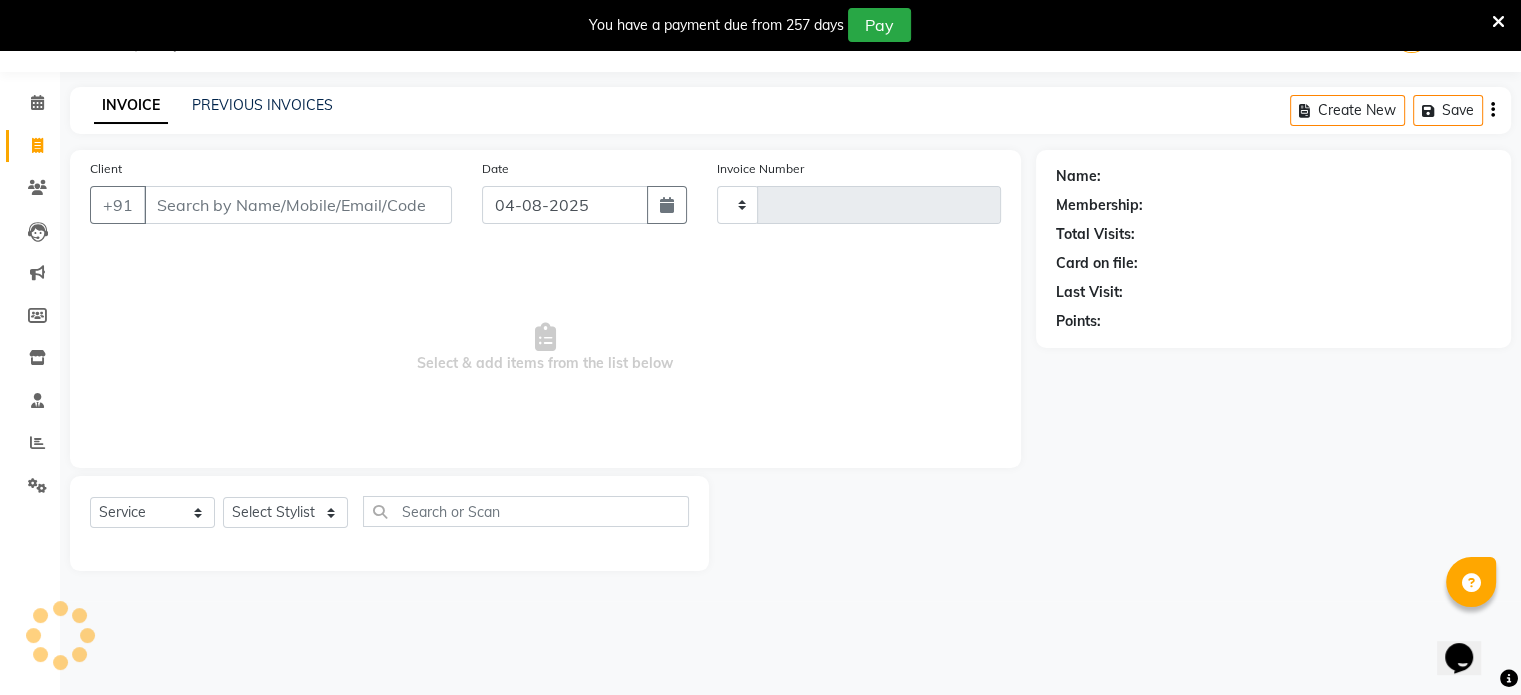 type on "0550" 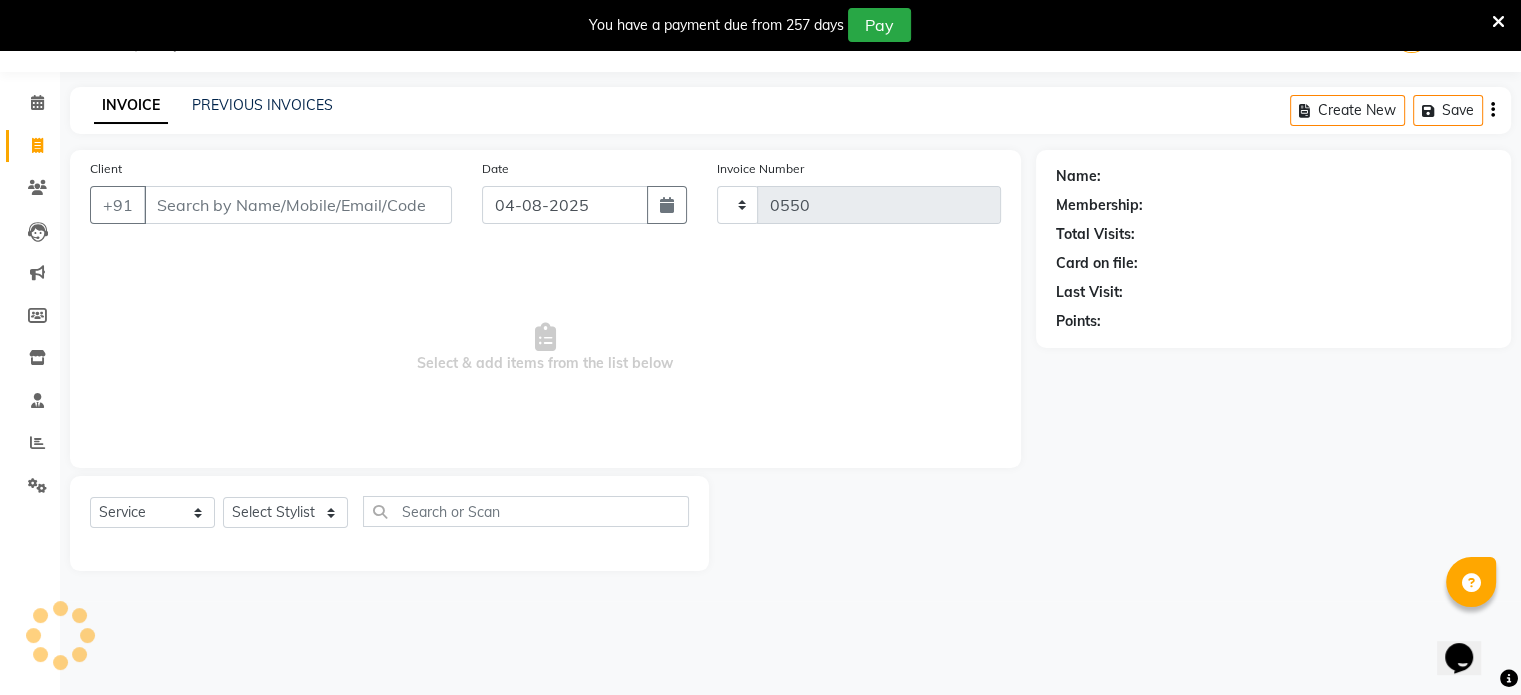 select on "7049" 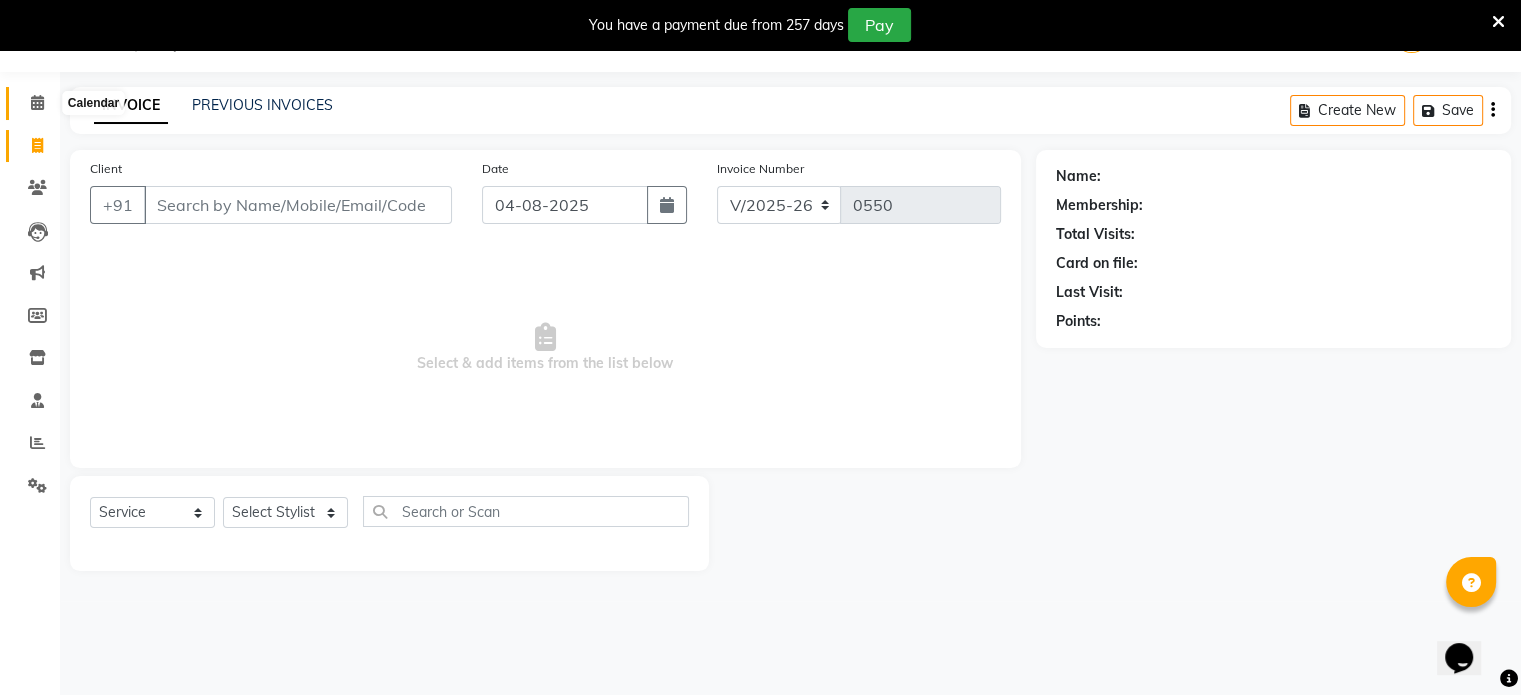 click 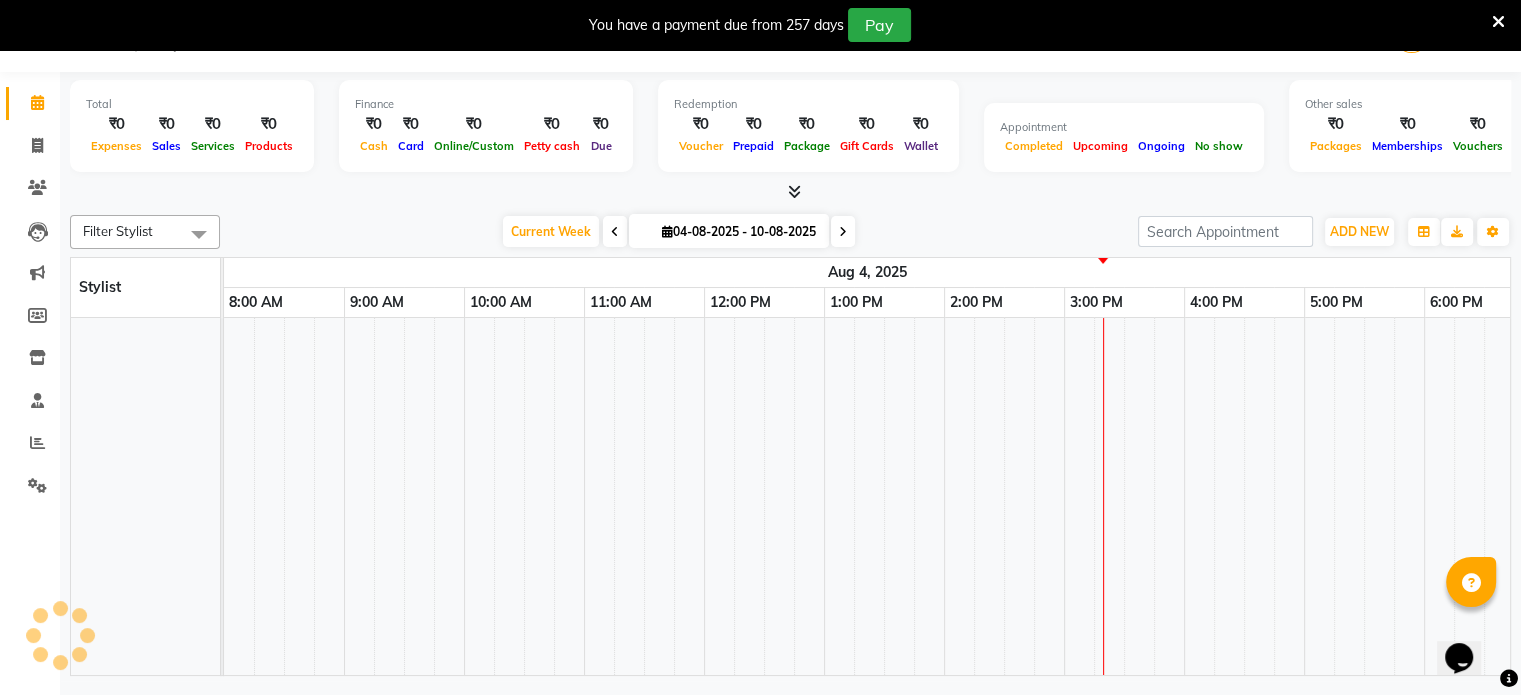 scroll, scrollTop: 0, scrollLeft: 0, axis: both 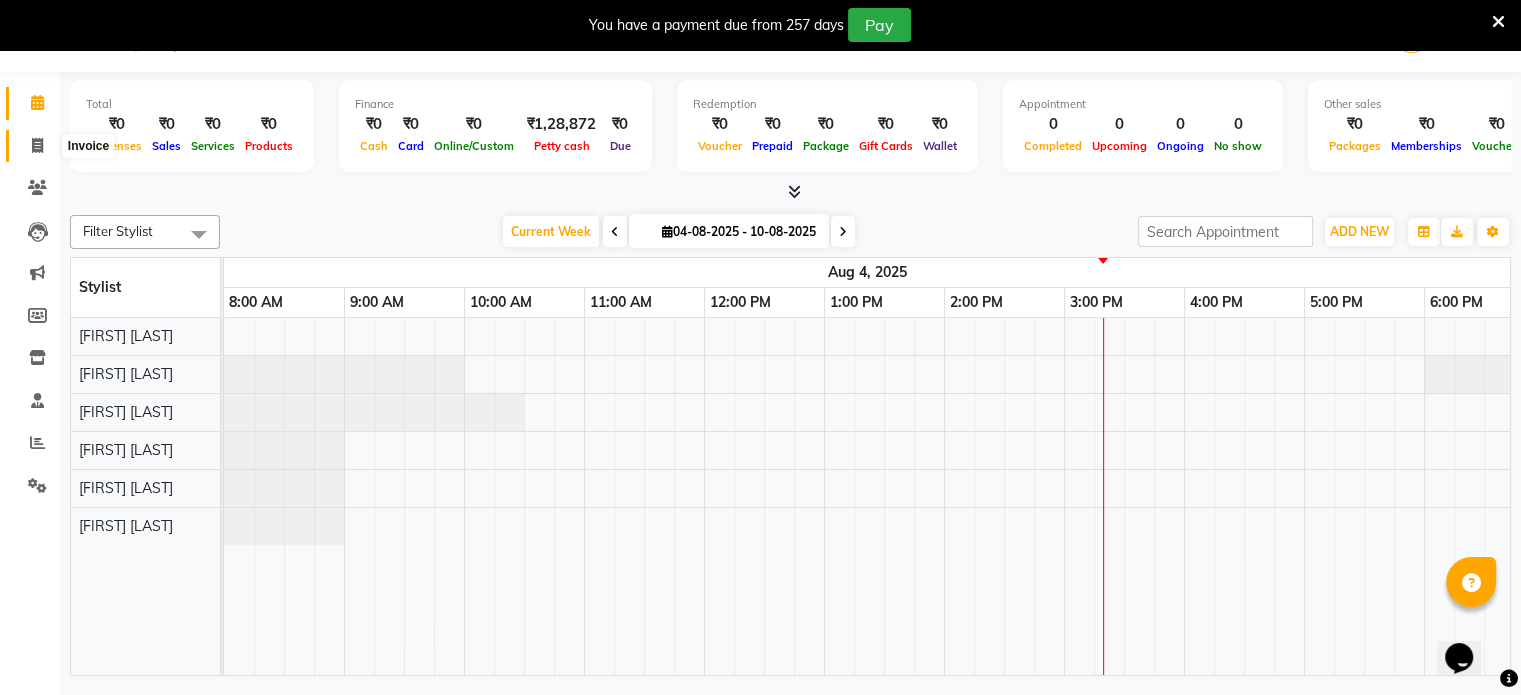 click 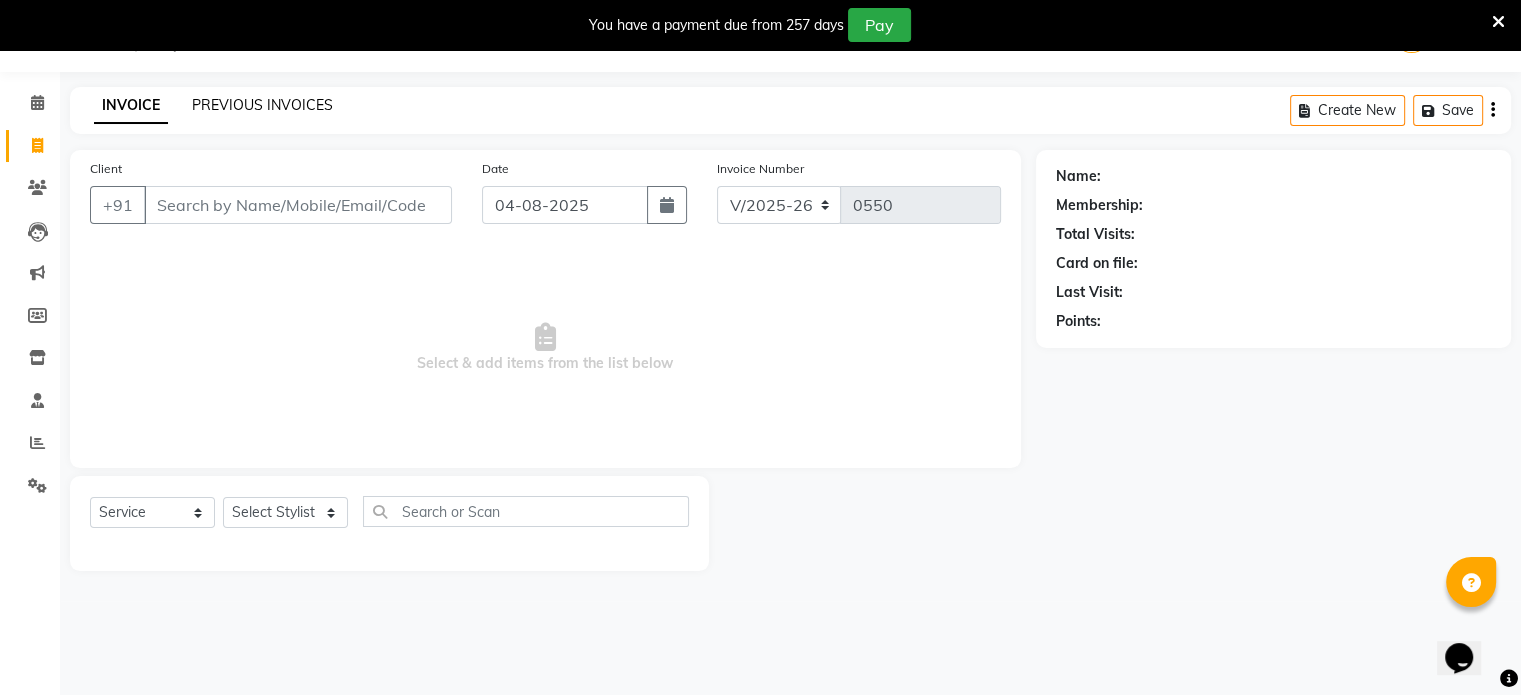 click on "PREVIOUS INVOICES" 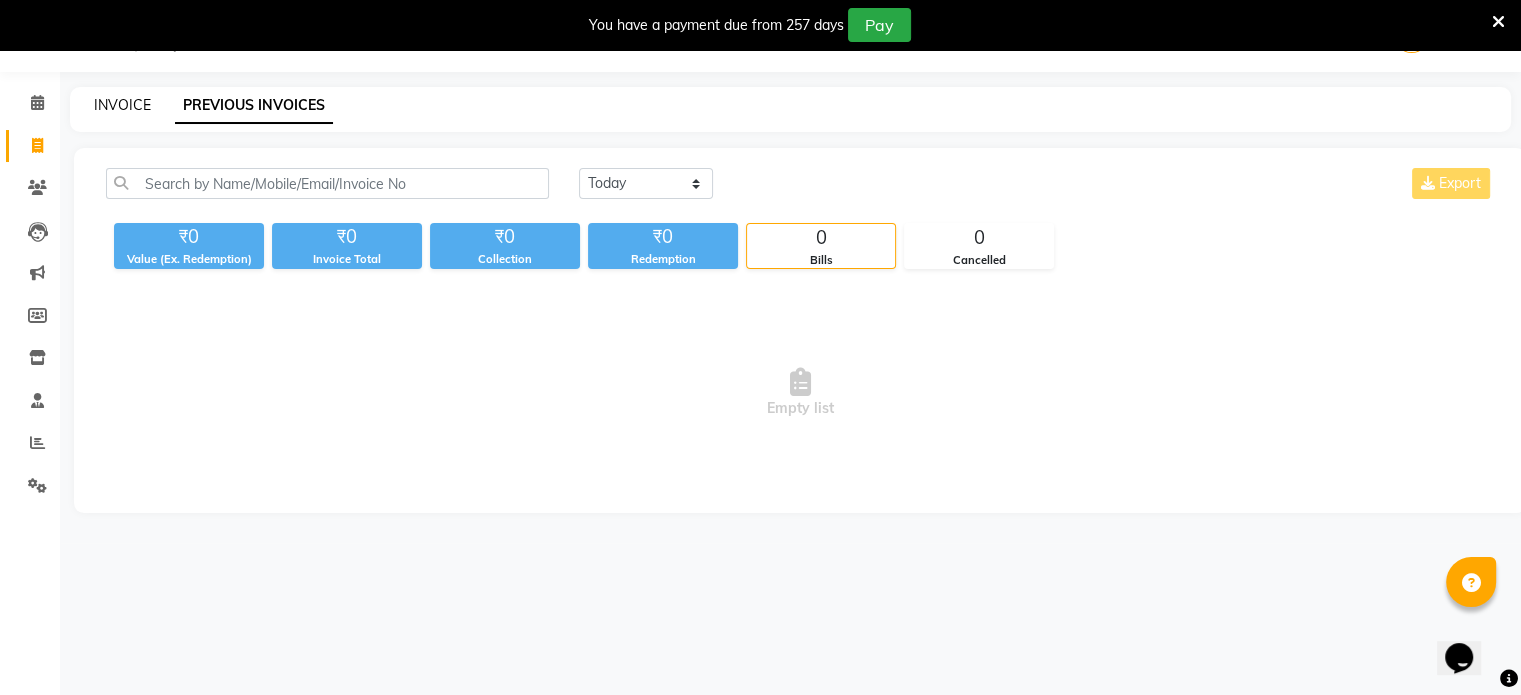 click on "INVOICE" 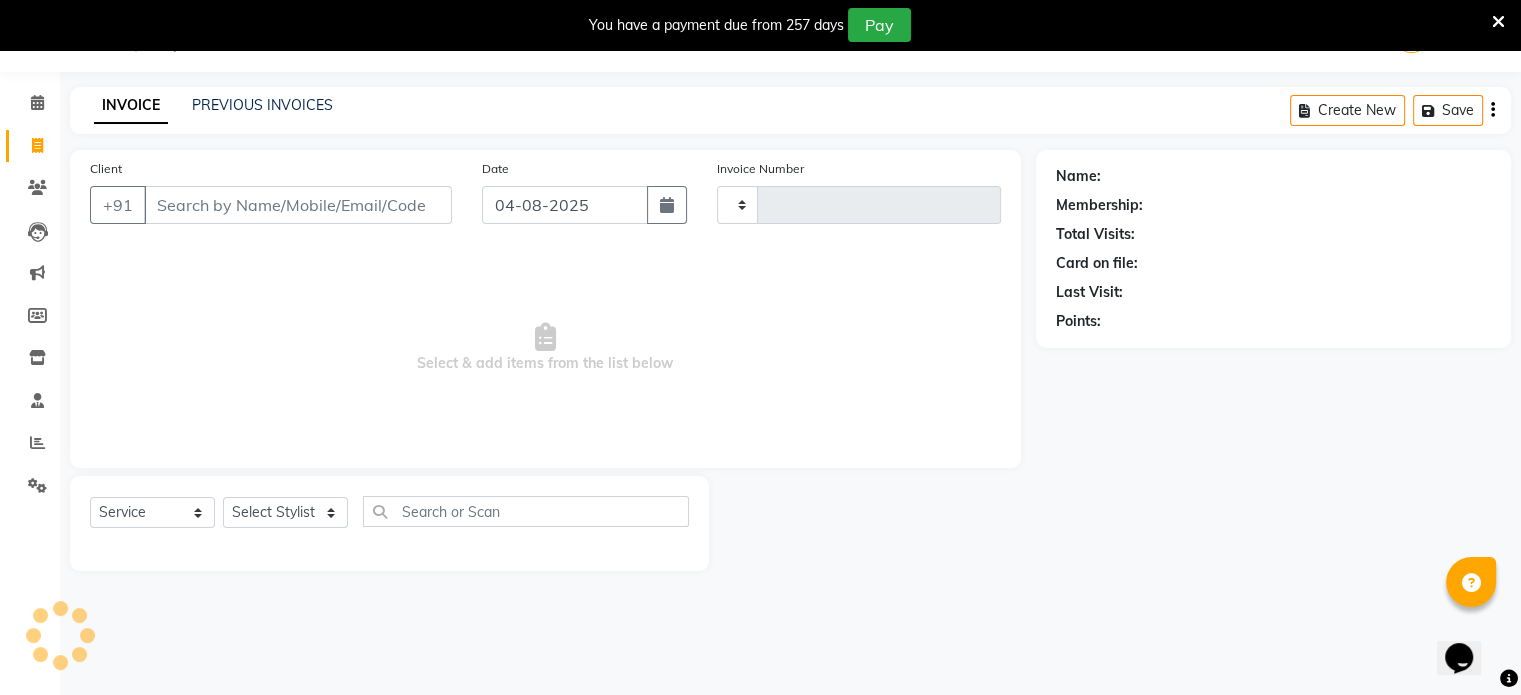 type on "0550" 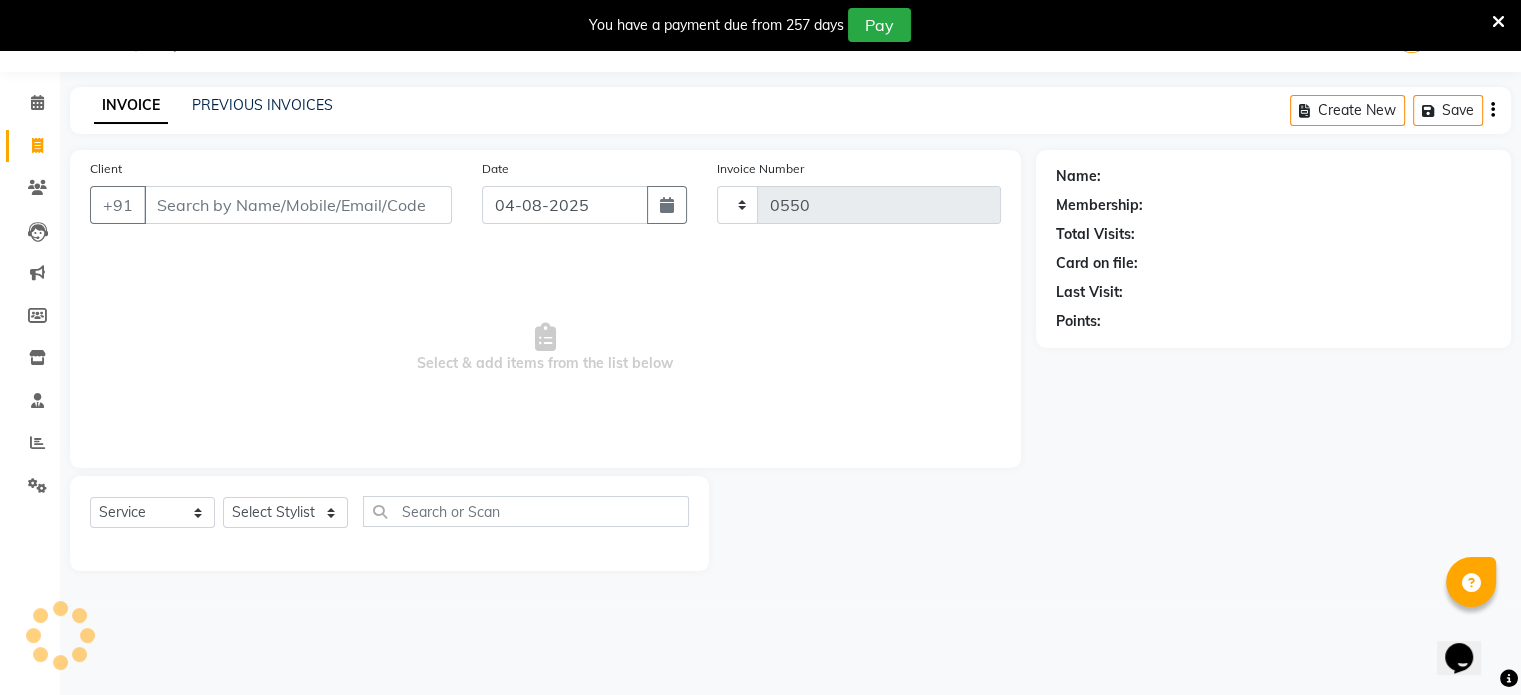 select on "7049" 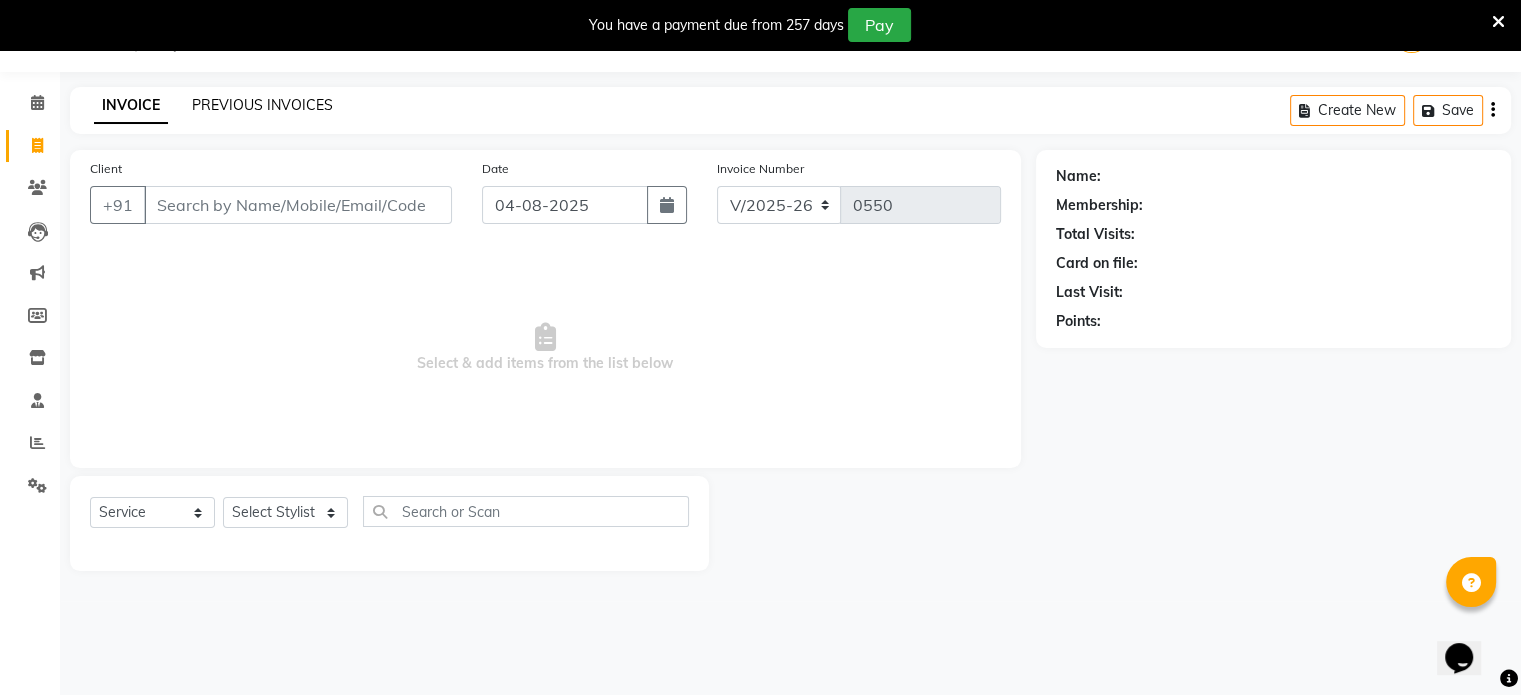 click on "PREVIOUS INVOICES" 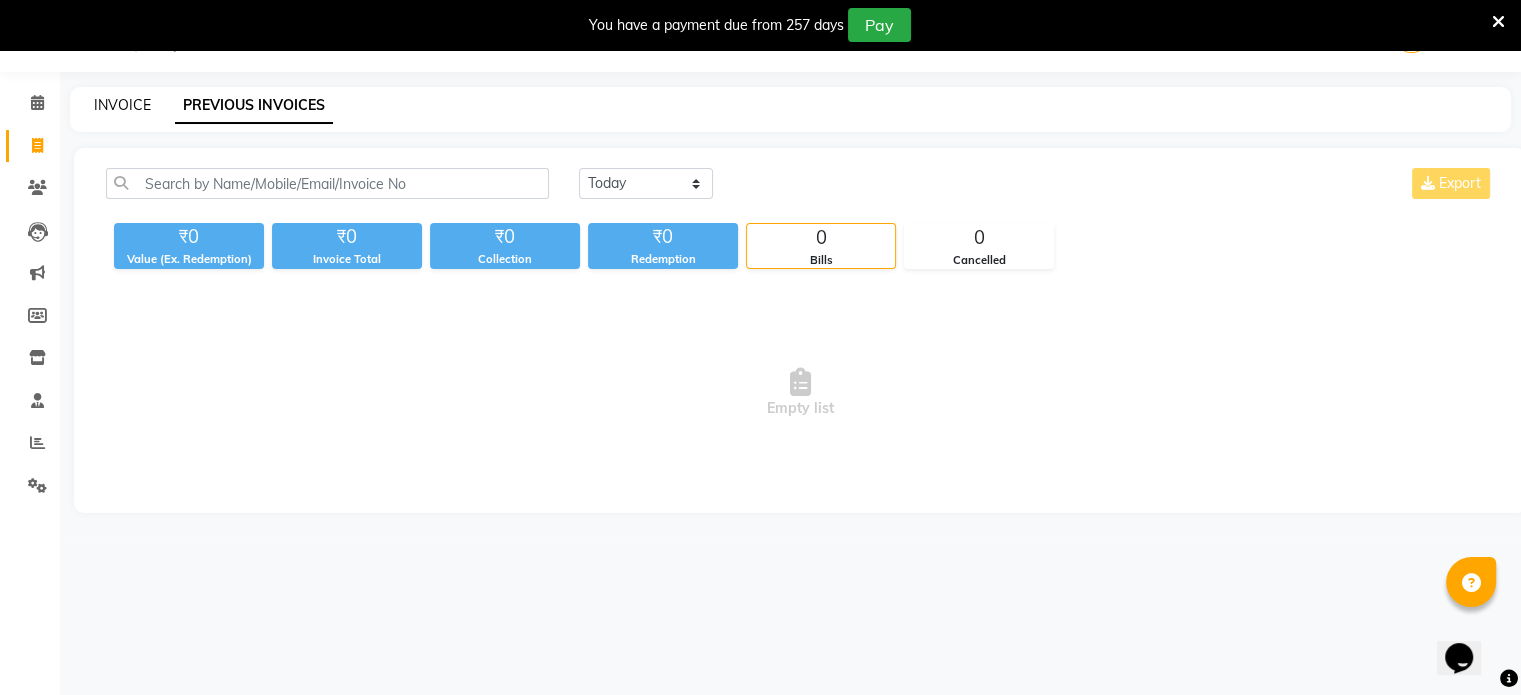 click on "INVOICE" 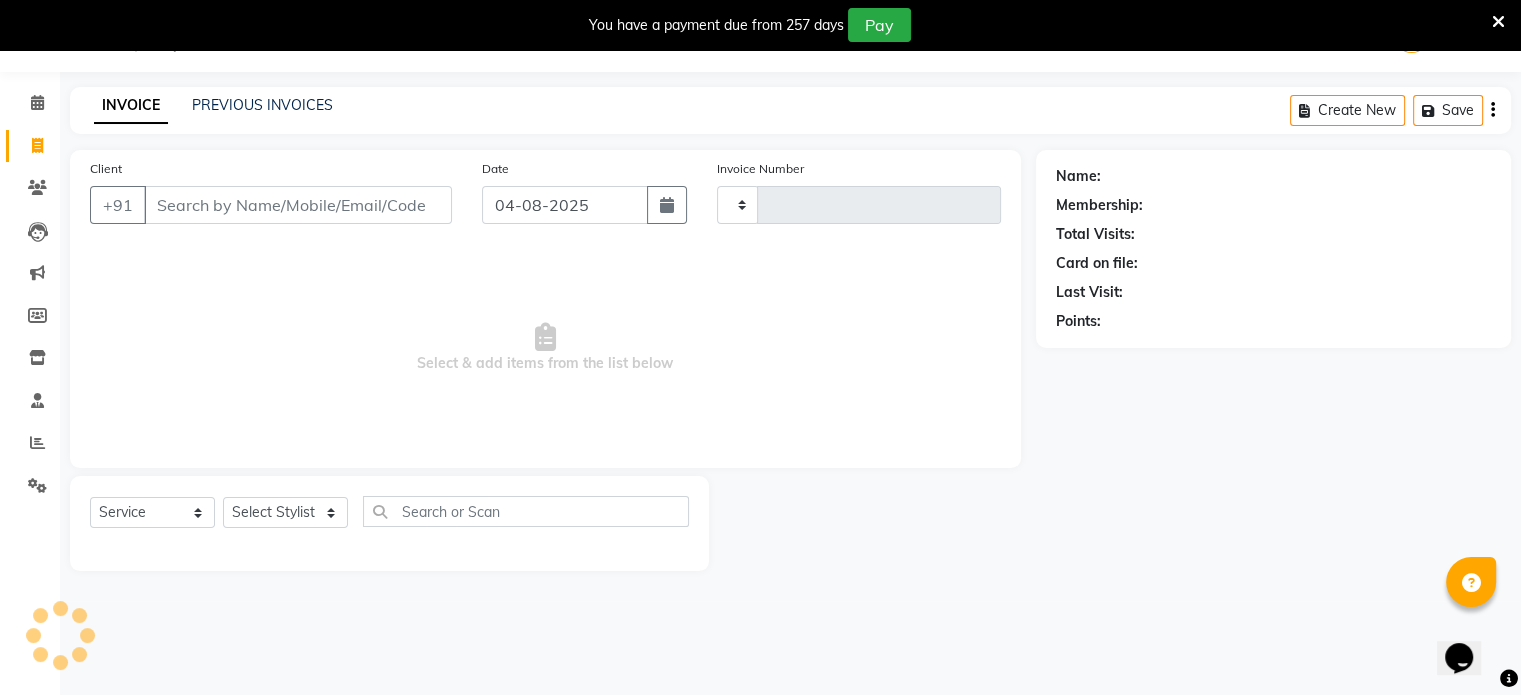 type on "0550" 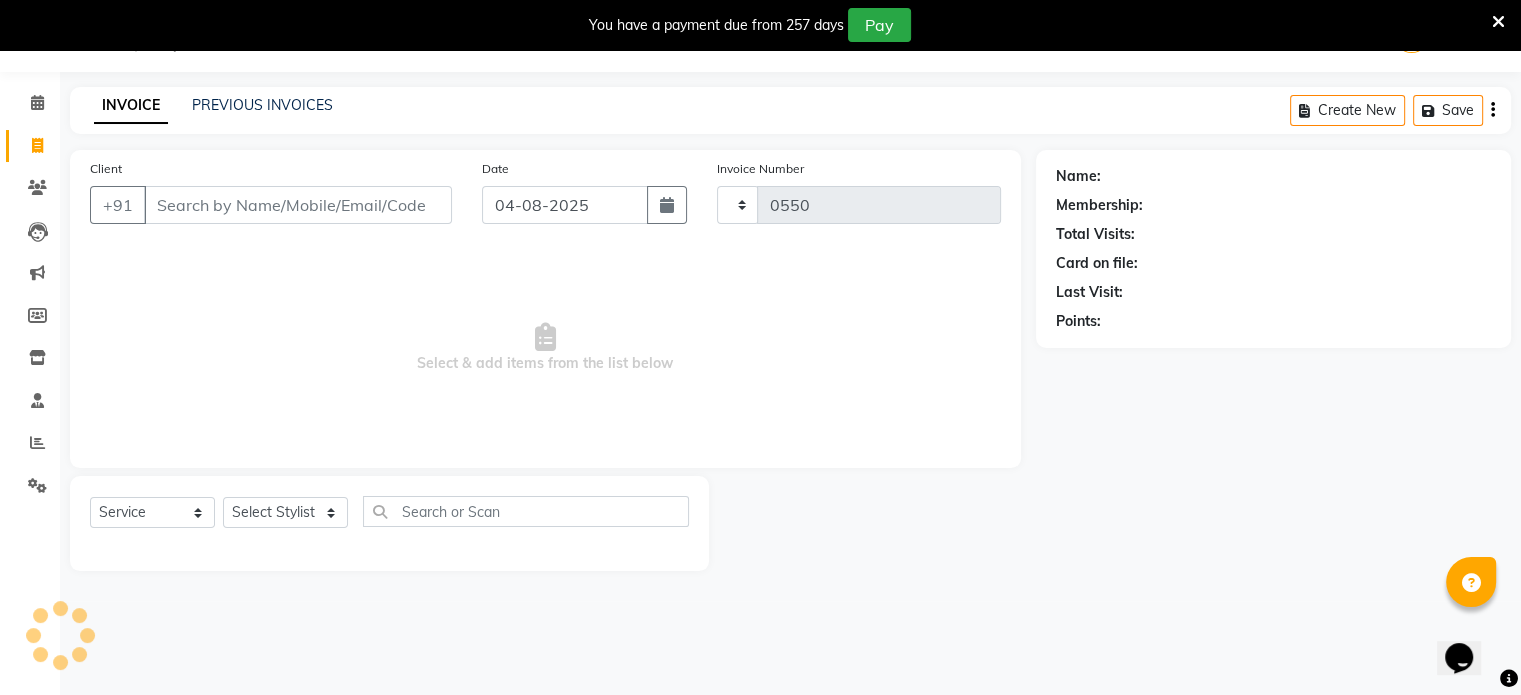 select on "7049" 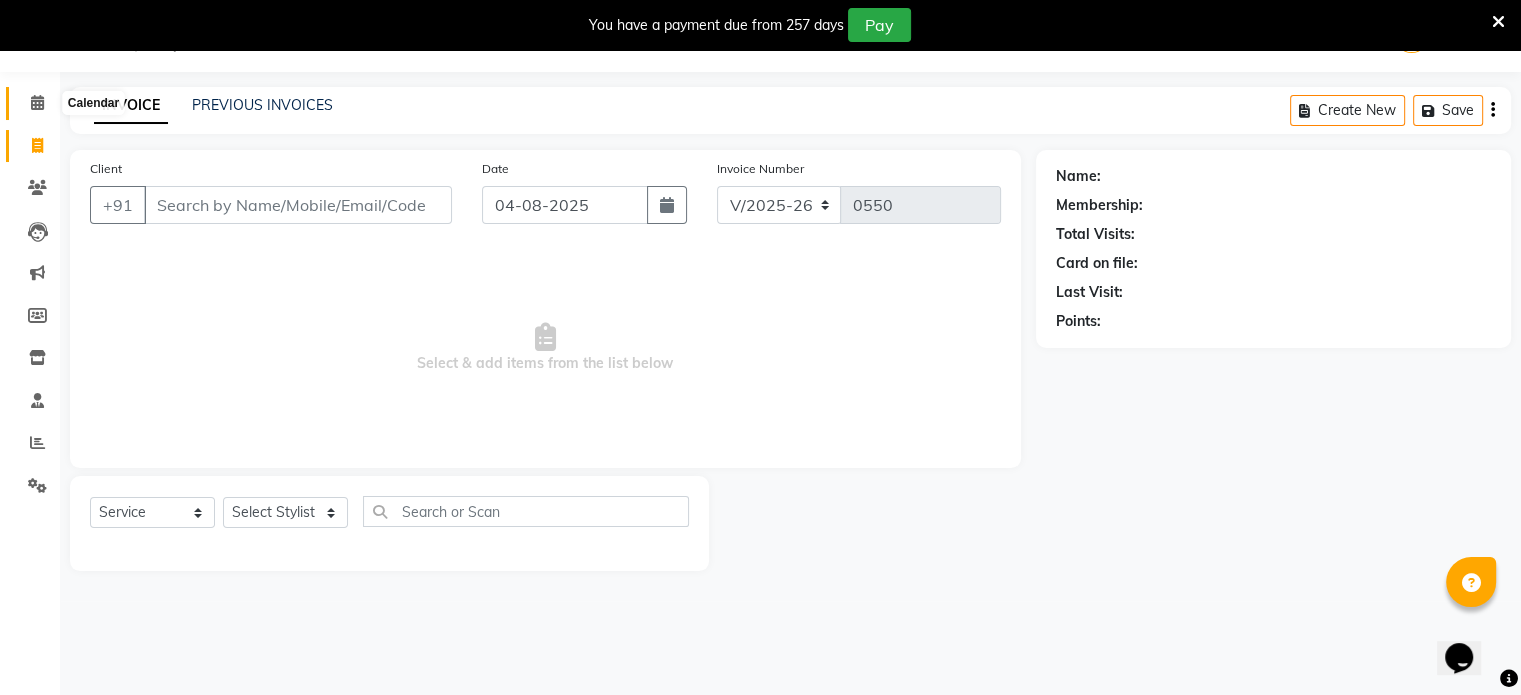 click 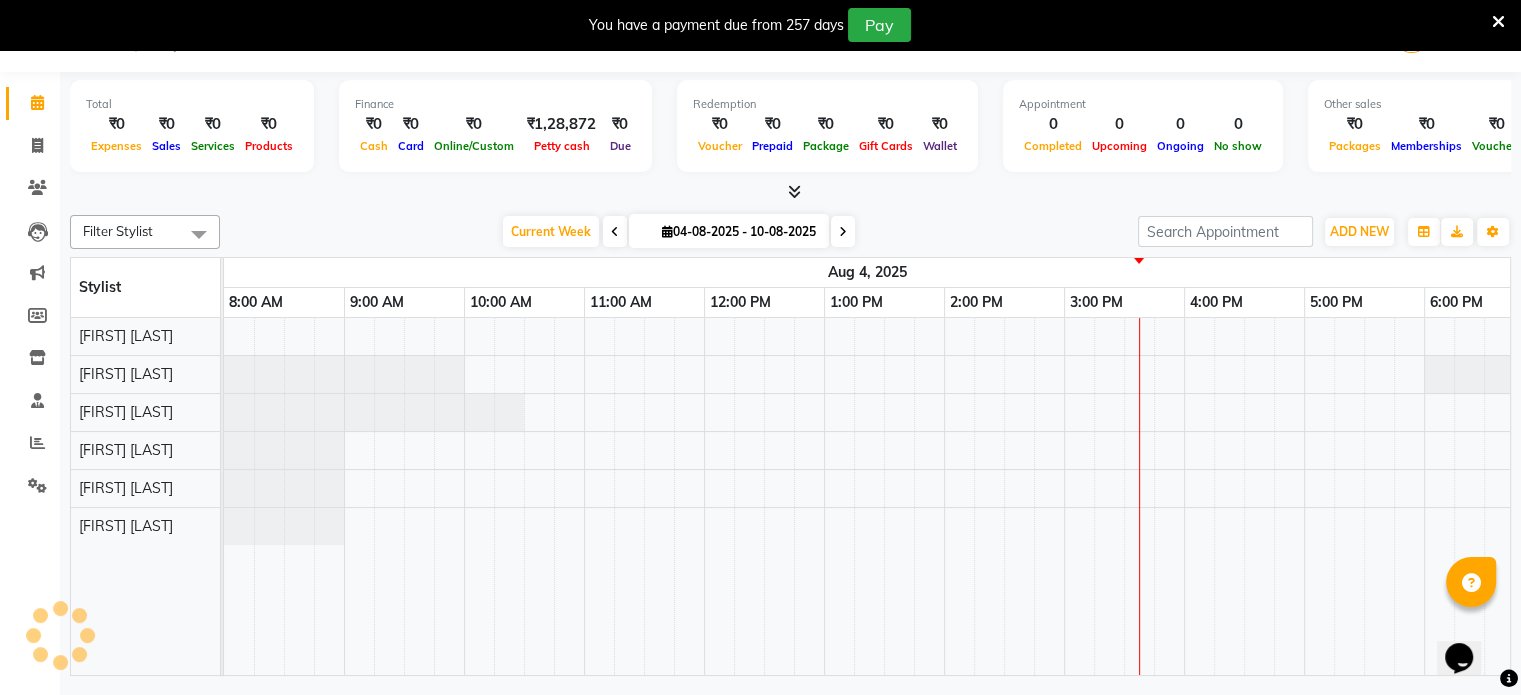 scroll, scrollTop: 0, scrollLeft: 0, axis: both 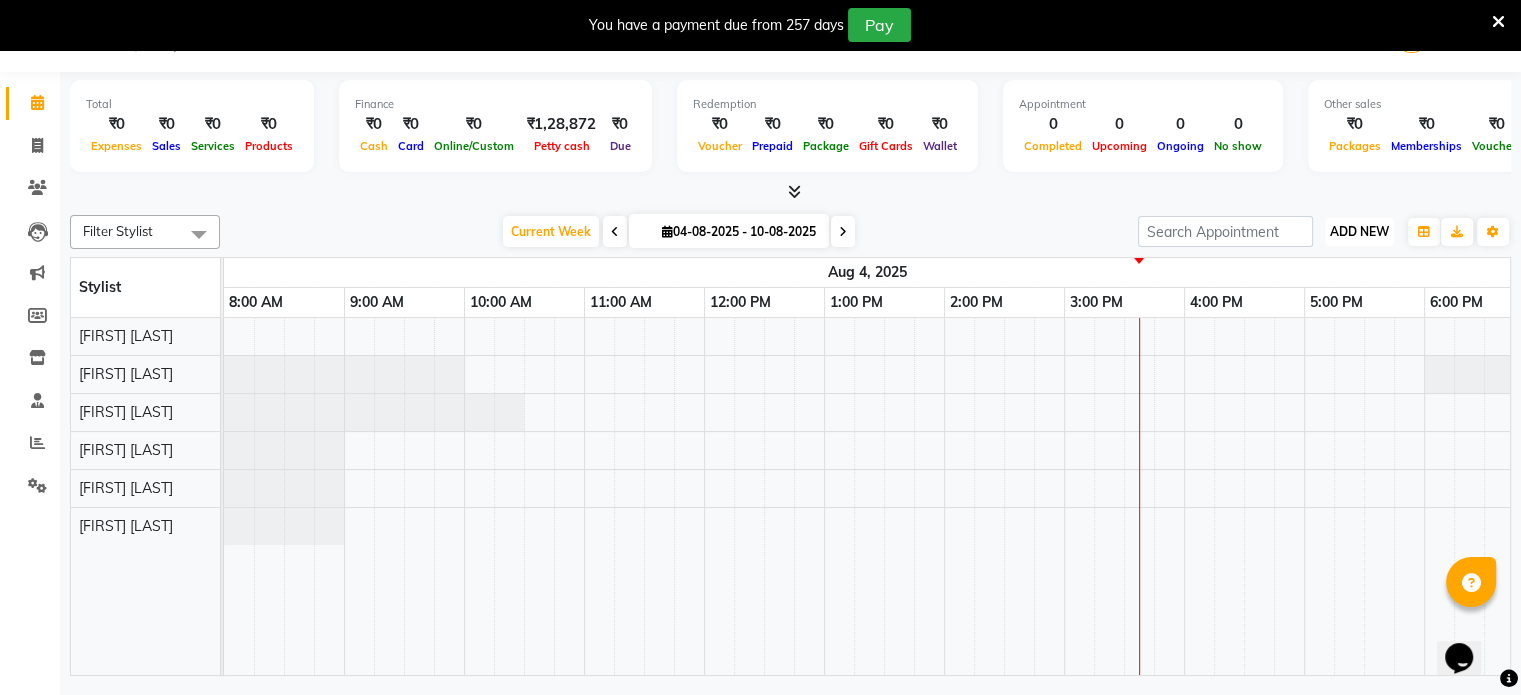 click on "ADD NEW" at bounding box center [1359, 231] 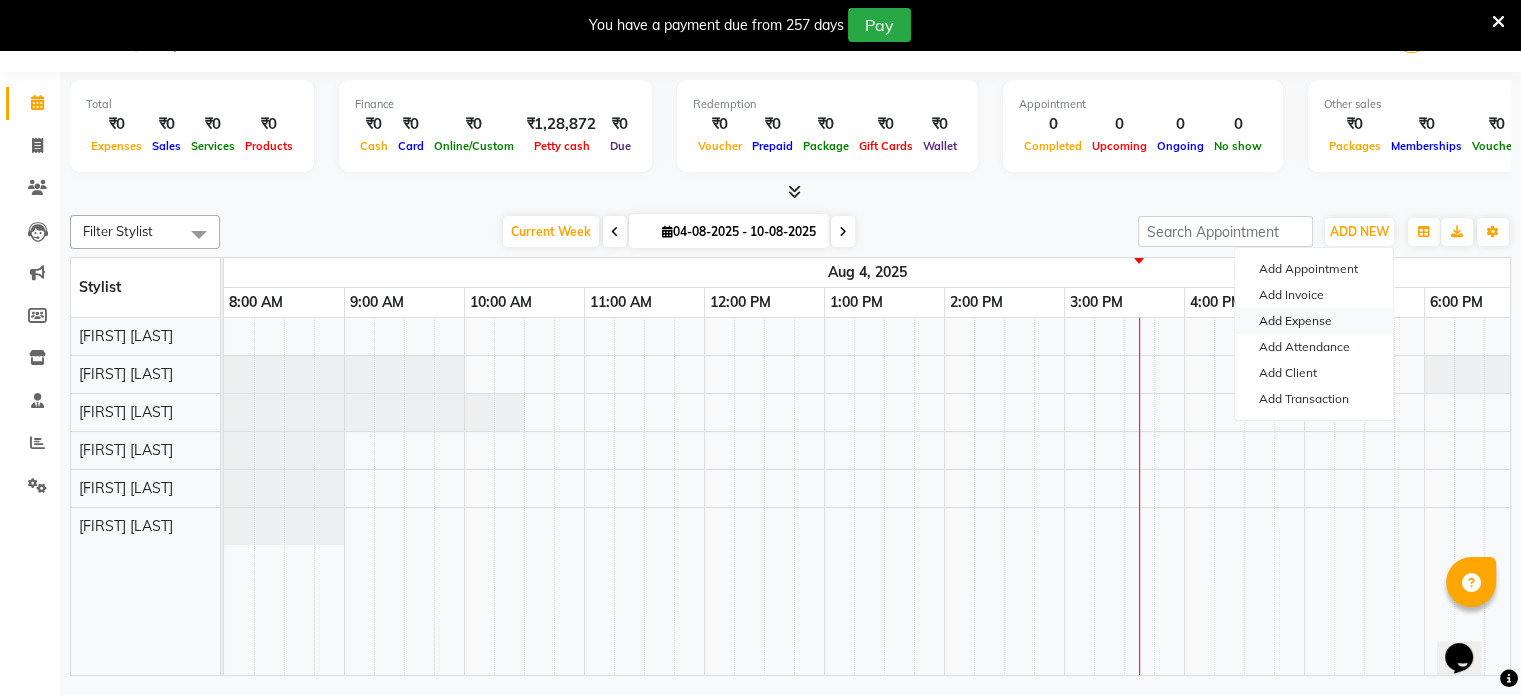 click on "Add Expense" at bounding box center [1314, 321] 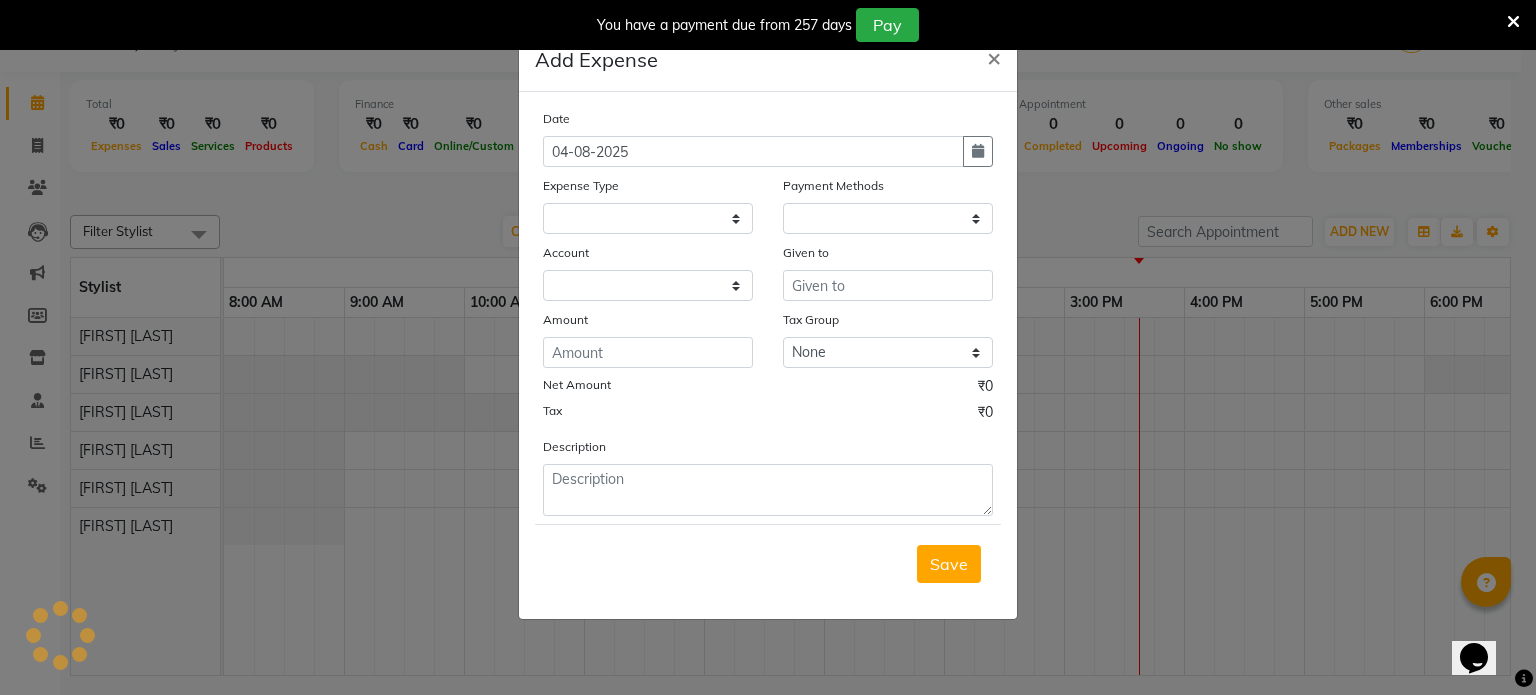 select on "1" 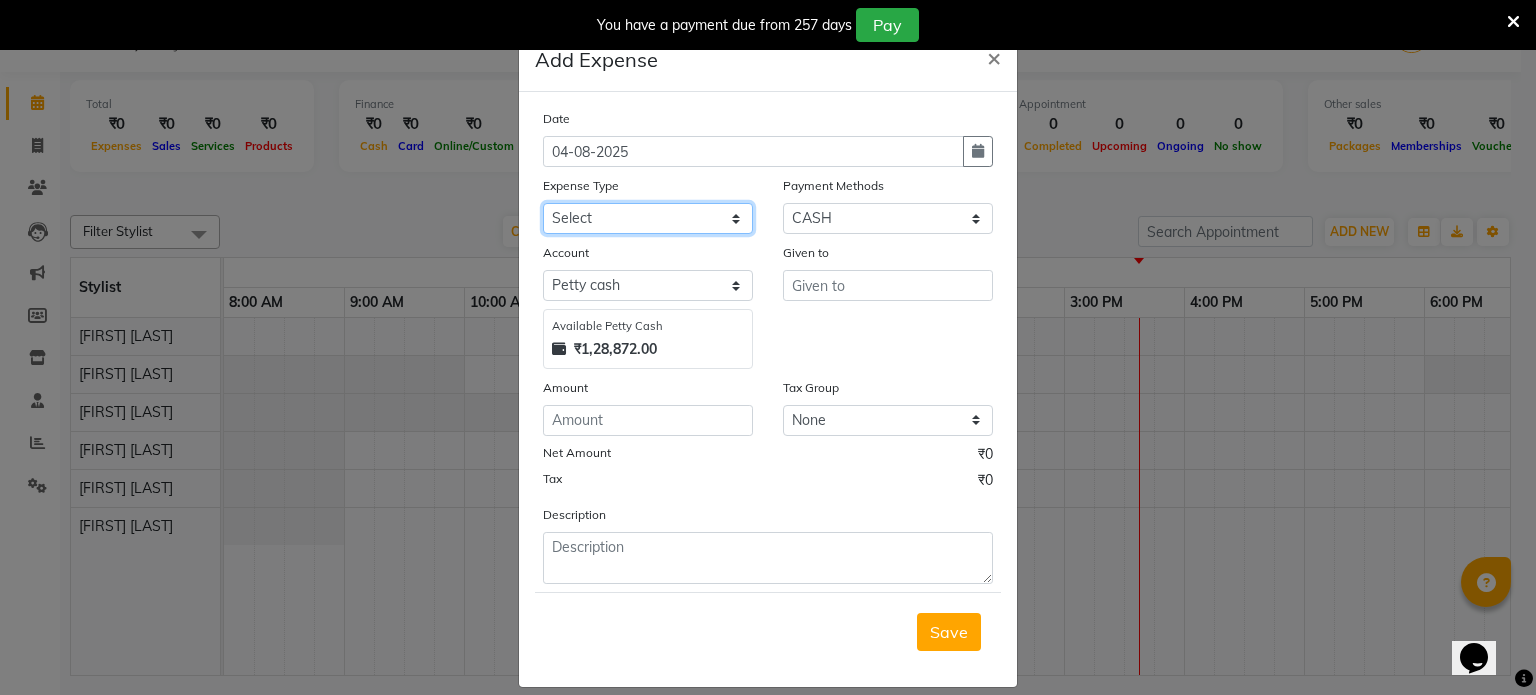 click on "Select Advance Salary Bank charges Car maintenance  Cash transfer to bank Cash transfer to hub Client Snacks Clinical charges Equipment Fuel Govt fee Incentive Insurance International purchase Loan Repayment Maintenance Marketing Miscellaneous MRA Nasto Other Pantry Product Rent Salary saloon lightbill saloon staff food Staff Snacks Tax Tea & Refreshment Utilities" 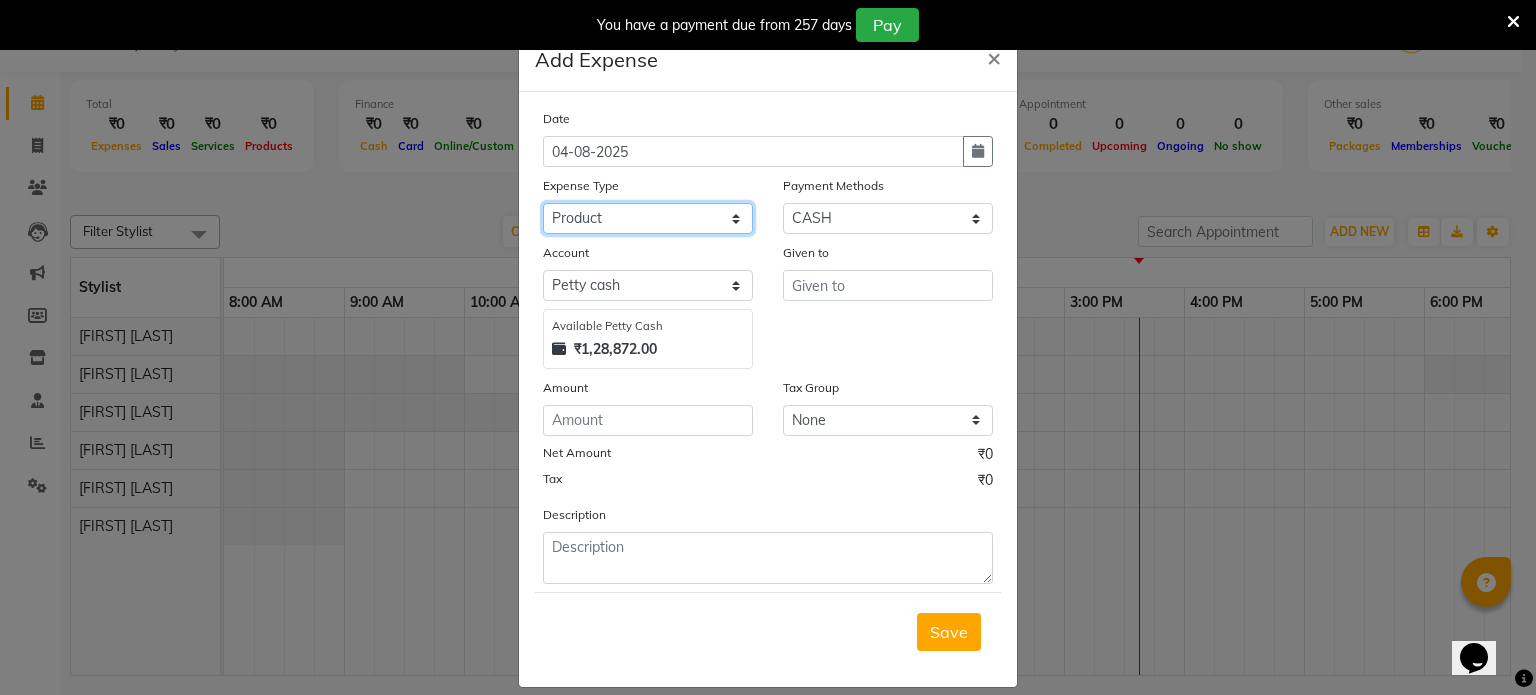 click on "Select Advance Salary Bank charges Car maintenance  Cash transfer to bank Cash transfer to hub Client Snacks Clinical charges Equipment Fuel Govt fee Incentive Insurance International purchase Loan Repayment Maintenance Marketing Miscellaneous MRA Nasto Other Pantry Product Rent Salary saloon lightbill saloon staff food Staff Snacks Tax Tea & Refreshment Utilities" 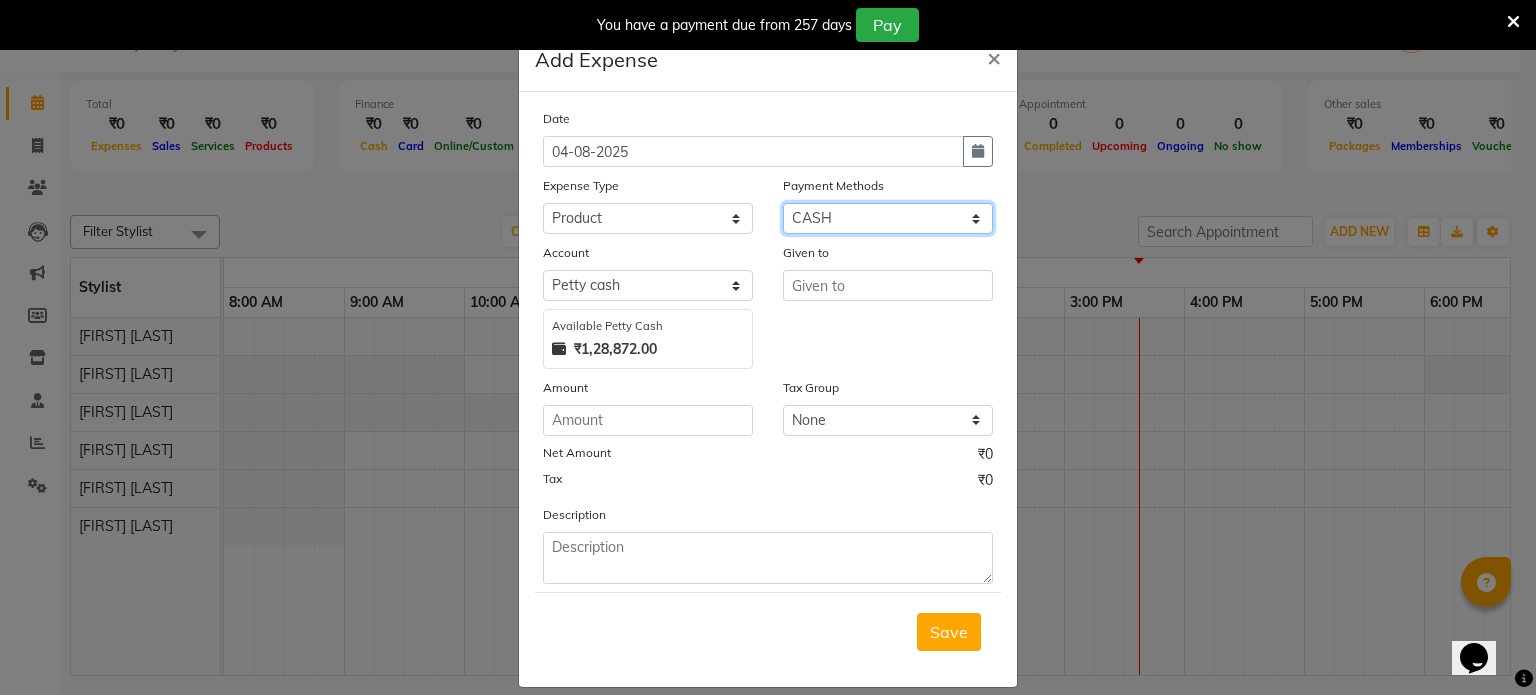 click on "Select CASH CARD ONLINE CUSTOM GPay PayTM PhonePe UPI NearBuy Points Wallet Loan BharatPay Cheque MosamBee MI Voucher Bank Family Visa Card Master Card Prepaid Package Voucher Gift Card BharatPay Card UPI BharatPay Other Cards Juice by MCB MyT Money MariDeal DefiDeal Deal.mu THD TCL CEdge Card M UPI M UPI Axis UPI Union Card (Indian Bank) Card (DL Bank) RS BTC Wellnessta Razorpay Complimentary Nift Spa Finder Spa Week Venmo BFL LoanTap SaveIN GMoney ATH Movil On Account Chamber Gift Card Trade Comp Donation Card on File Envision BRAC Card City Card bKash Credit Card Debit Card Shoutlo LUZO Jazz Cash AmEx Discover Tabby Online W Room Charge Room Charge USD Room Charge Euro Room Charge EGP Room Charge GBP Bajaj Finserv Bad Debts Card: IDFC Card: IOB Coupon Gcash PayMaya Instamojo COnline UOnline SOnline SCard Paypal PPR PPV PPC PPN PPG PPE CAMP Benefit ATH Movil Dittor App Rupay Diners iPrepaid iPackage District App Pine Labs Cash Payment Pnb Bank GPay NT Cash Lash GPay Lash Cash Nail GPay Nail Cash BANKTANSFER" 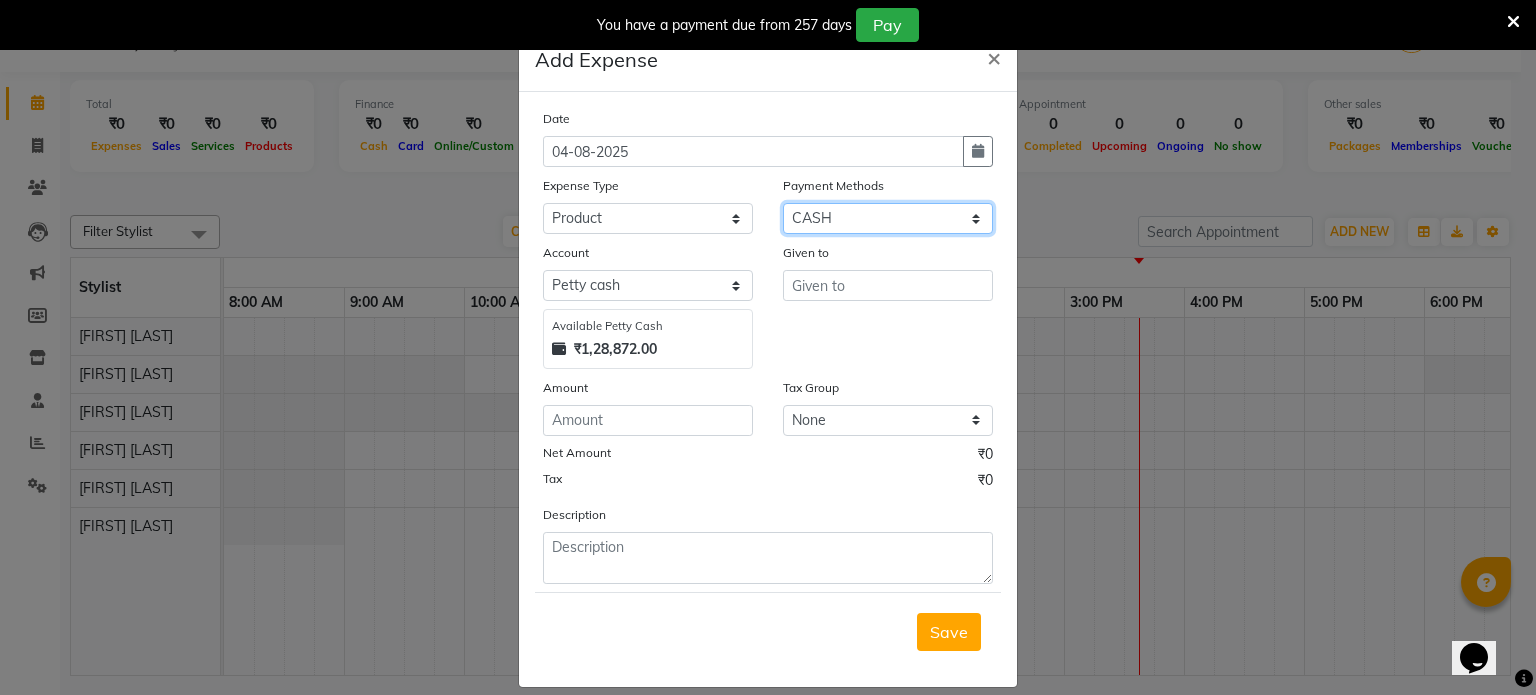 select on "3" 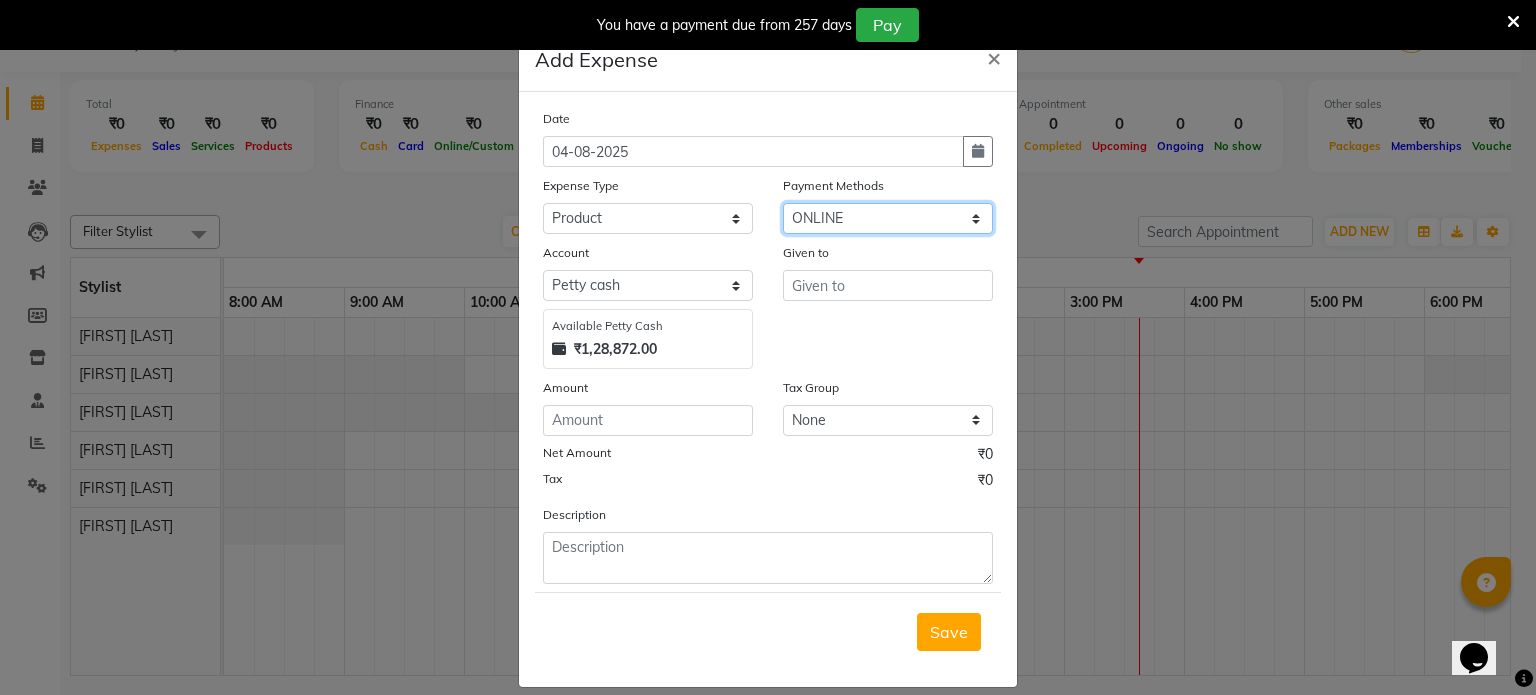 click on "Select CASH CARD ONLINE CUSTOM GPay PayTM PhonePe UPI NearBuy Points Wallet Loan BharatPay Cheque MosamBee MI Voucher Bank Family Visa Card Master Card Prepaid Package Voucher Gift Card BharatPay Card UPI BharatPay Other Cards Juice by MCB MyT Money MariDeal DefiDeal Deal.mu THD TCL CEdge Card M UPI M UPI Axis UPI Union Card (Indian Bank) Card (DL Bank) RS BTC Wellnessta Razorpay Complimentary Nift Spa Finder Spa Week Venmo BFL LoanTap SaveIN GMoney ATH Movil On Account Chamber Gift Card Trade Comp Donation Card on File Envision BRAC Card City Card bKash Credit Card Debit Card Shoutlo LUZO Jazz Cash AmEx Discover Tabby Online W Room Charge Room Charge USD Room Charge Euro Room Charge EGP Room Charge GBP Bajaj Finserv Bad Debts Card: IDFC Card: IOB Coupon Gcash PayMaya Instamojo COnline UOnline SOnline SCard Paypal PPR PPV PPC PPN PPG PPE CAMP Benefit ATH Movil Dittor App Rupay Diners iPrepaid iPackage District App Pine Labs Cash Payment Pnb Bank GPay NT Cash Lash GPay Lash Cash Nail GPay Nail Cash BANKTANSFER" 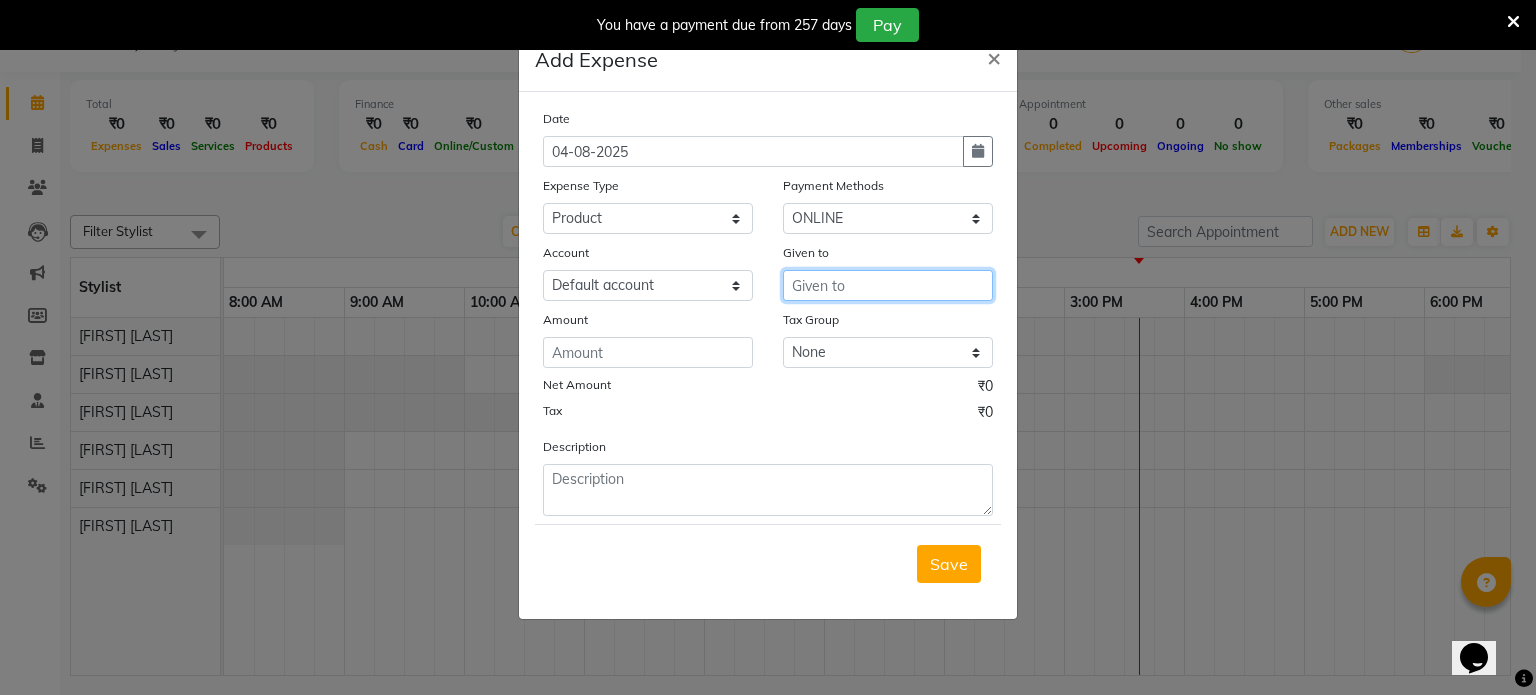 click at bounding box center [888, 285] 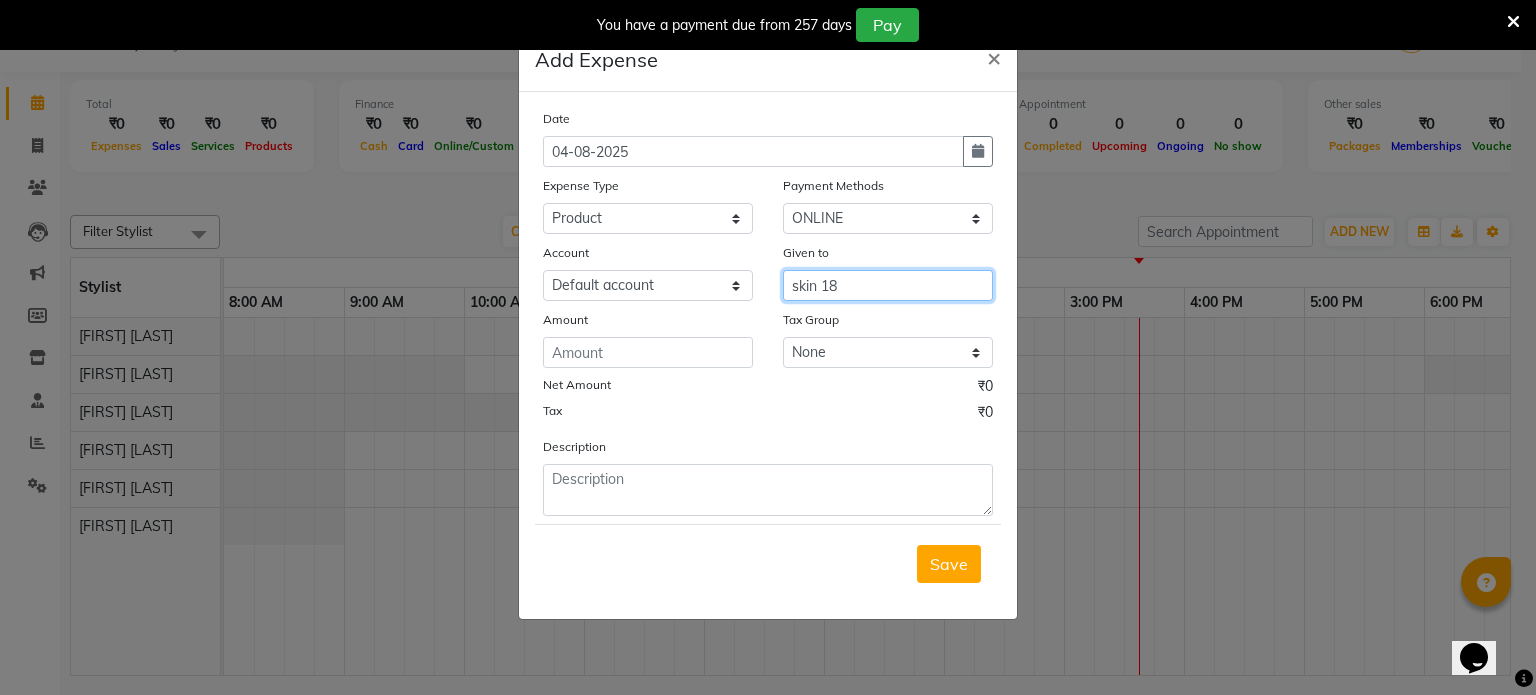 type on "skin 18" 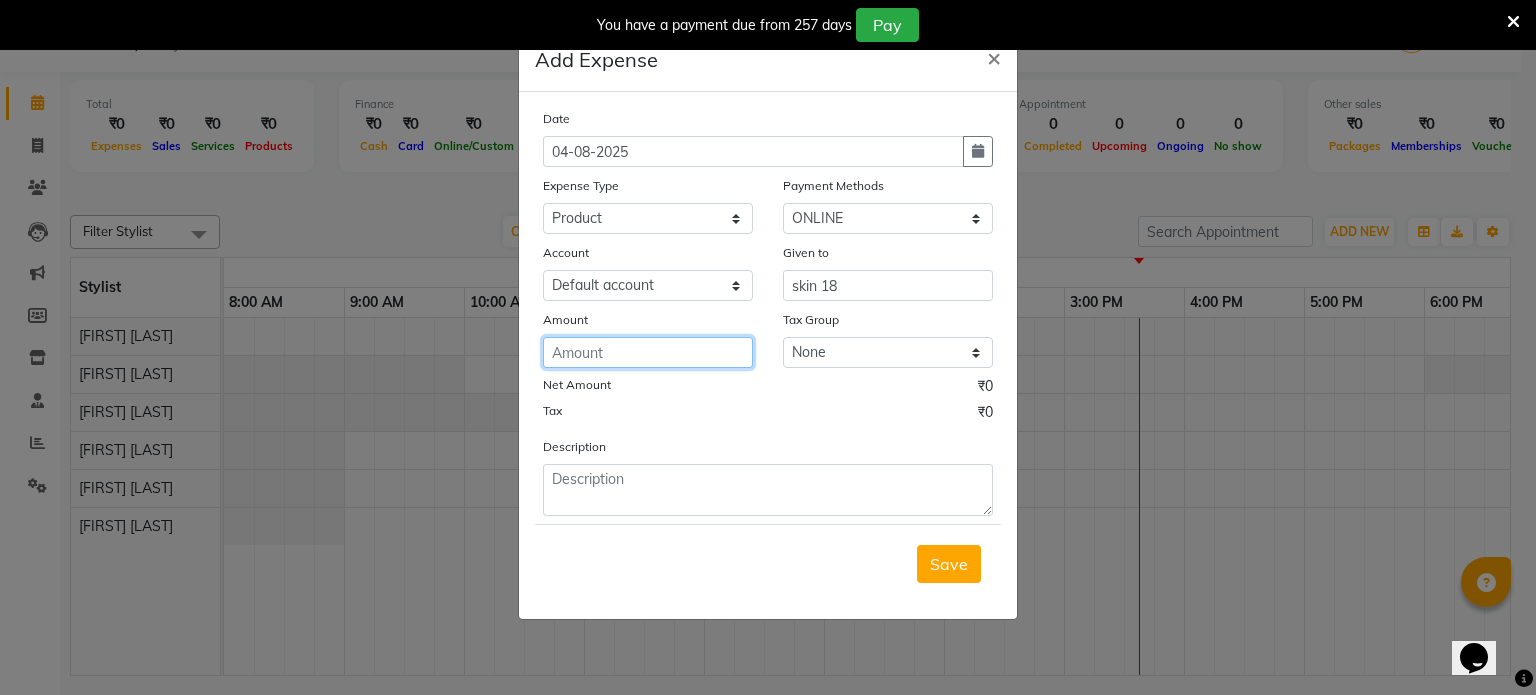 click 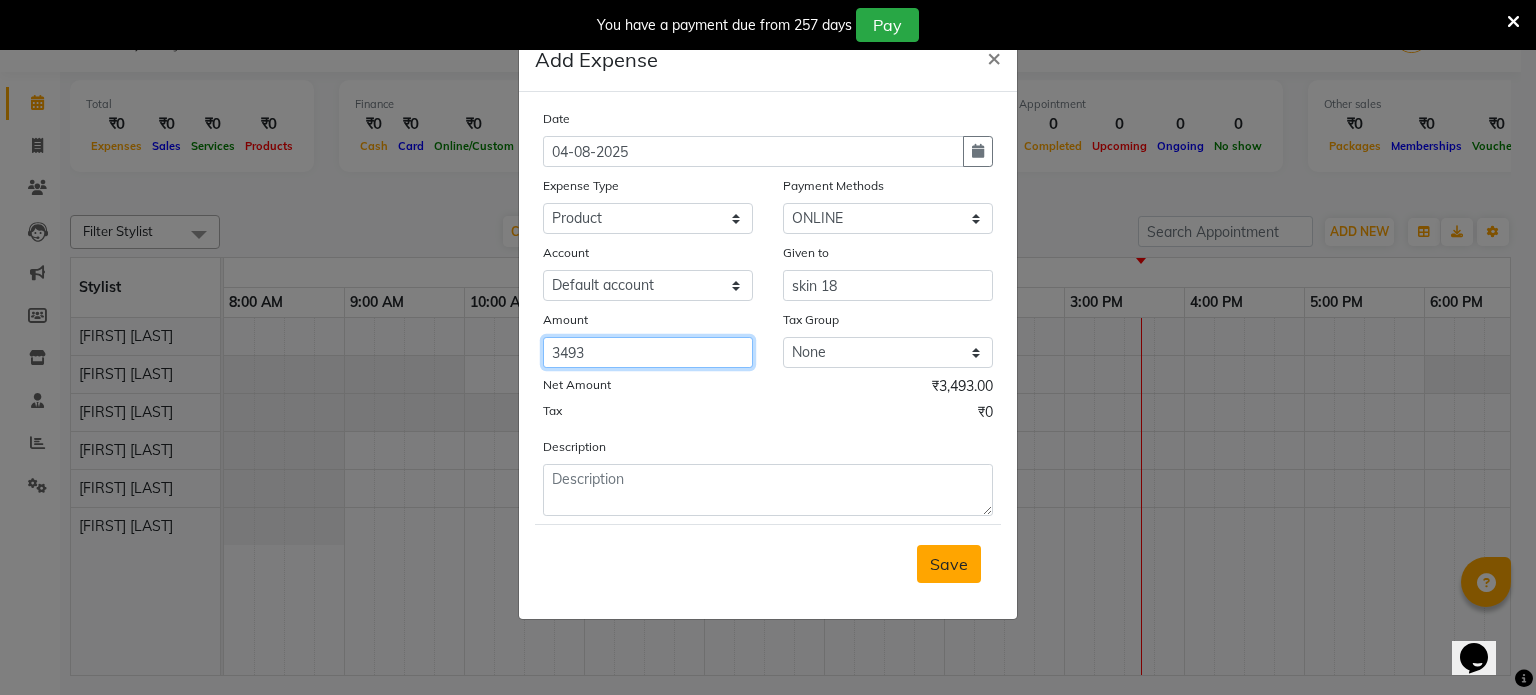 type on "3493" 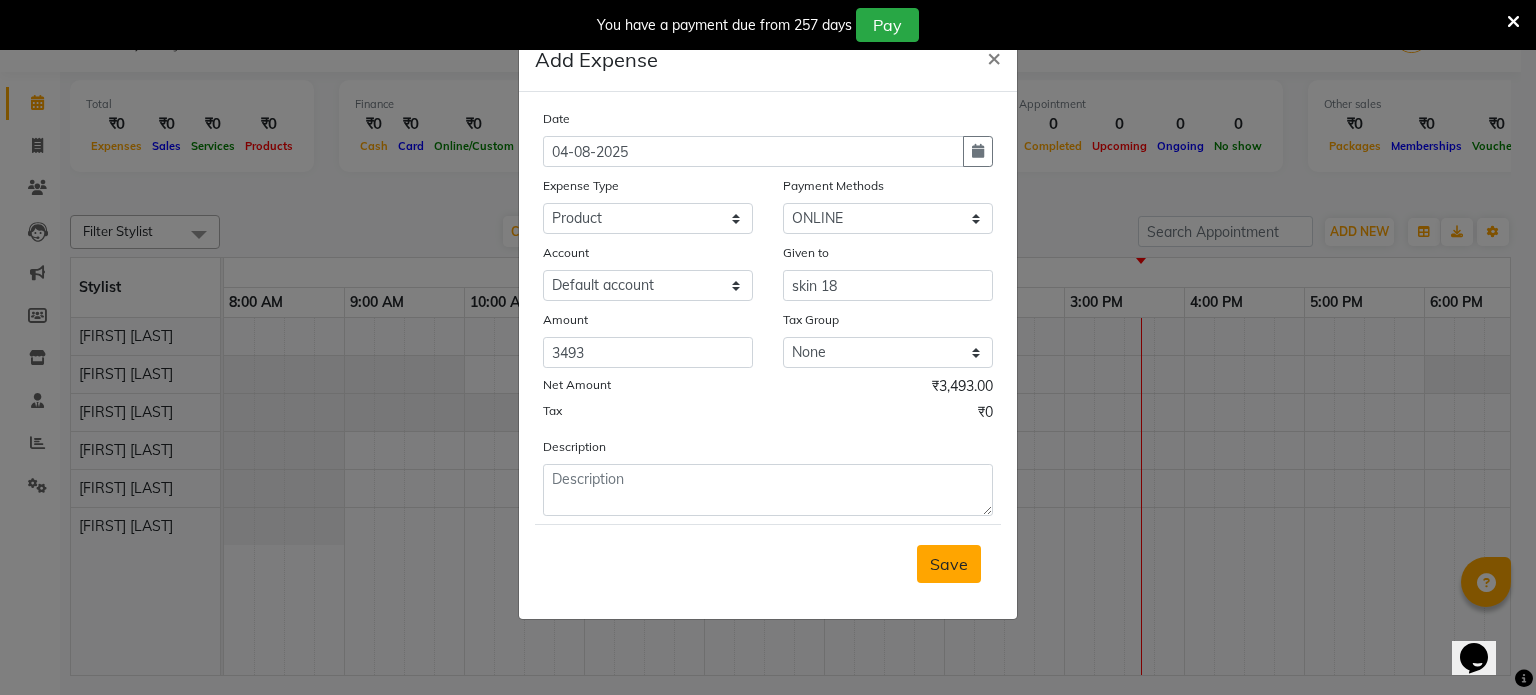click on "Save" at bounding box center [949, 564] 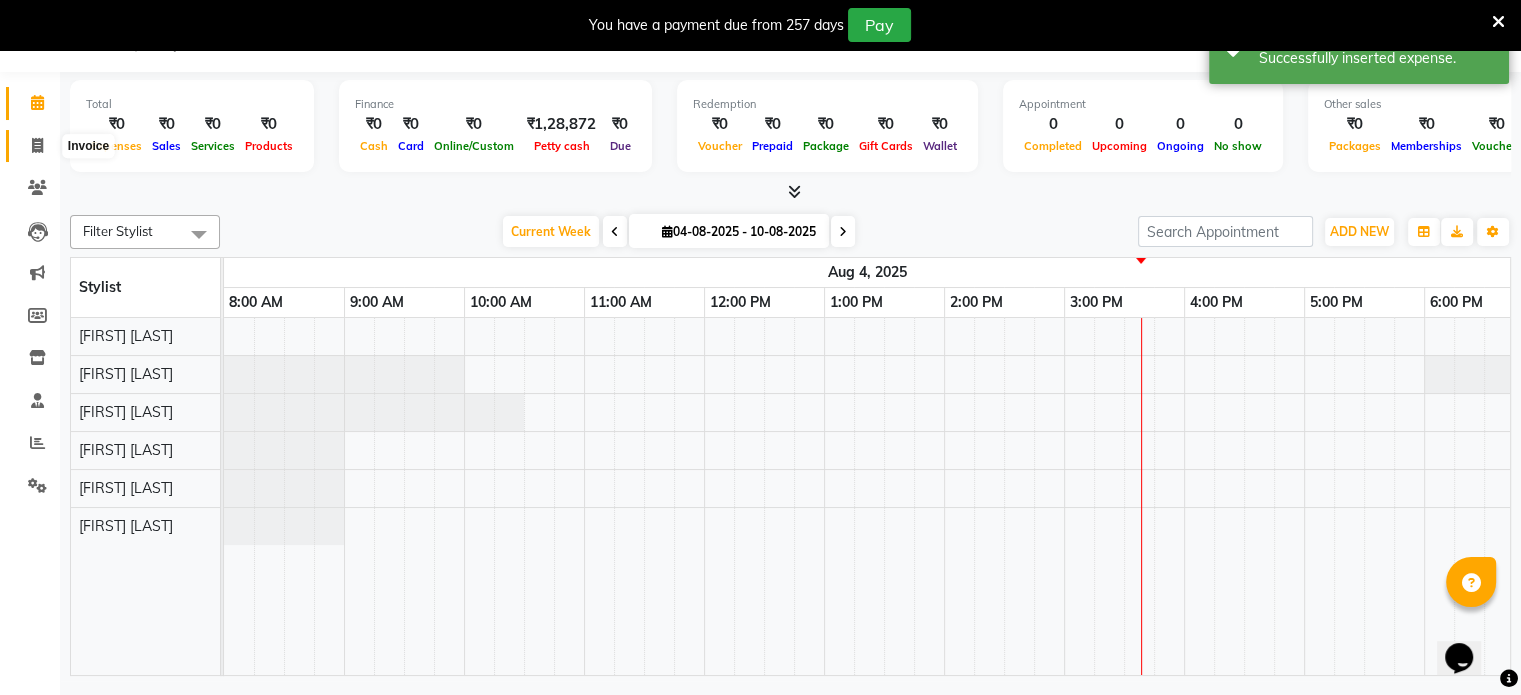 click 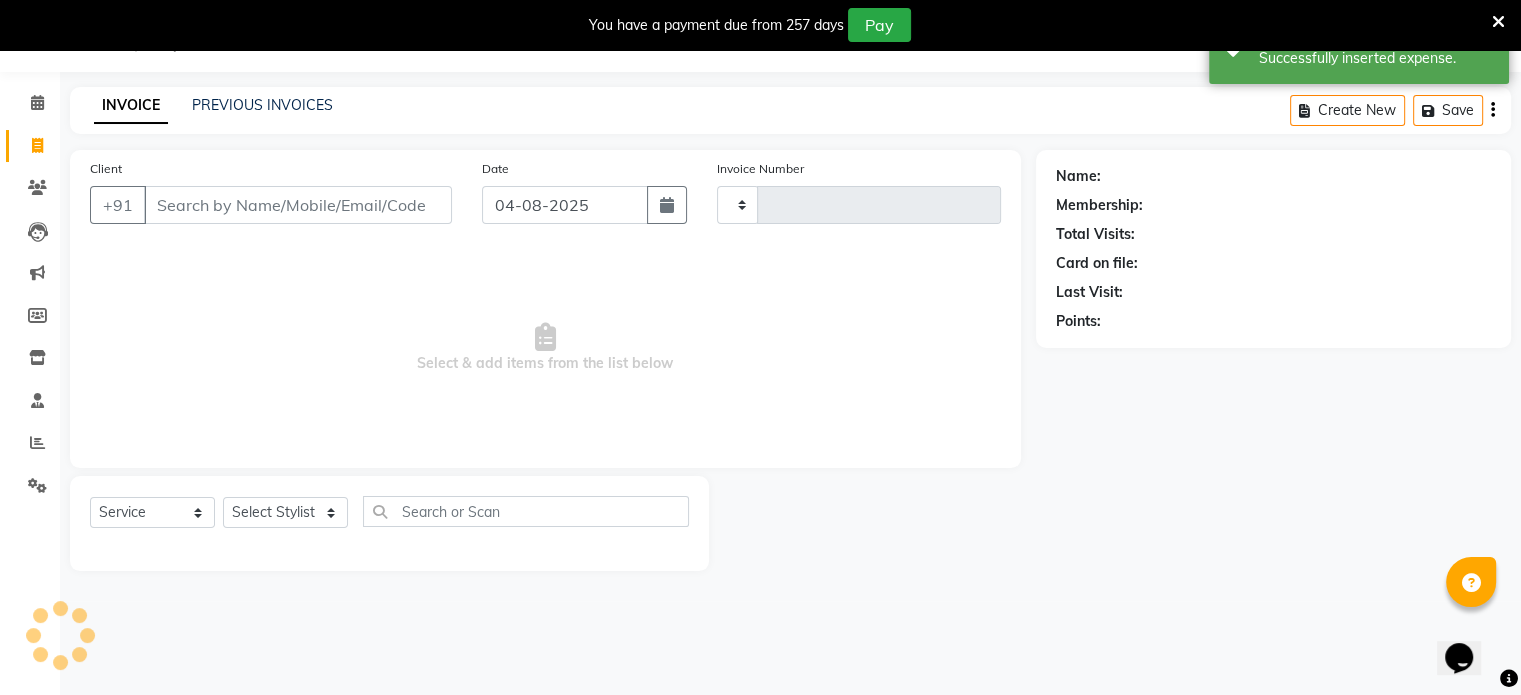type on "0550" 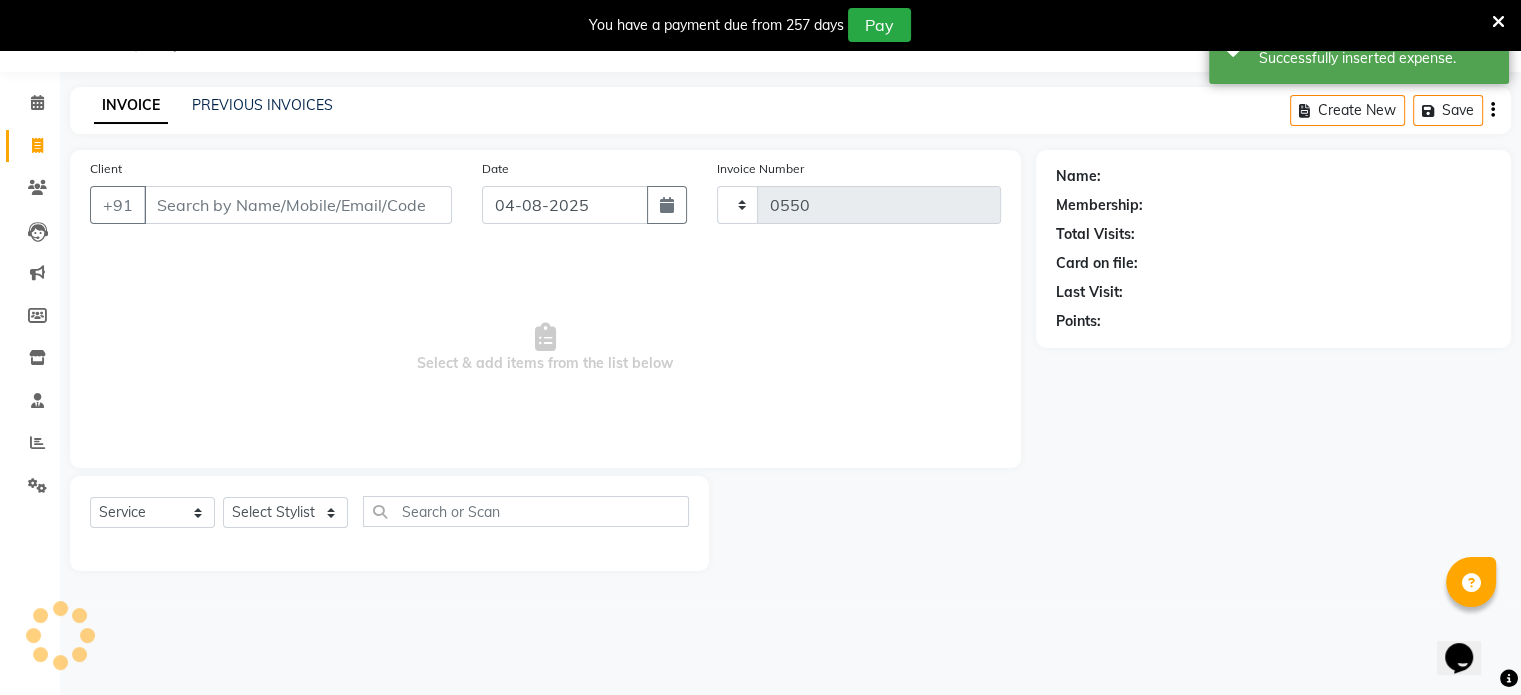 select on "7049" 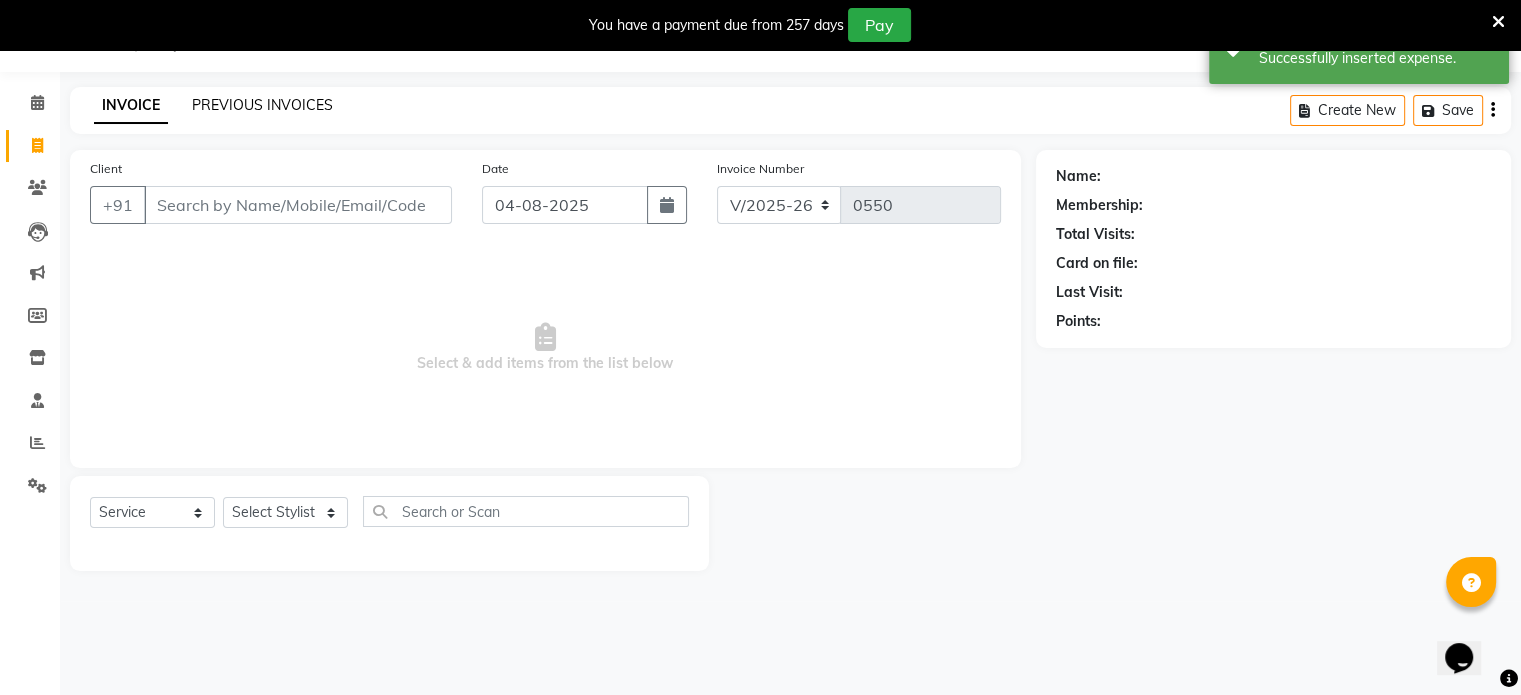 click on "PREVIOUS INVOICES" 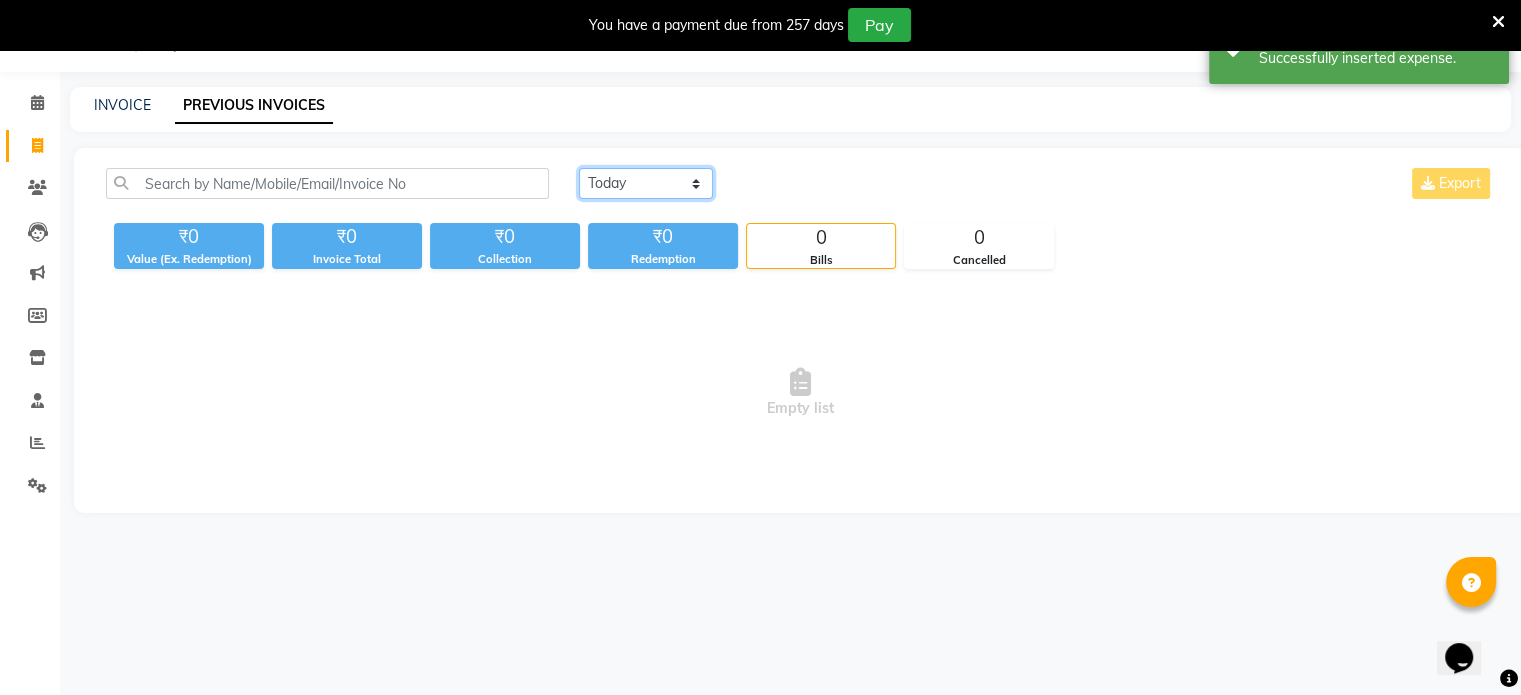 click on "Today Yesterday Custom Range" 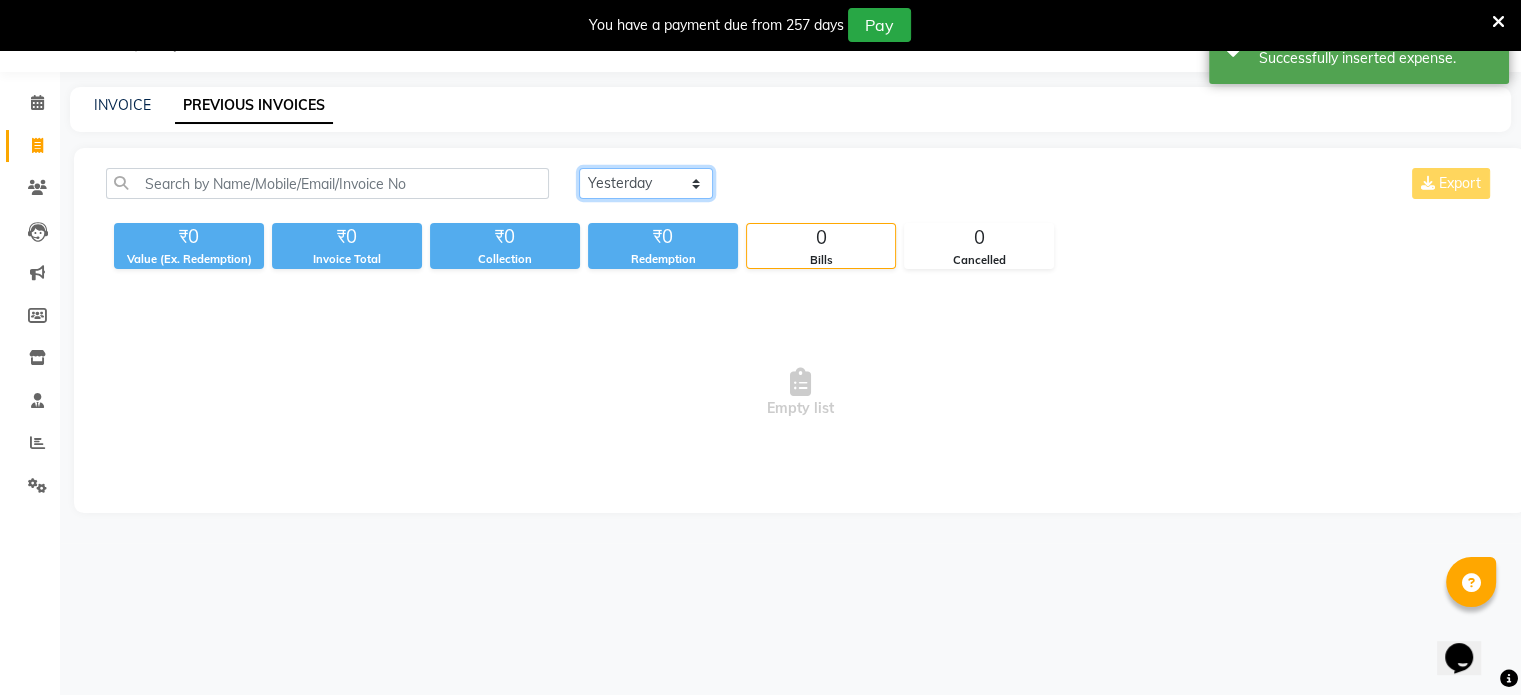click on "Today Yesterday Custom Range" 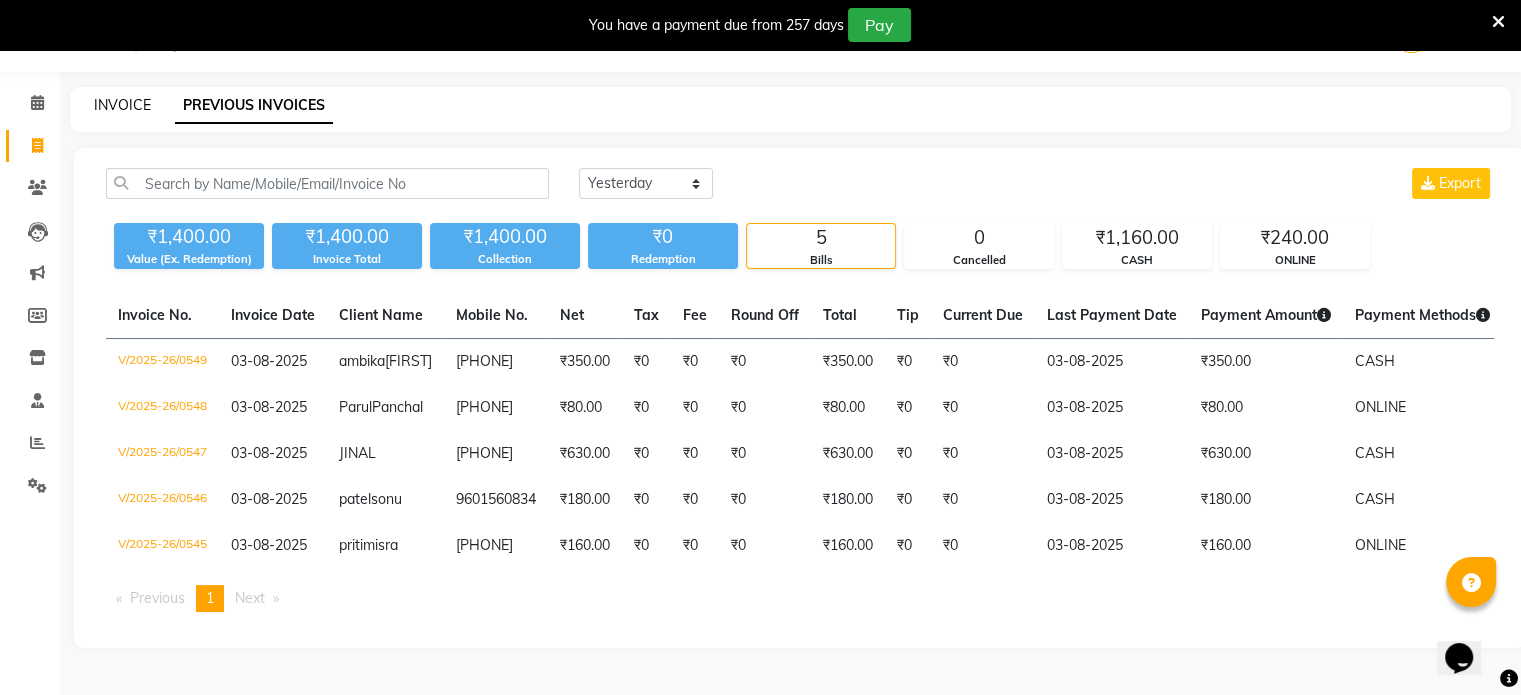 click on "INVOICE" 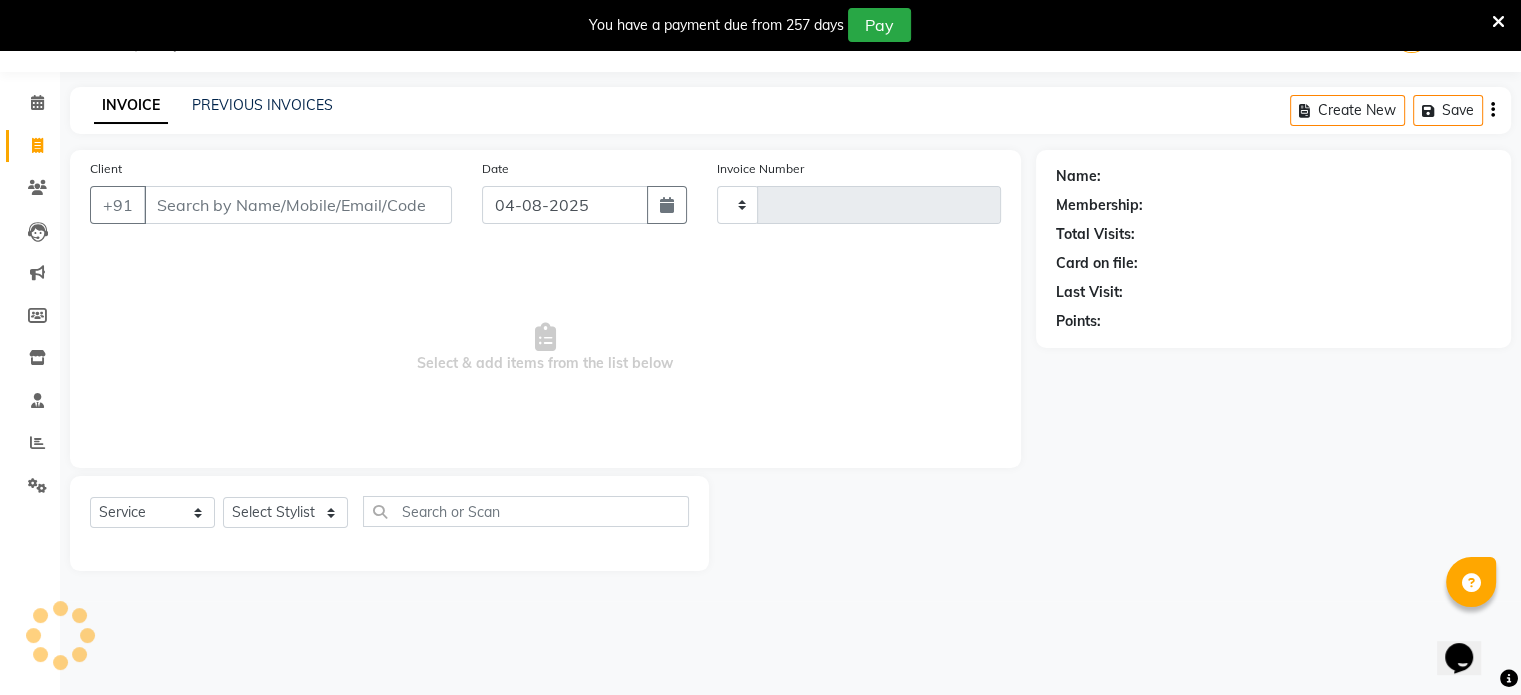 type on "0550" 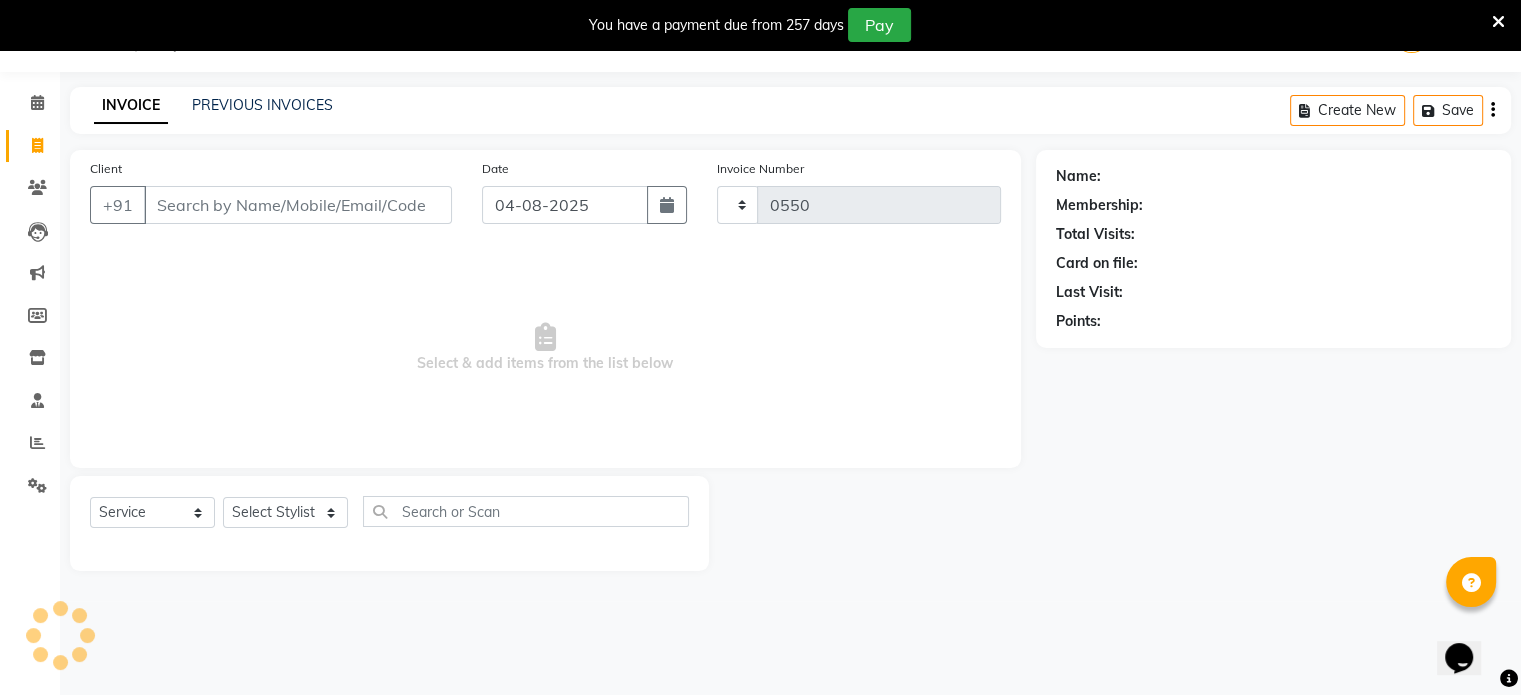select on "7049" 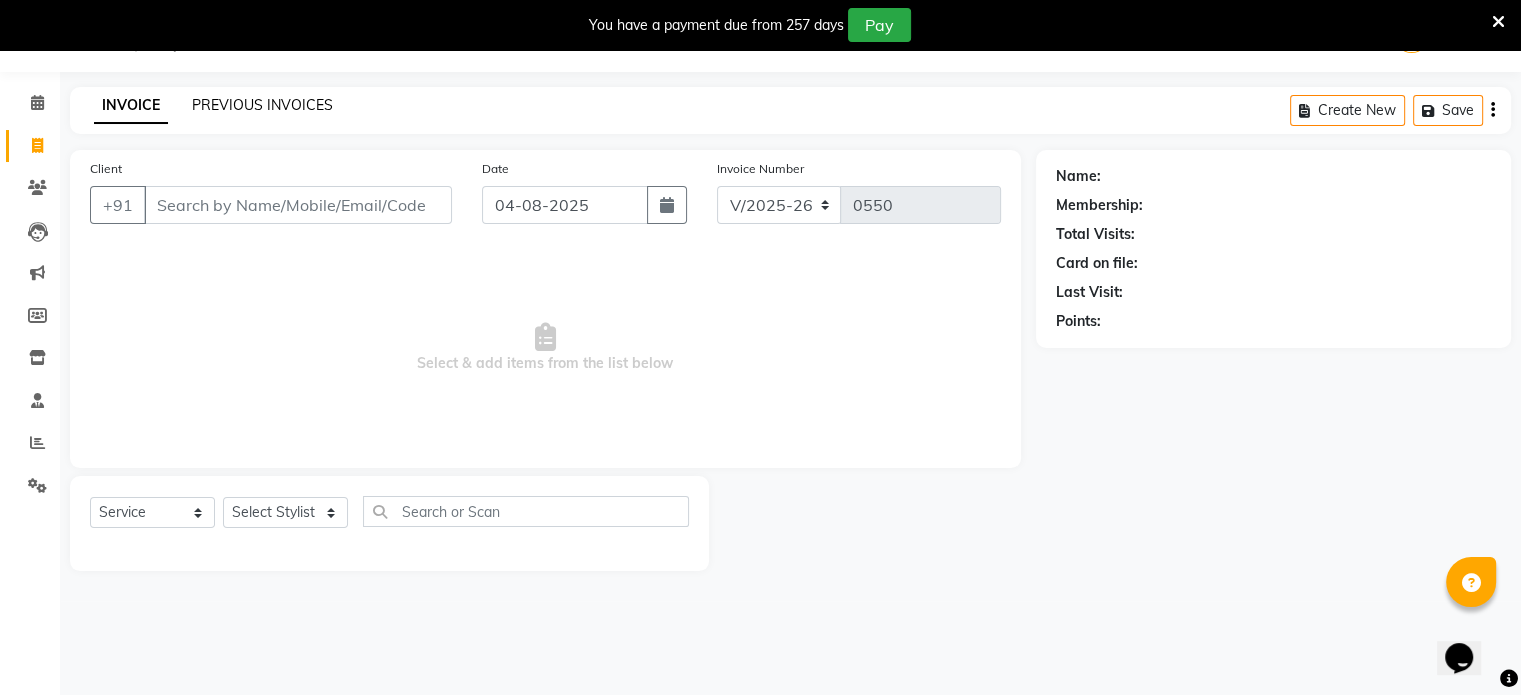 click on "PREVIOUS INVOICES" 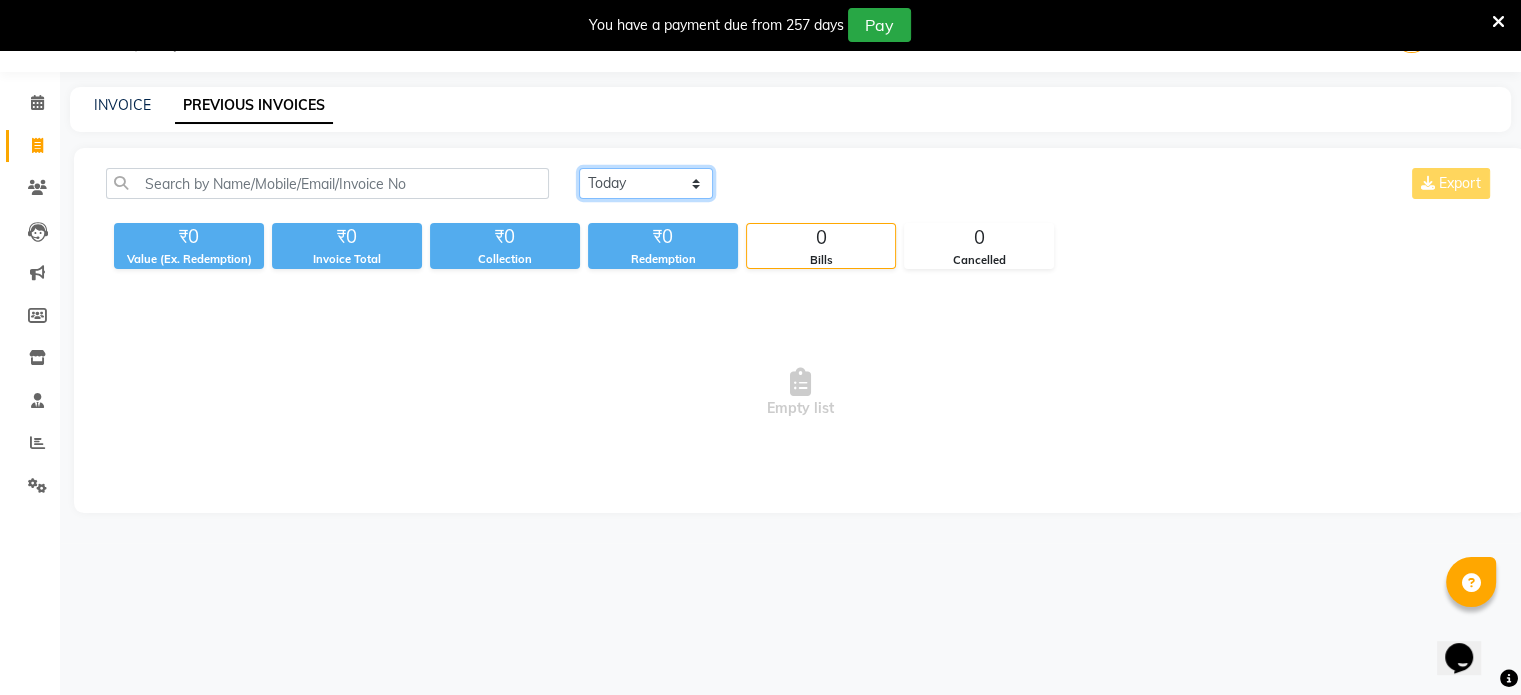 click on "Today Yesterday Custom Range" 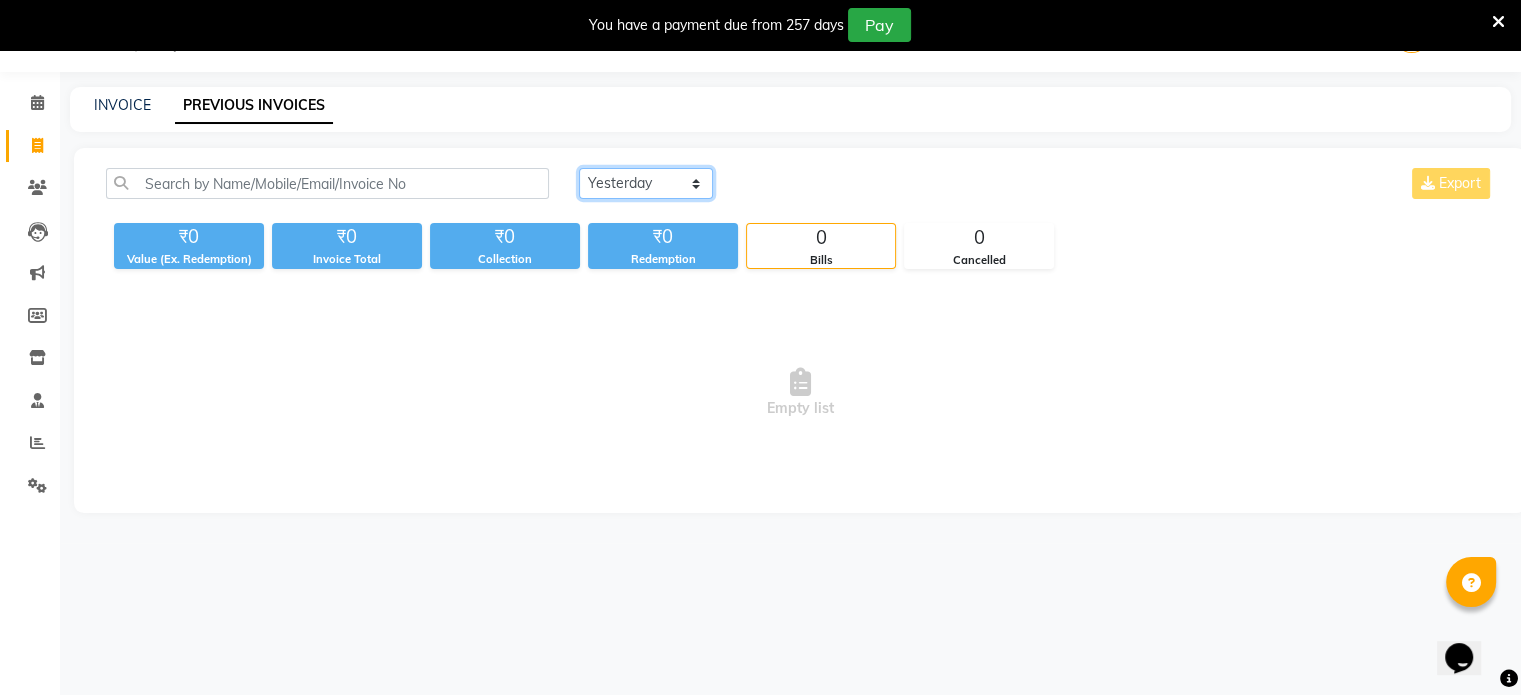 click on "Today Yesterday Custom Range" 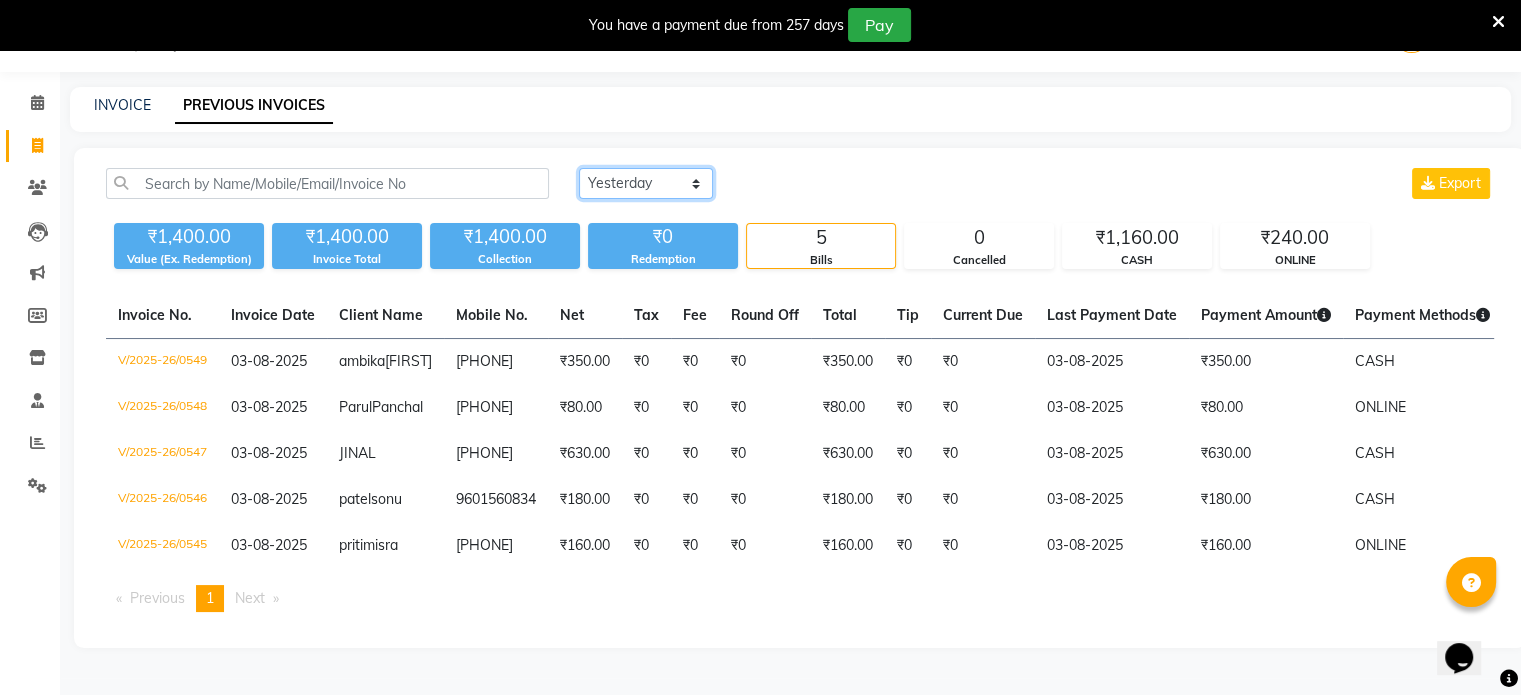 click on "Today Yesterday Custom Range" 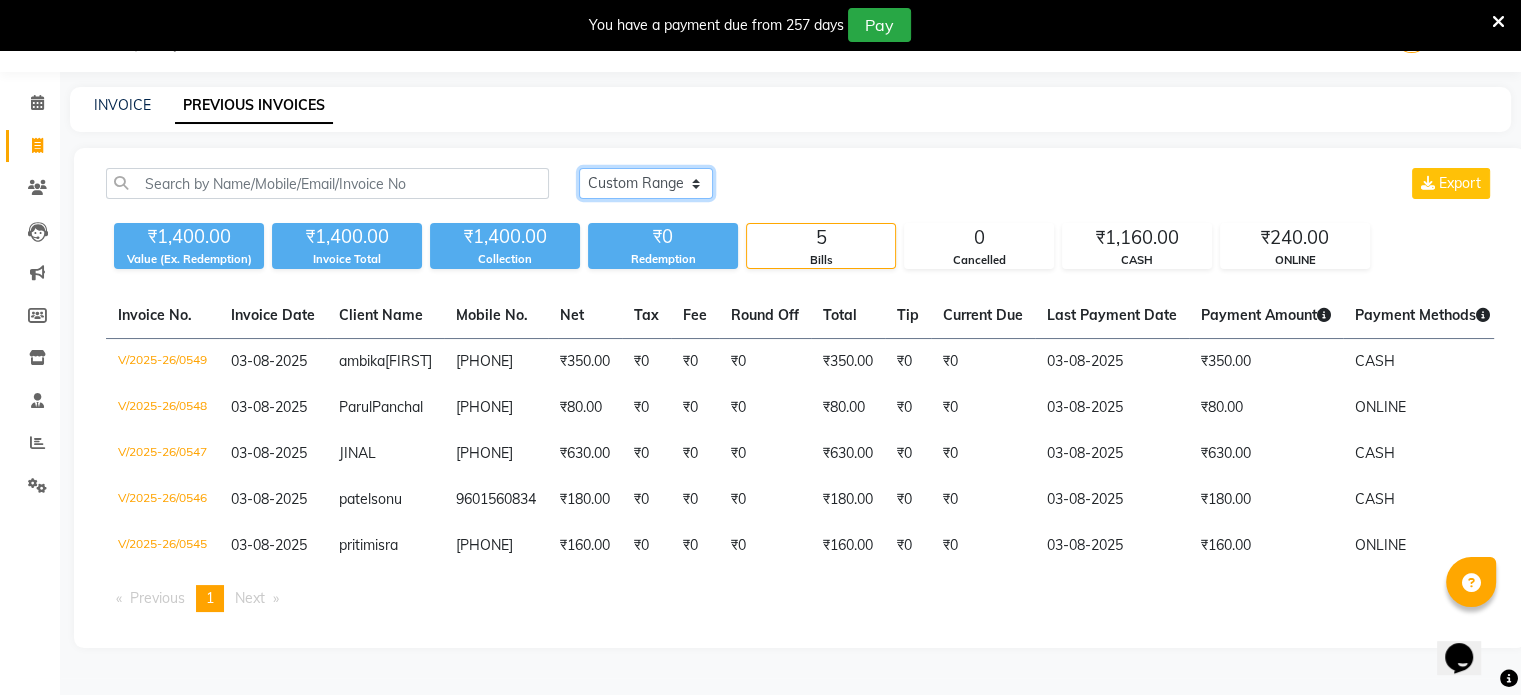 click on "Today Yesterday Custom Range" 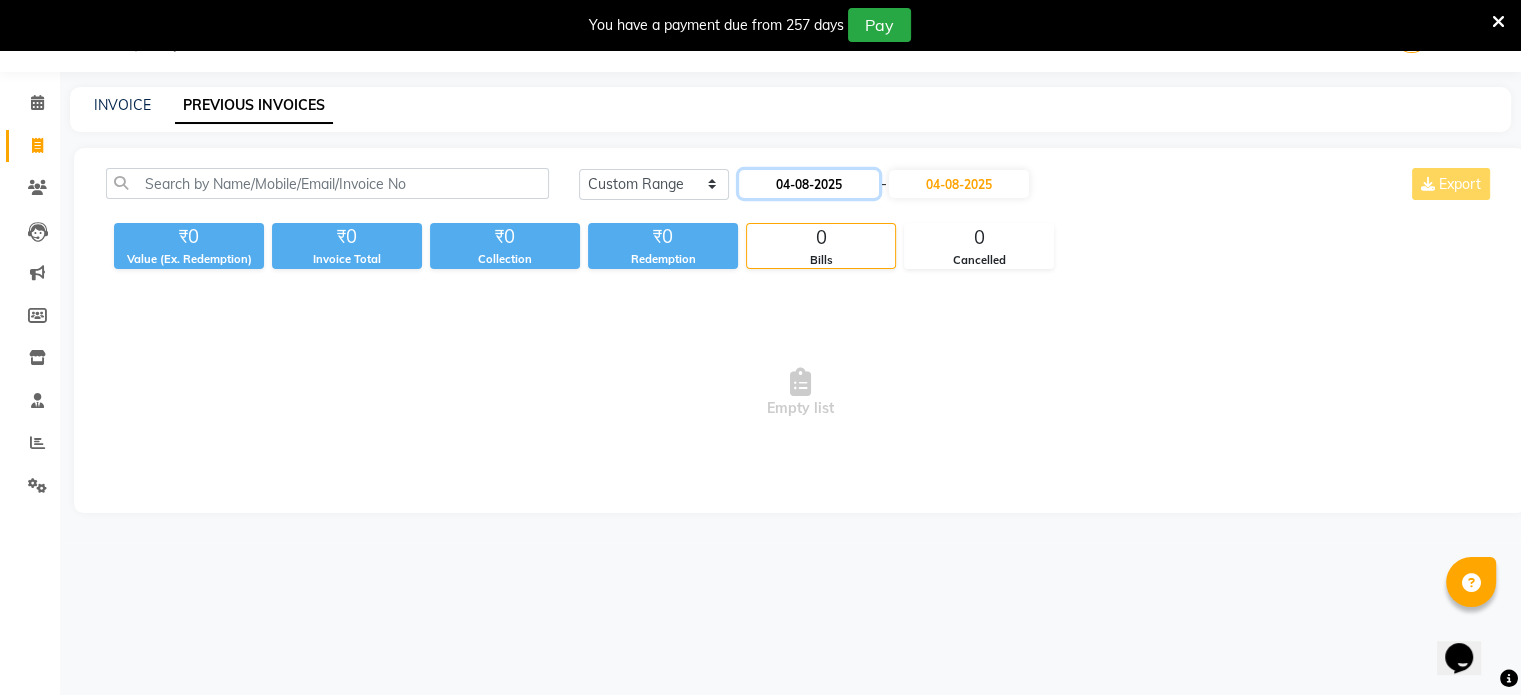 click on "04-08-2025" 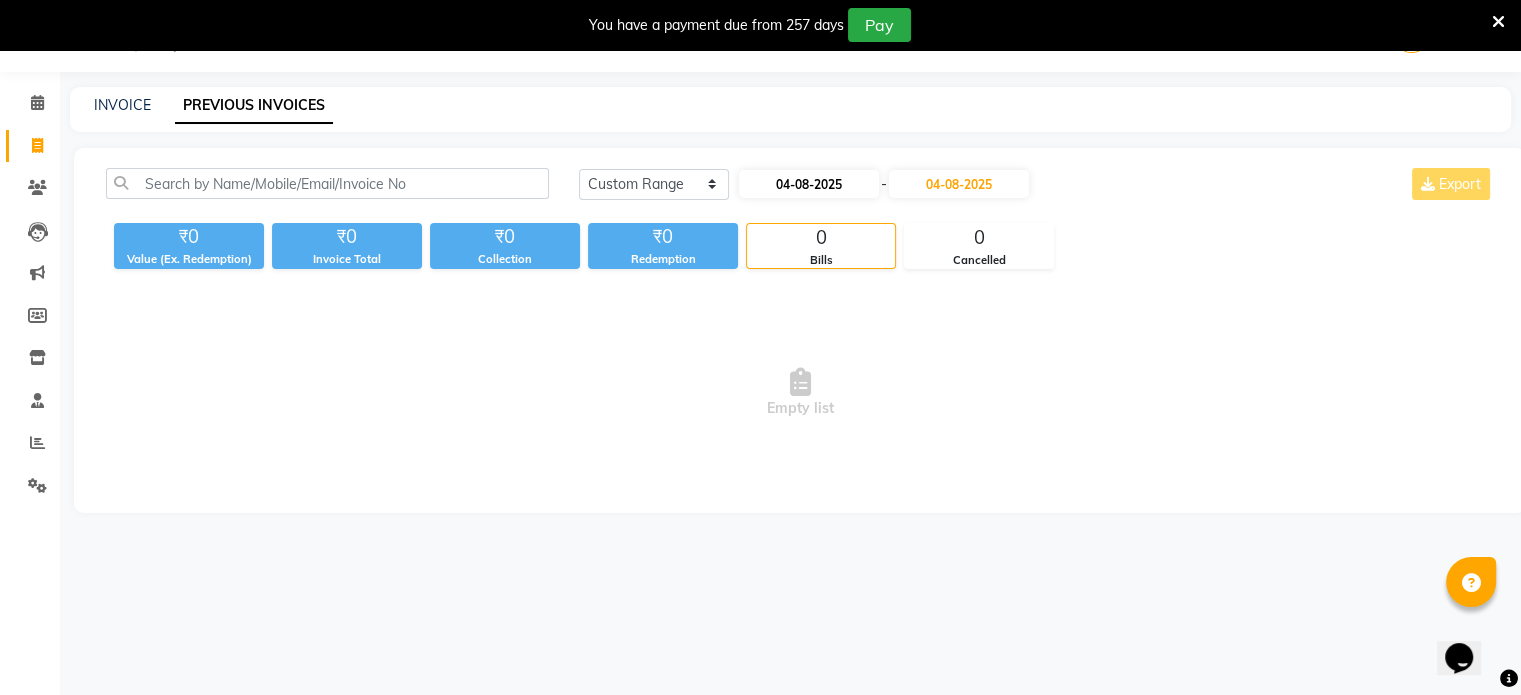 select on "8" 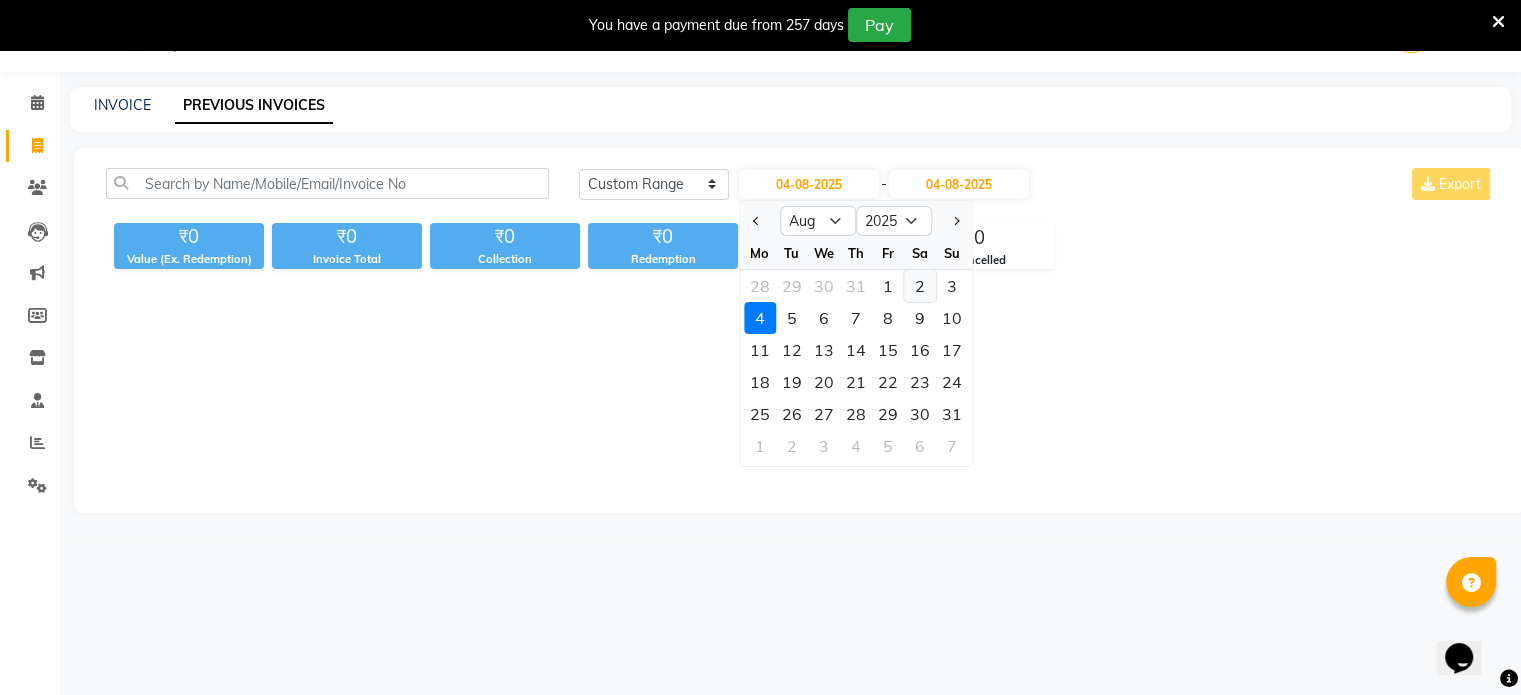 click on "2" 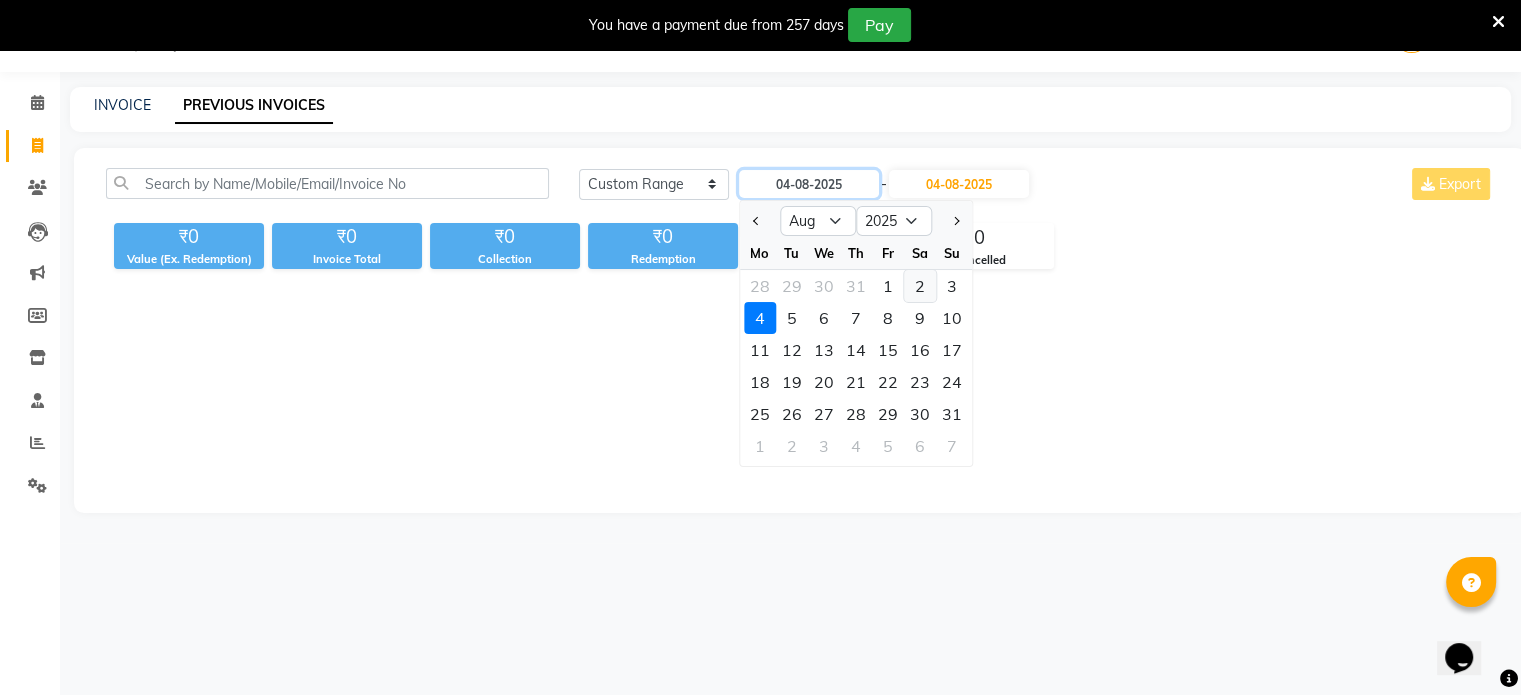 type on "02-08-2025" 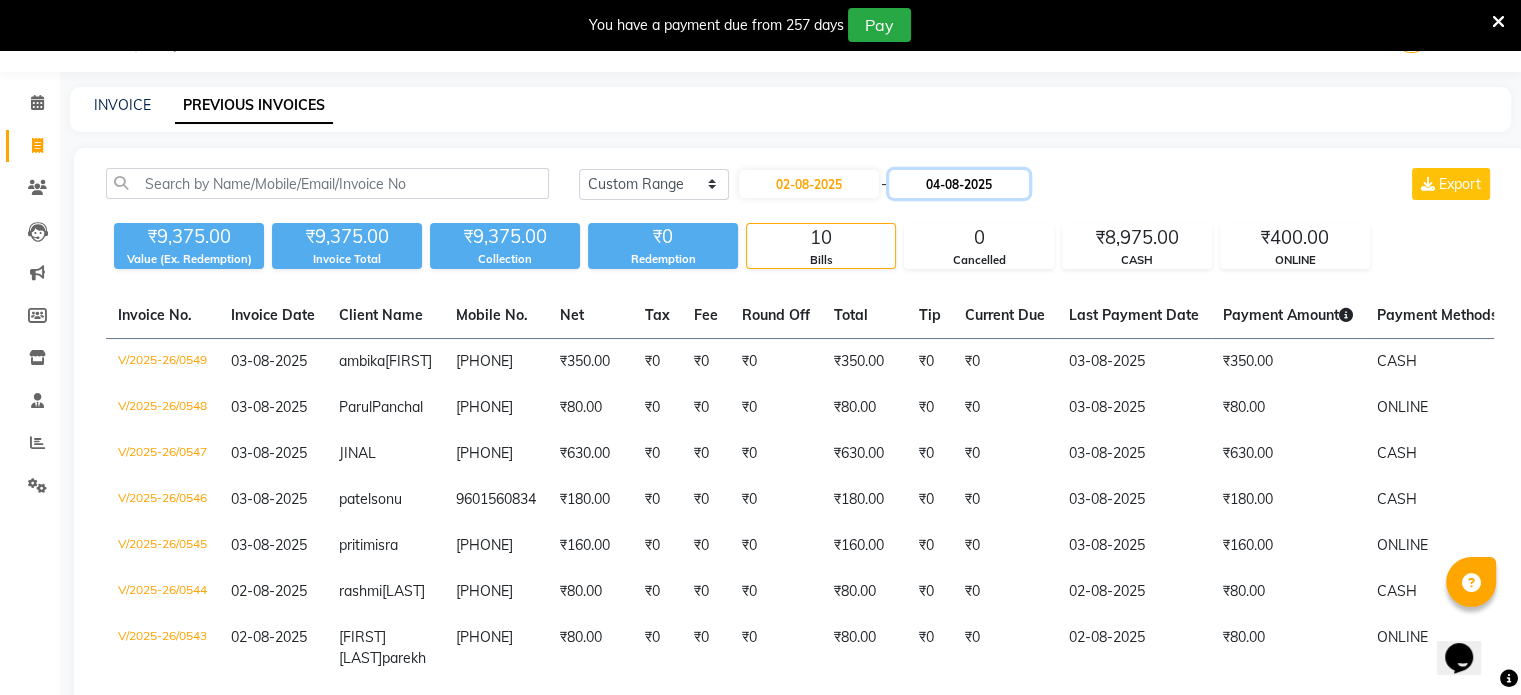 click on "04-08-2025" 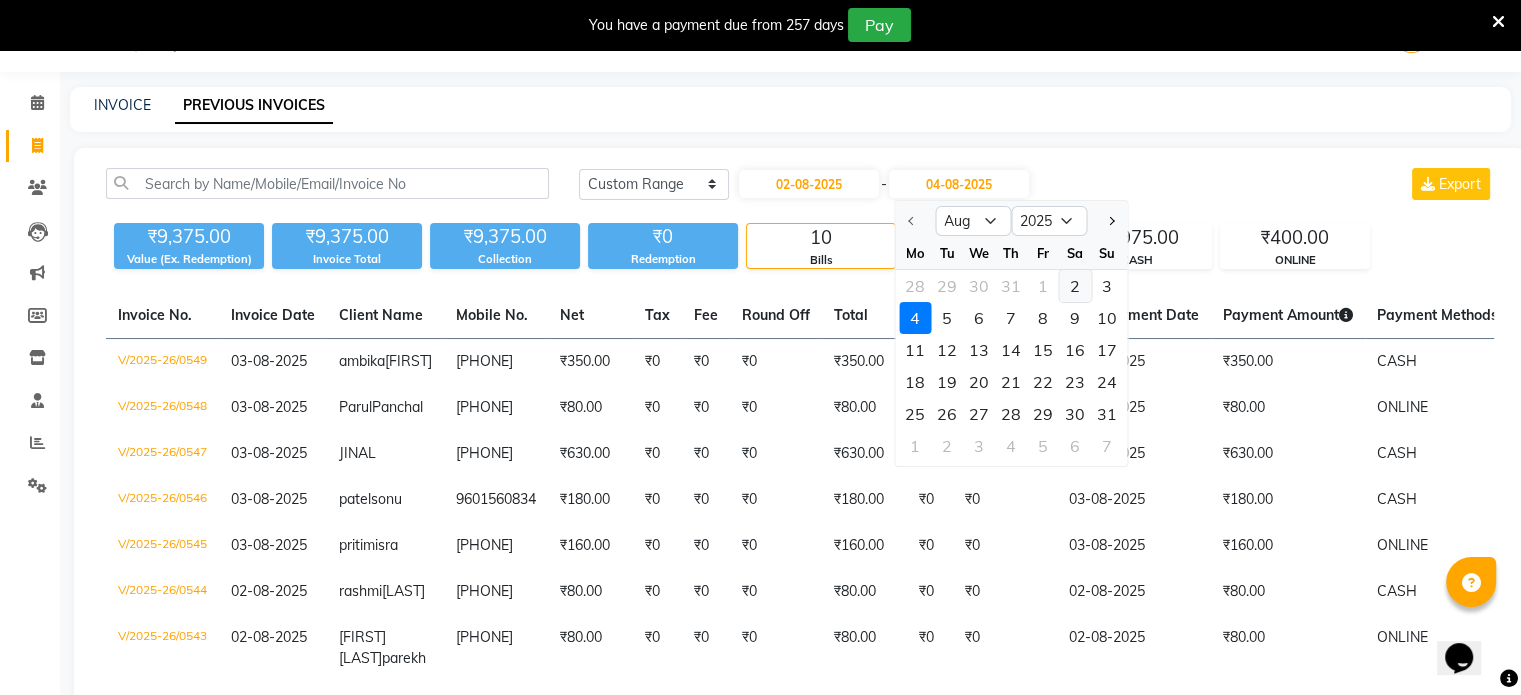 click on "2" 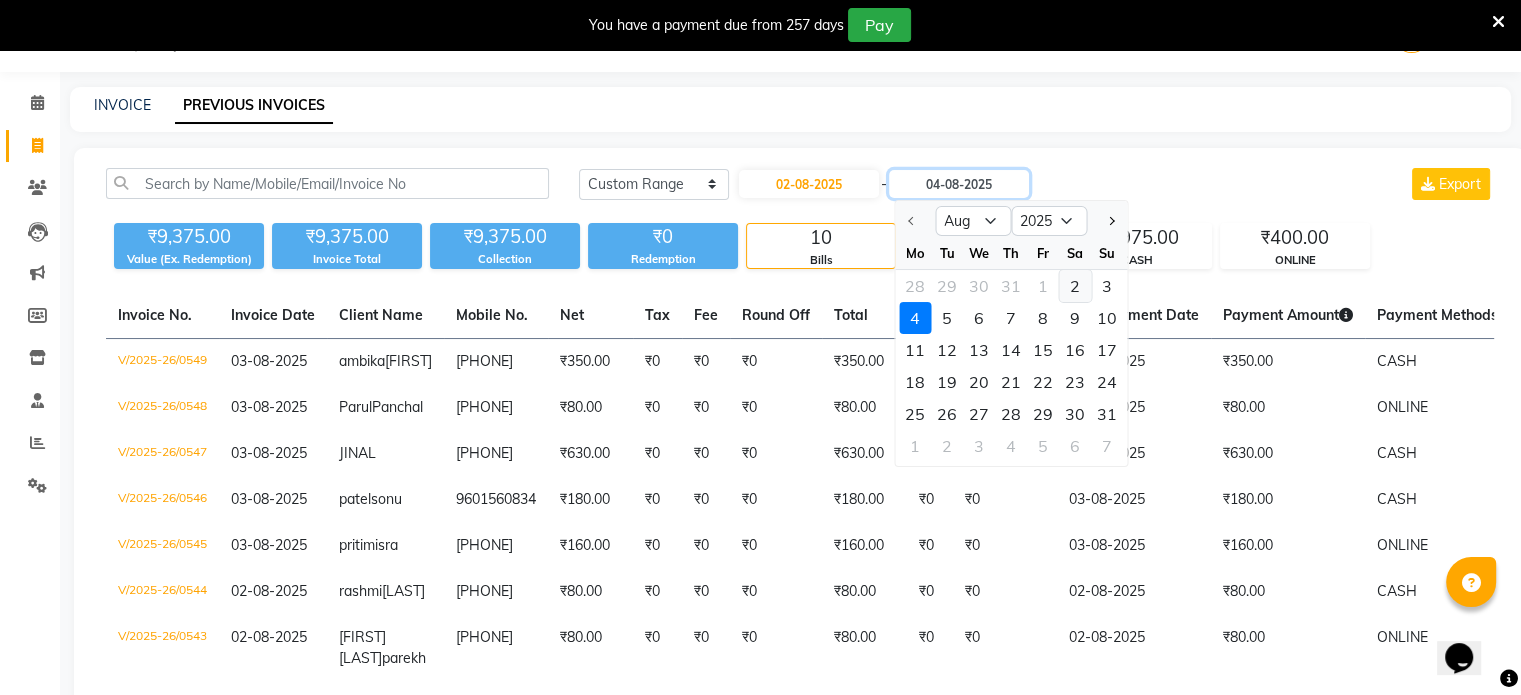 type on "02-08-2025" 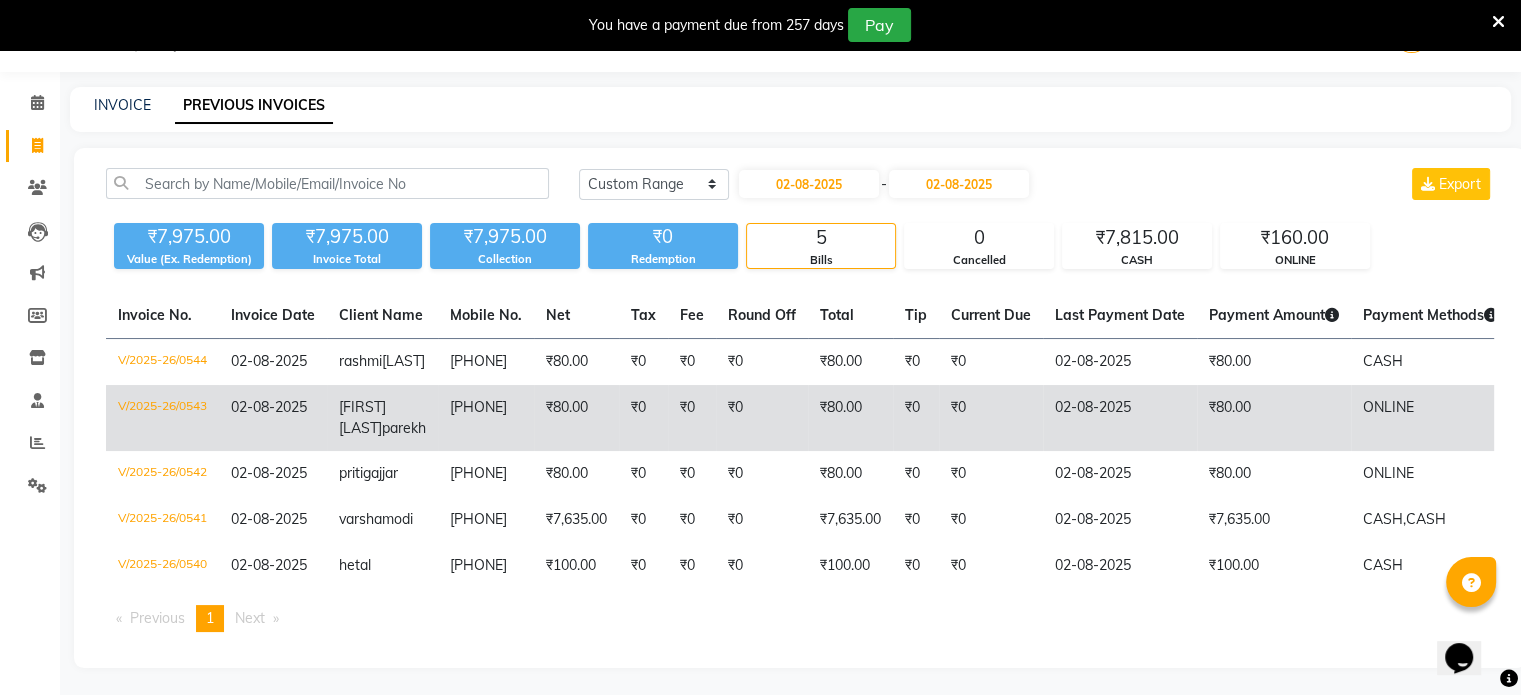 click on "[PHONE]" 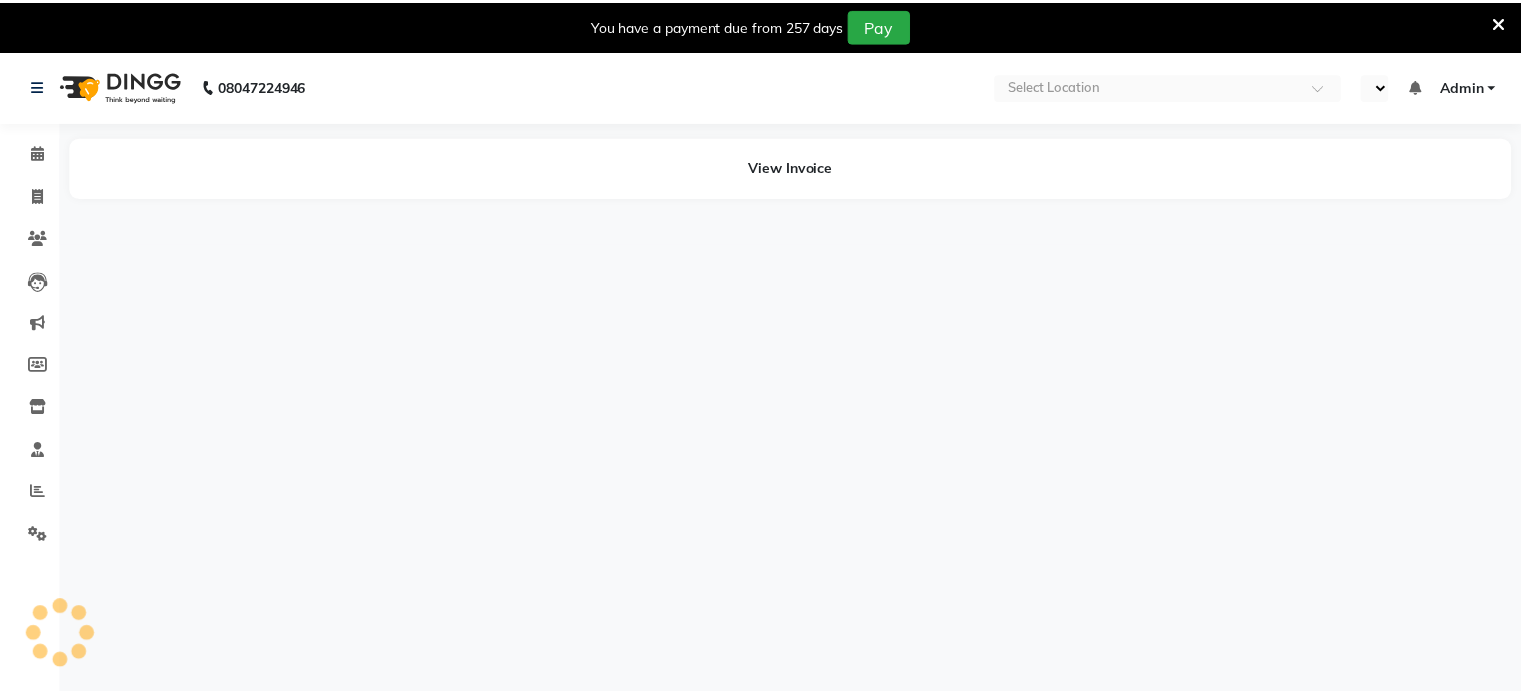 scroll, scrollTop: 0, scrollLeft: 0, axis: both 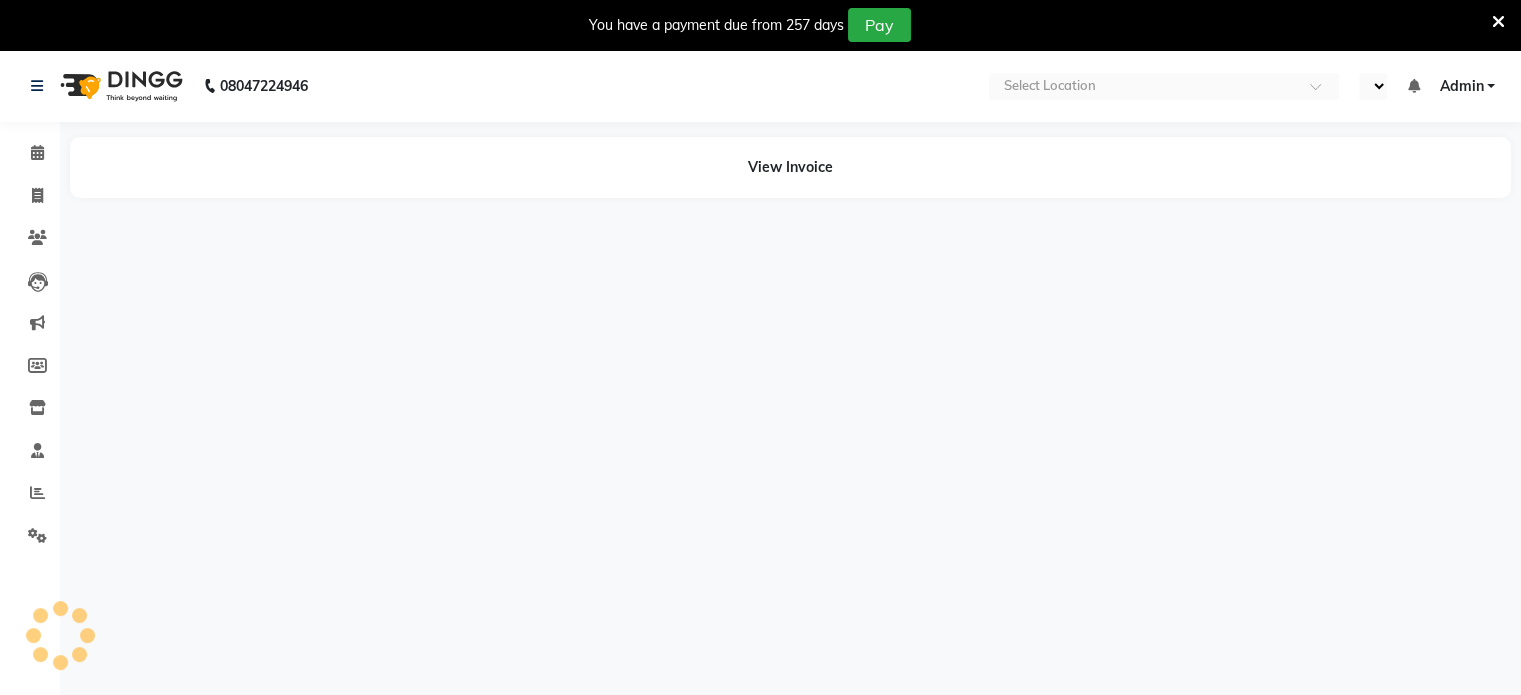 select on "en" 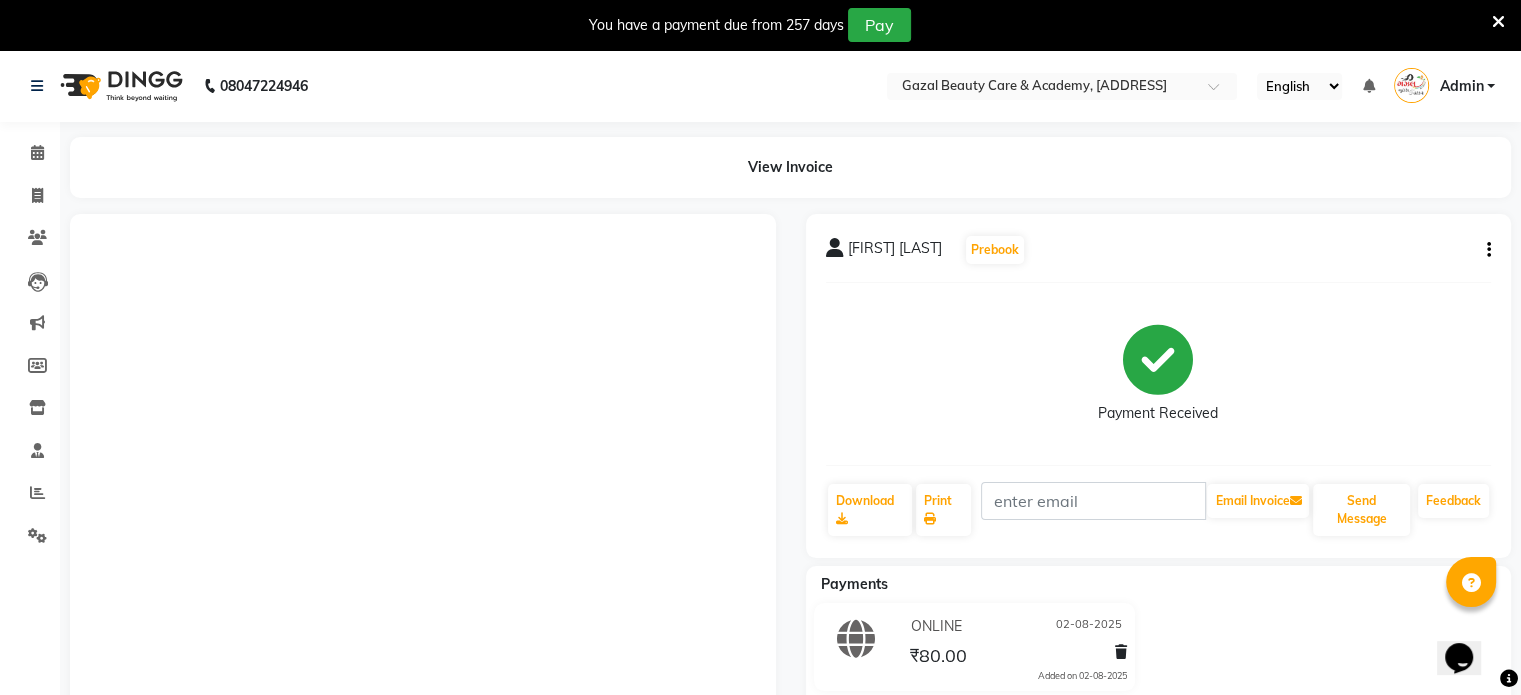 scroll, scrollTop: 0, scrollLeft: 0, axis: both 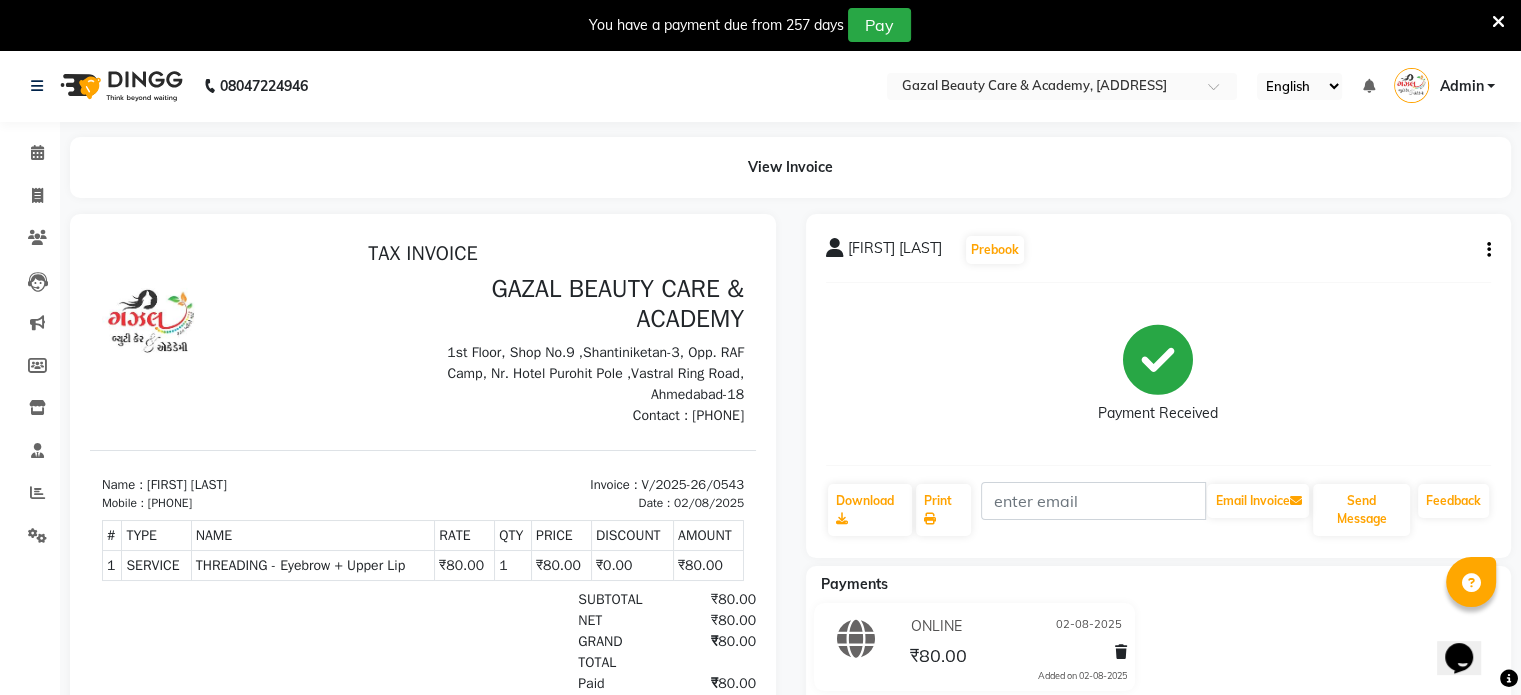 click 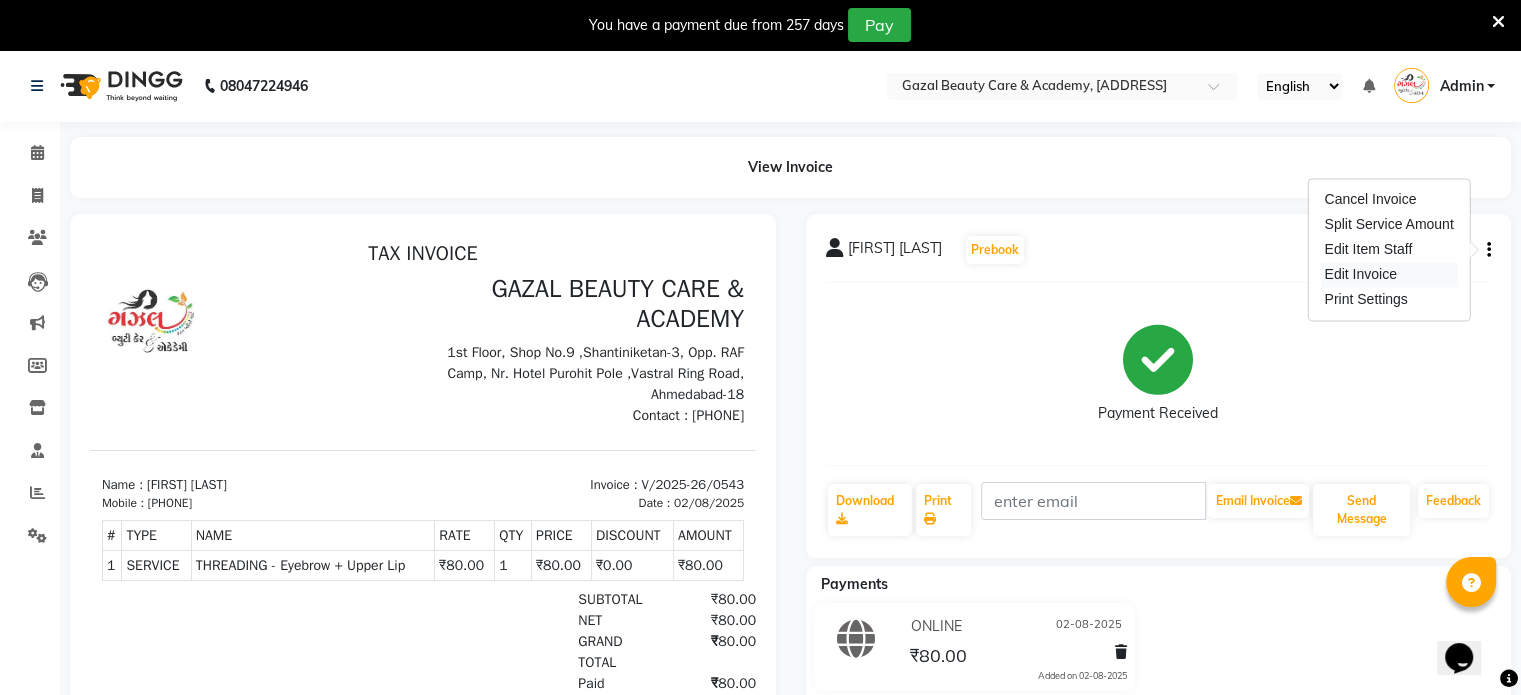 click on "Edit Invoice" at bounding box center [1388, 274] 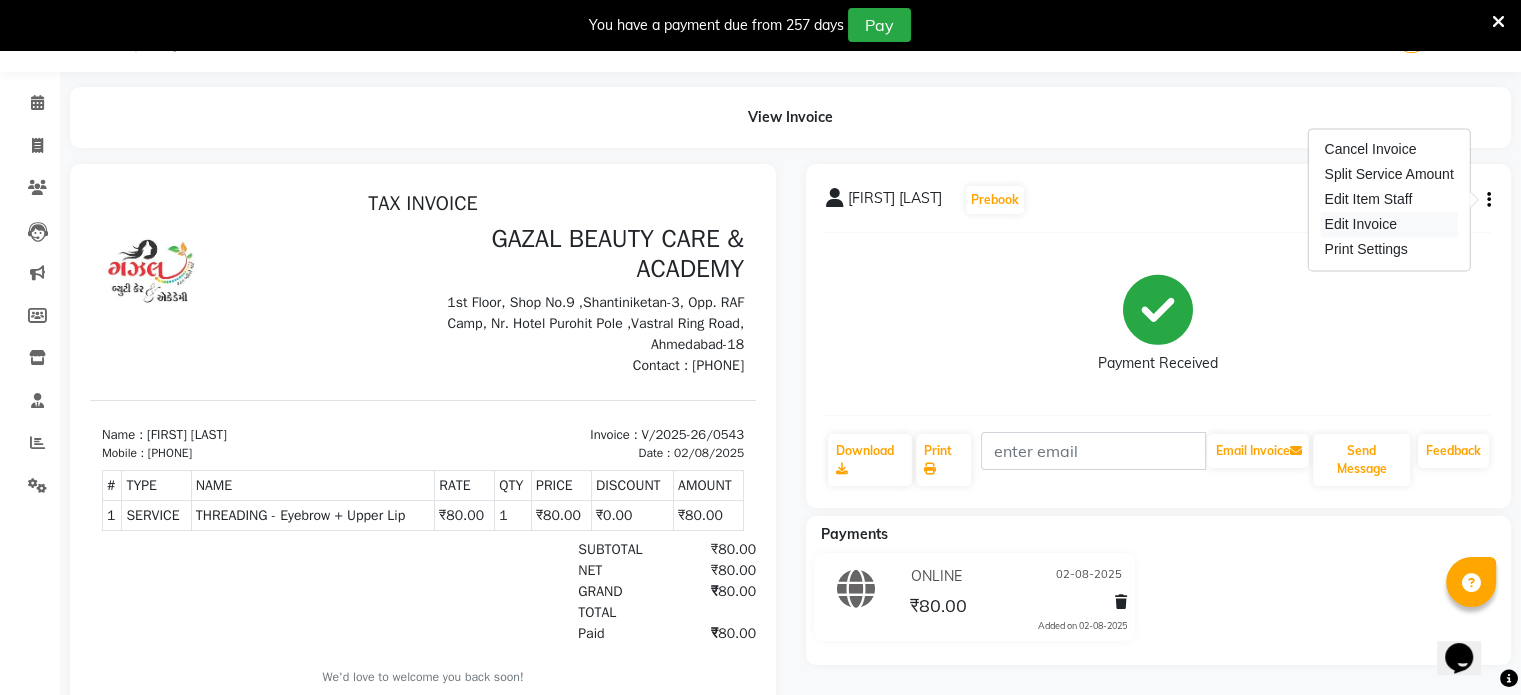 select on "service" 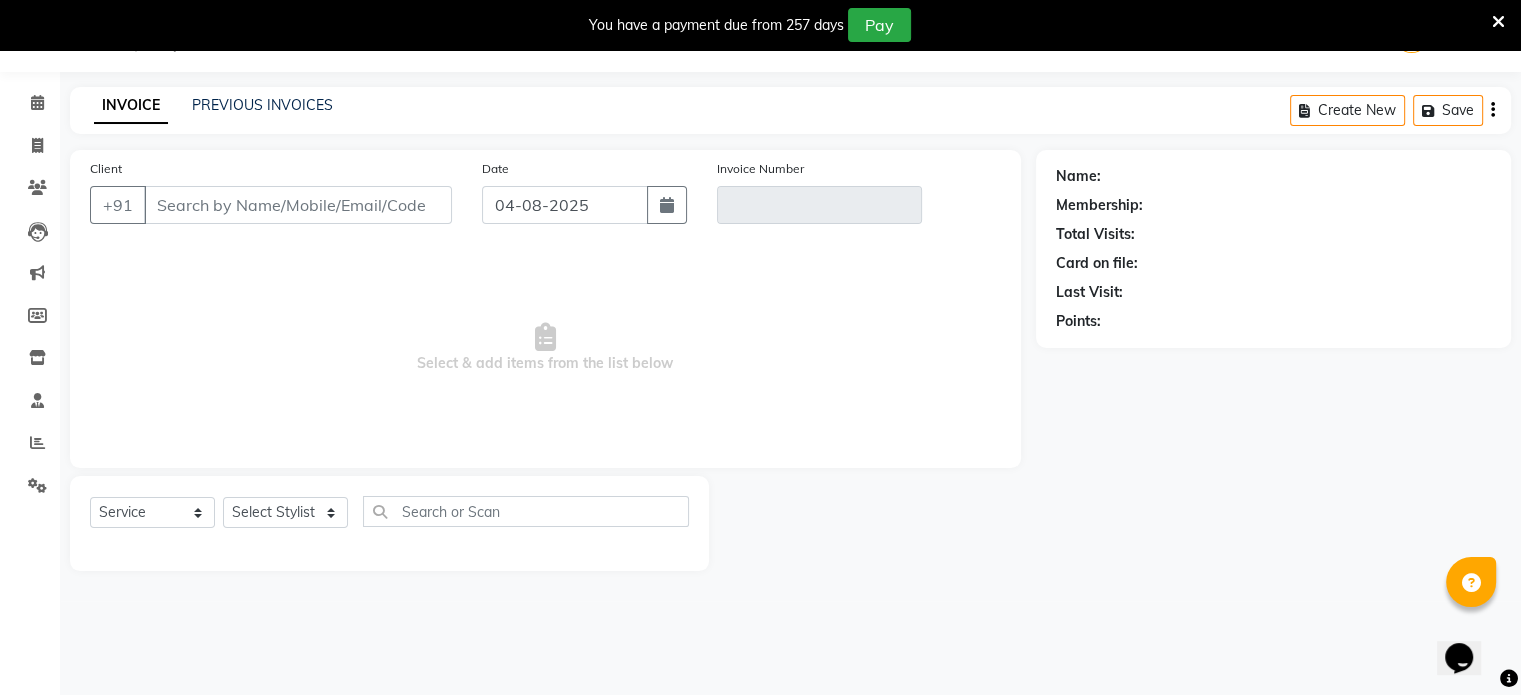 type on "[PHONE]" 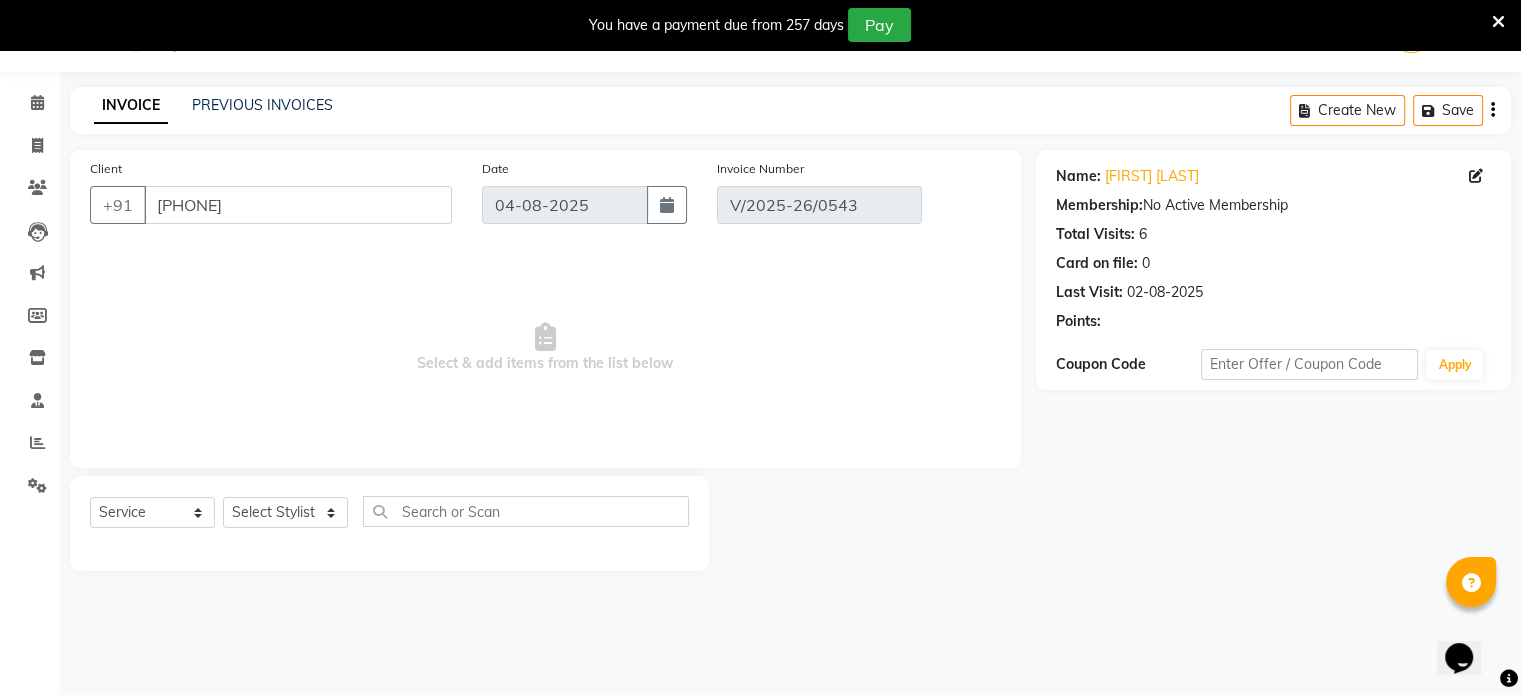 type on "02-08-2025" 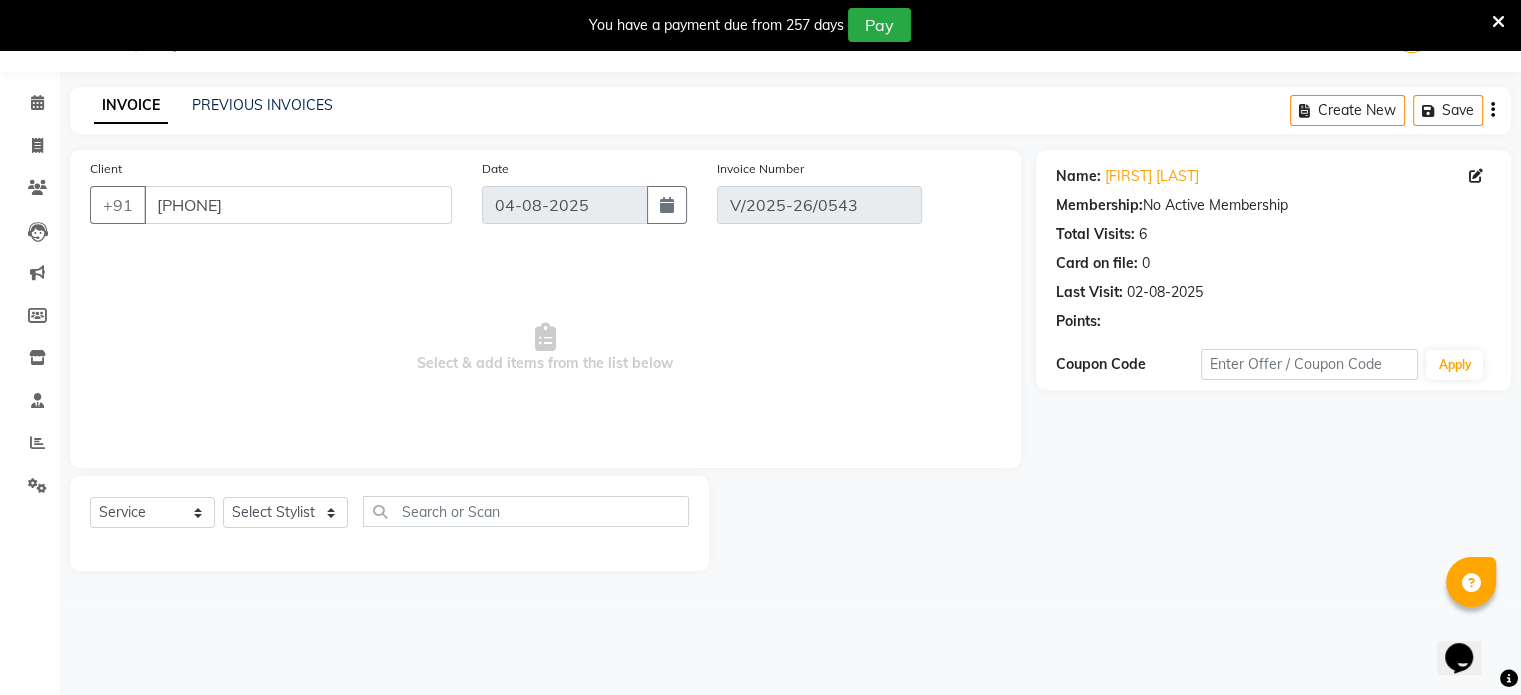 select on "select" 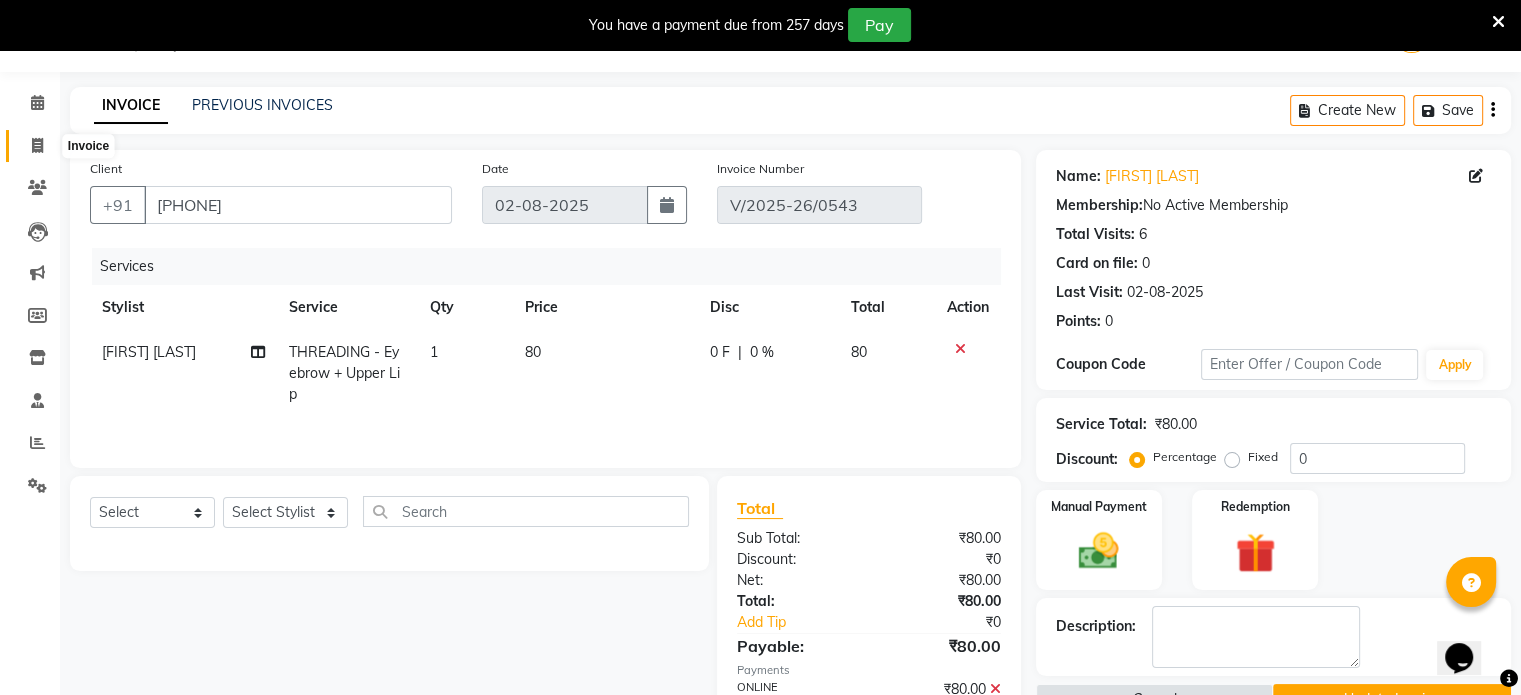 click 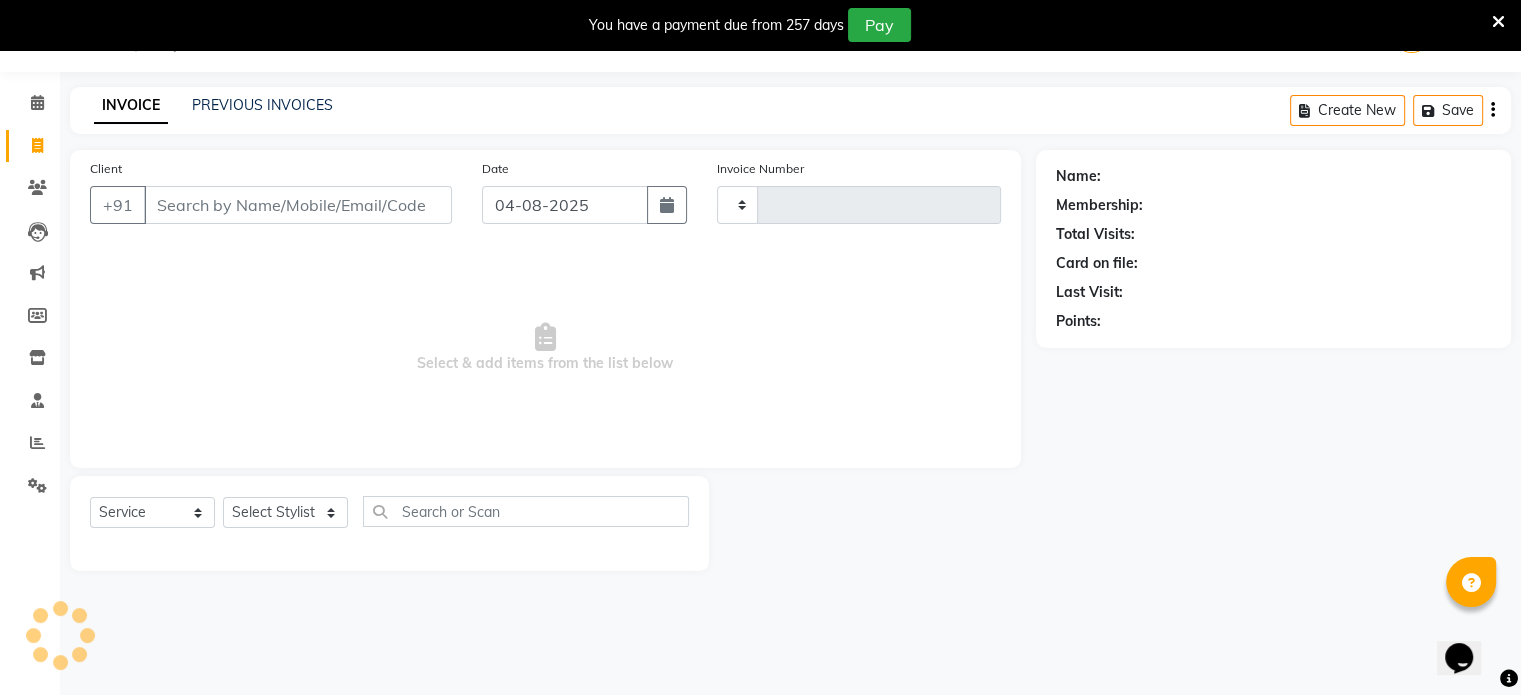 type on "0550" 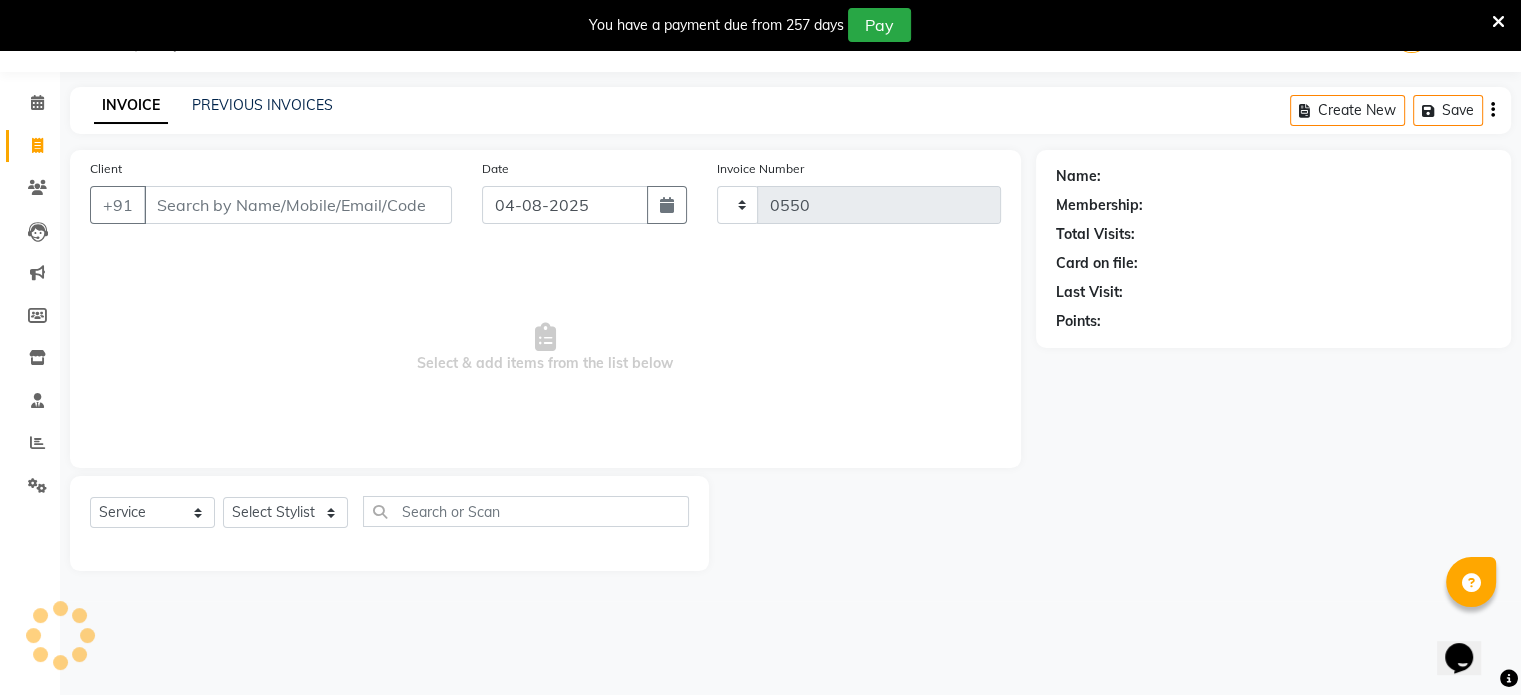 select on "7049" 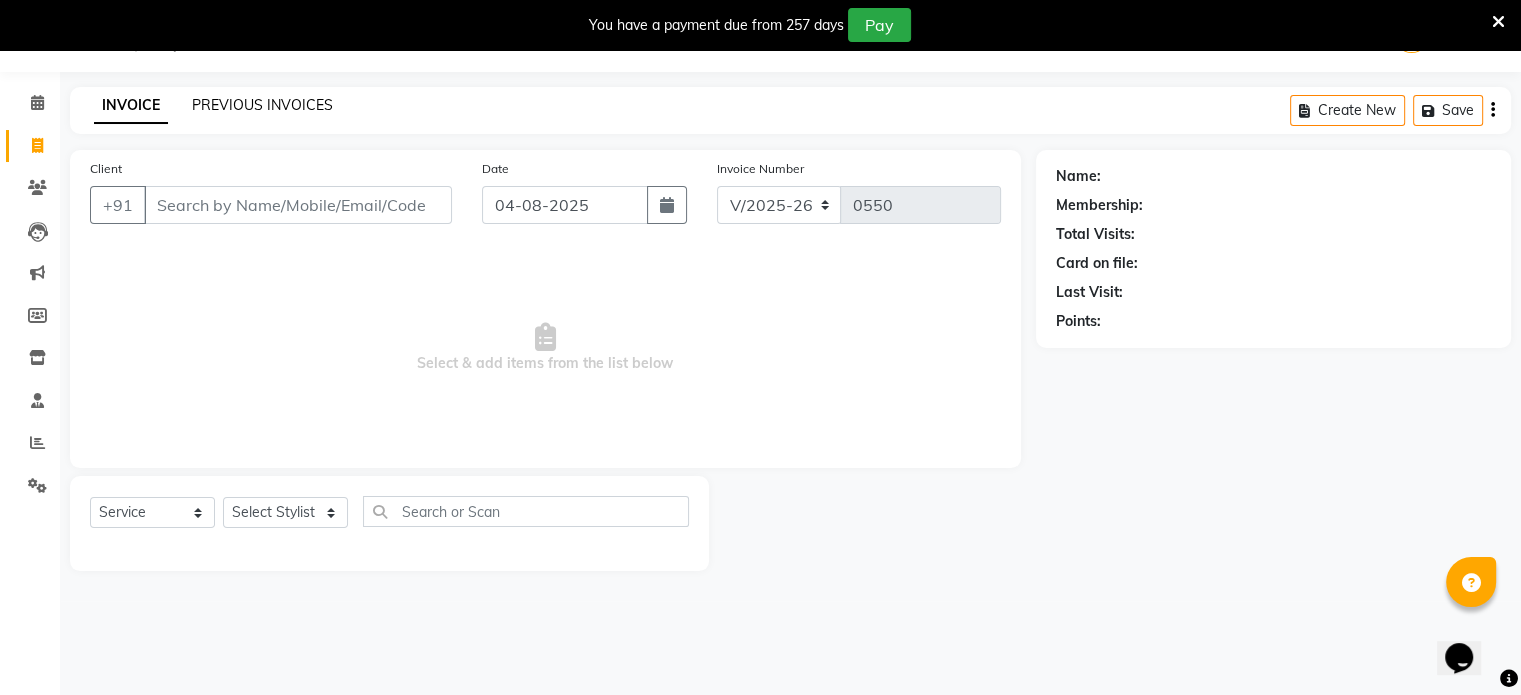 click on "PREVIOUS INVOICES" 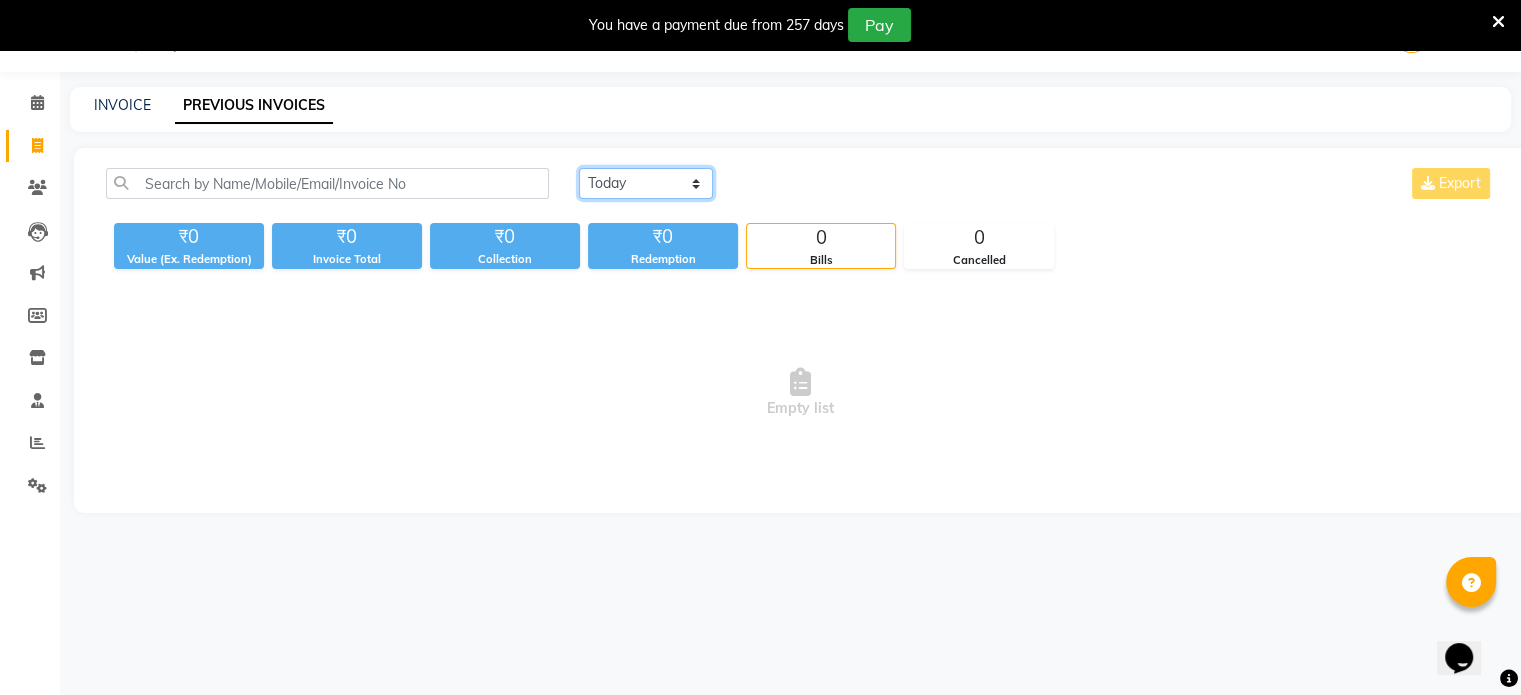 click on "Today Yesterday Custom Range" 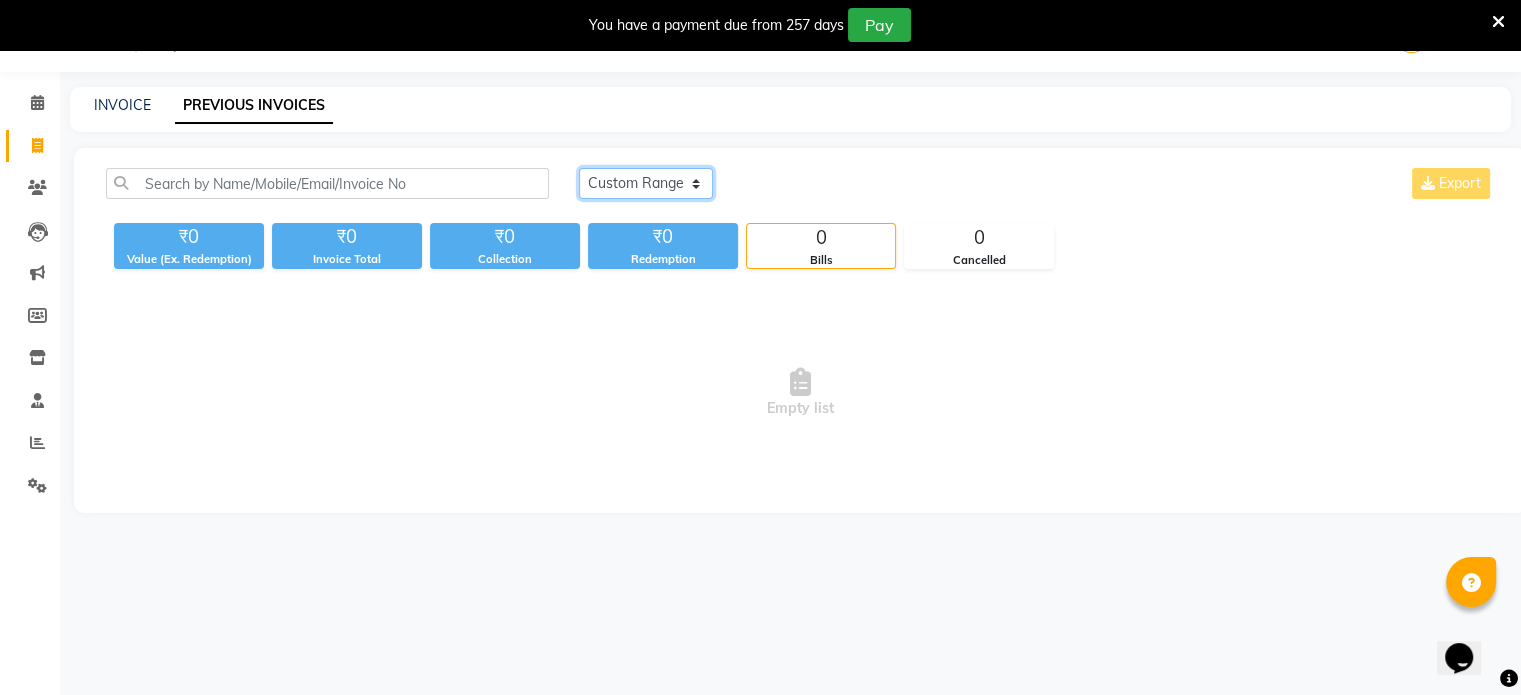 click on "Today Yesterday Custom Range" 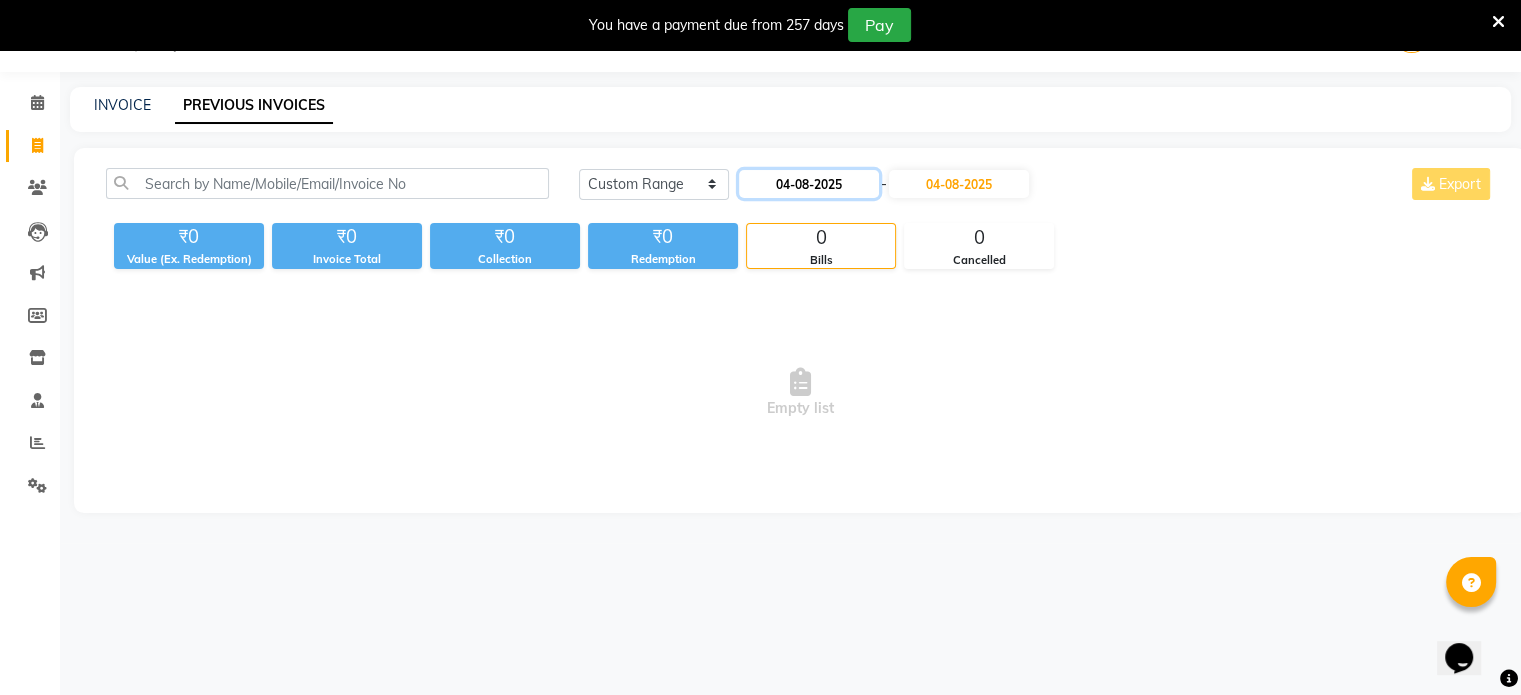 click on "04-08-2025" 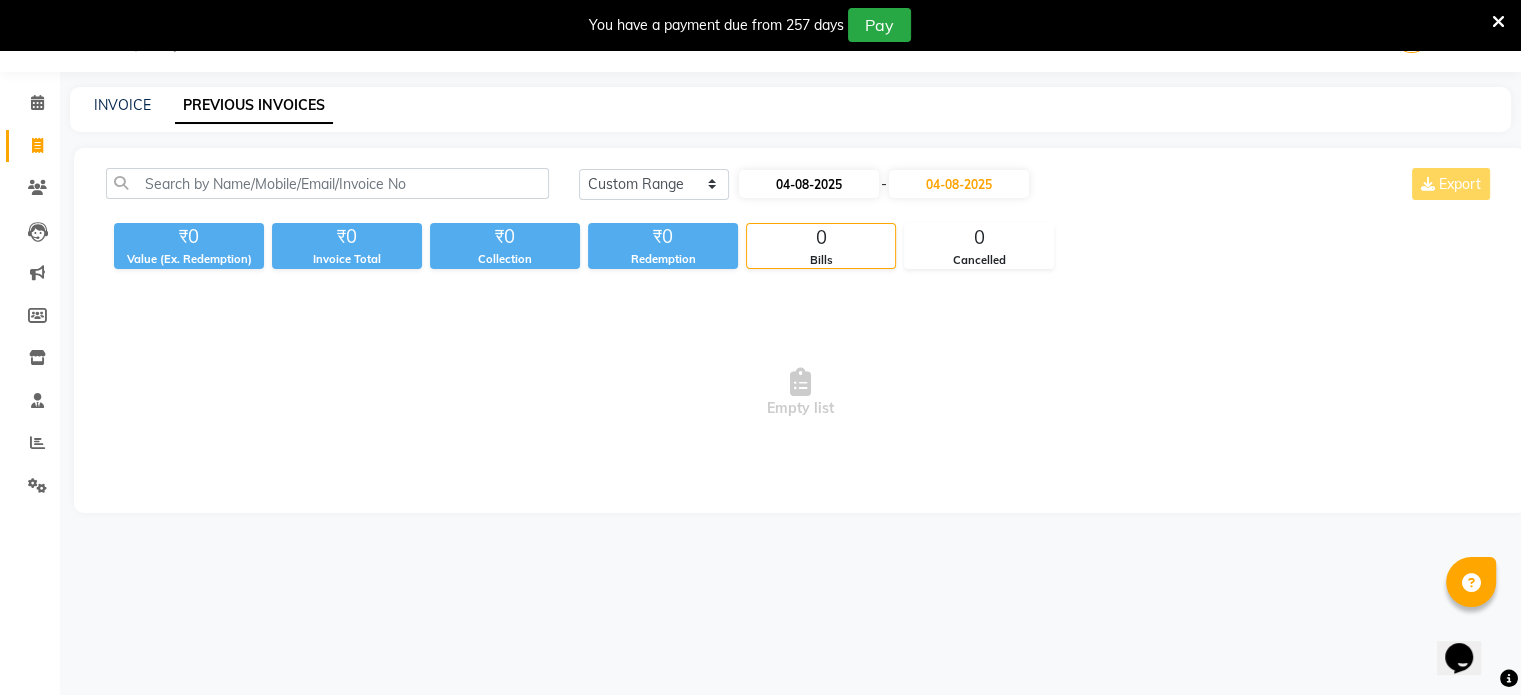 select on "8" 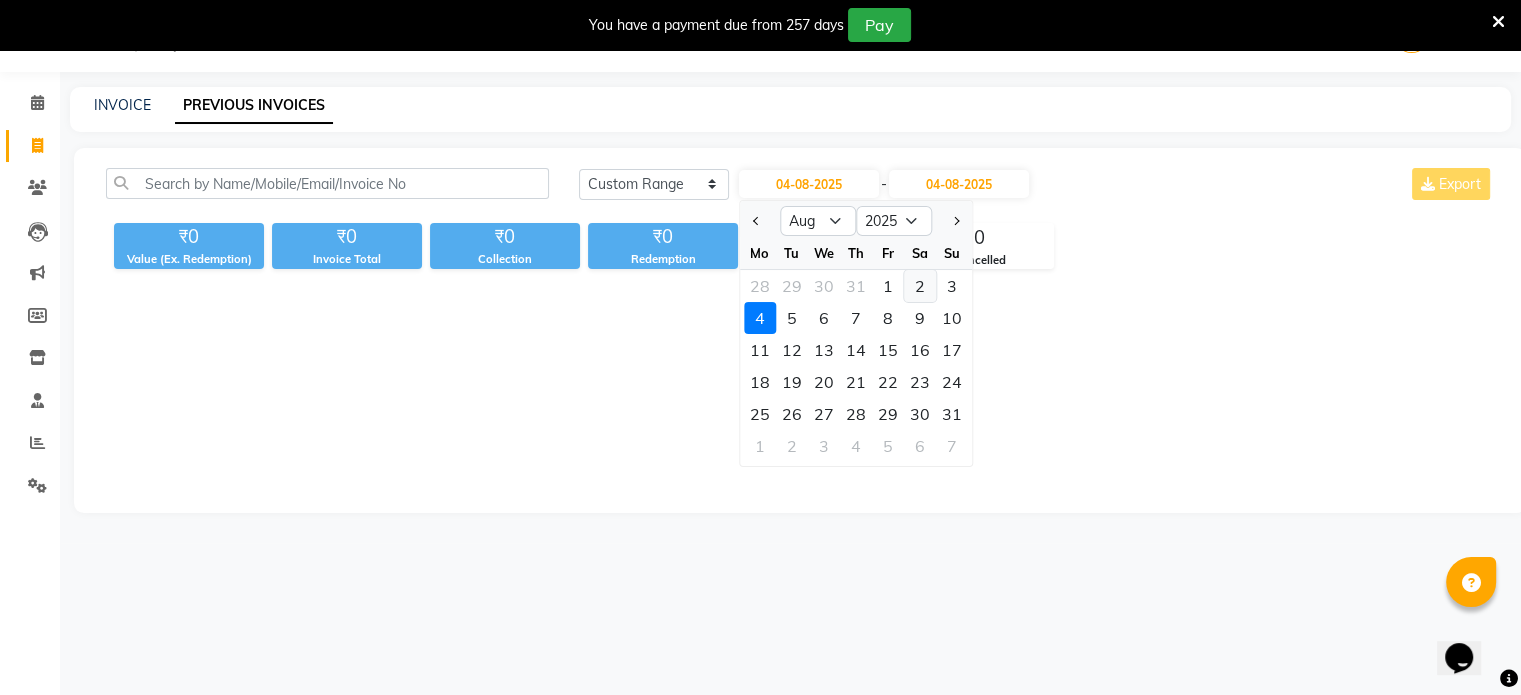 click on "2" 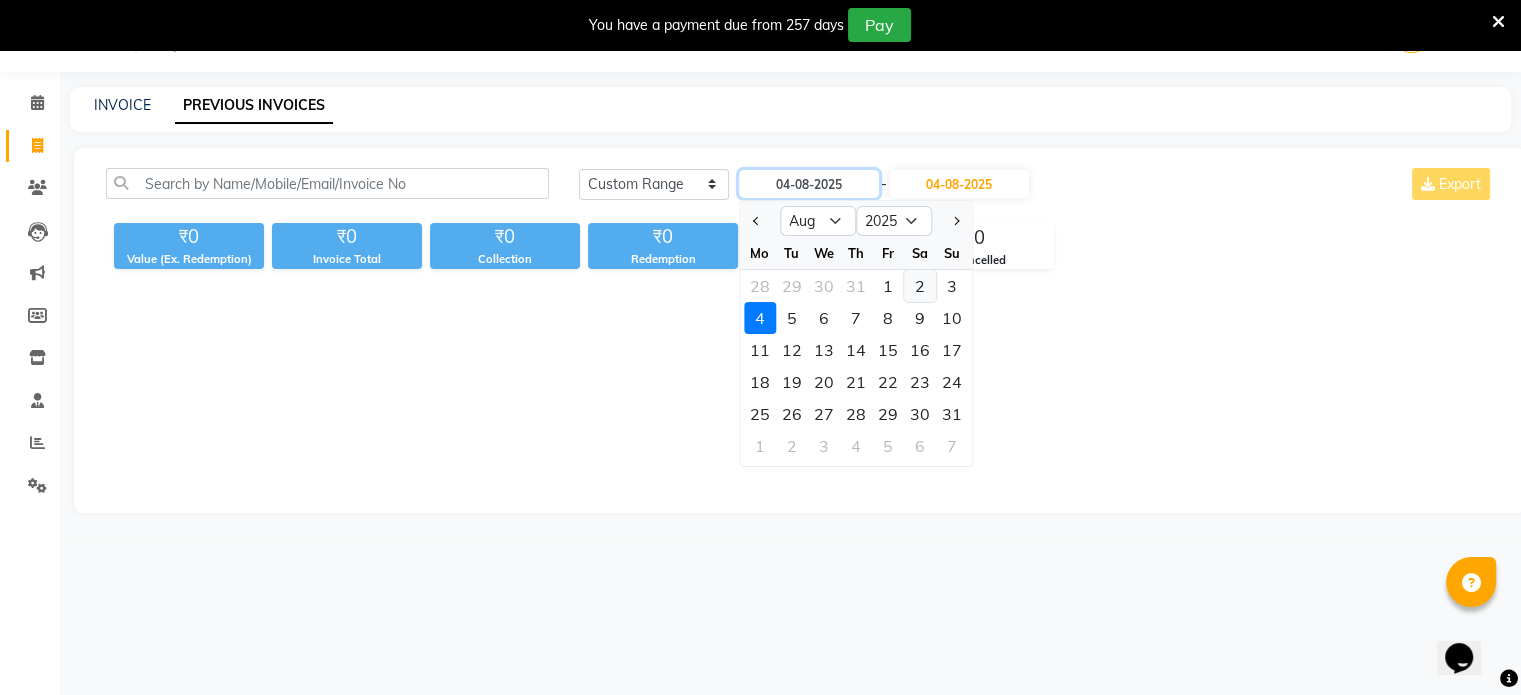 type on "02-08-2025" 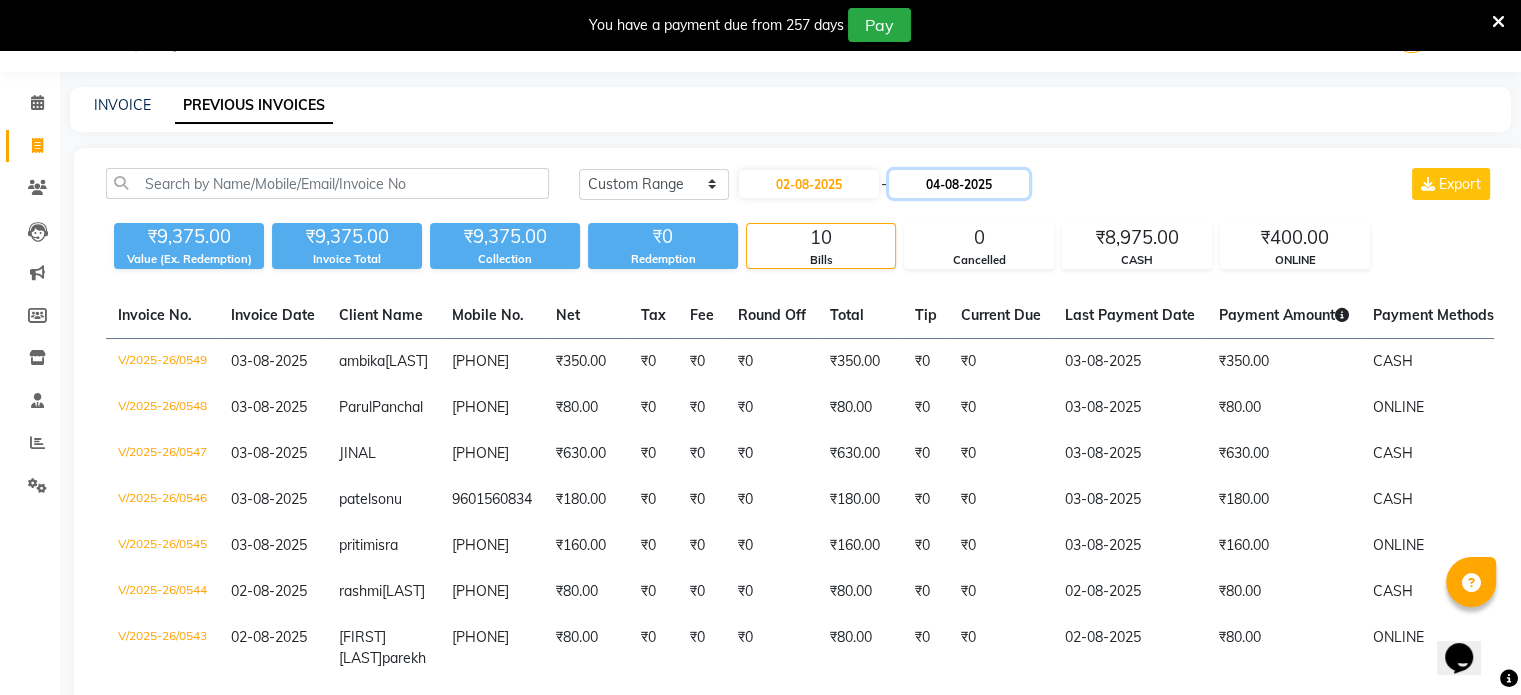 click on "04-08-2025" 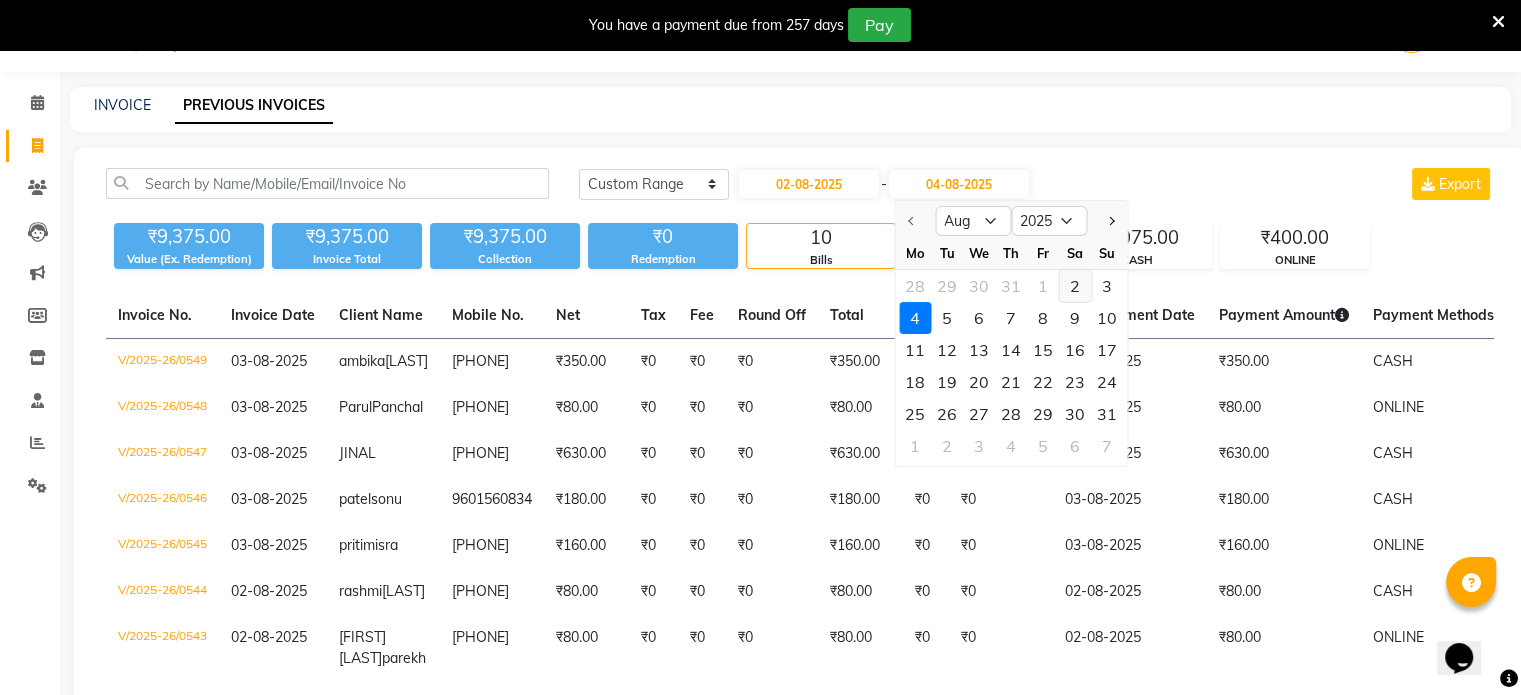 click on "2" 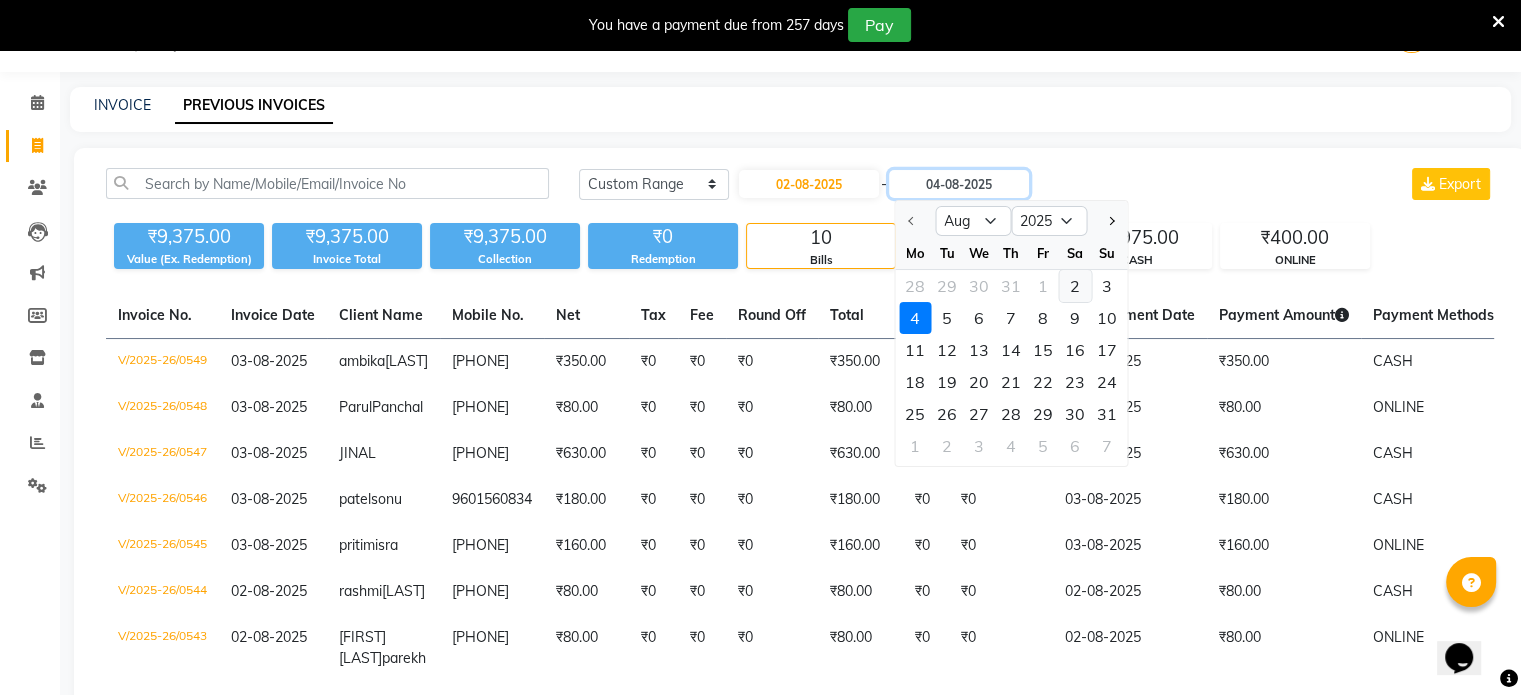 type on "02-08-2025" 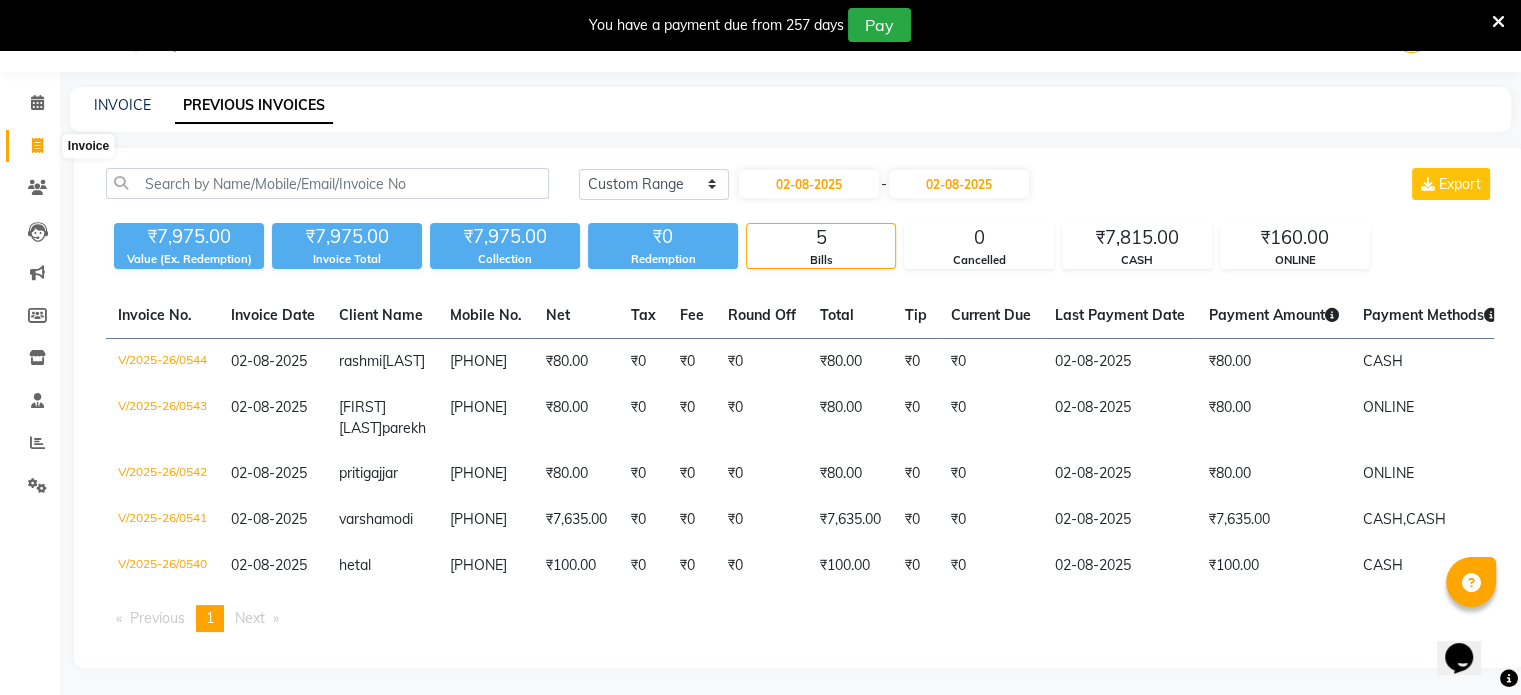 click 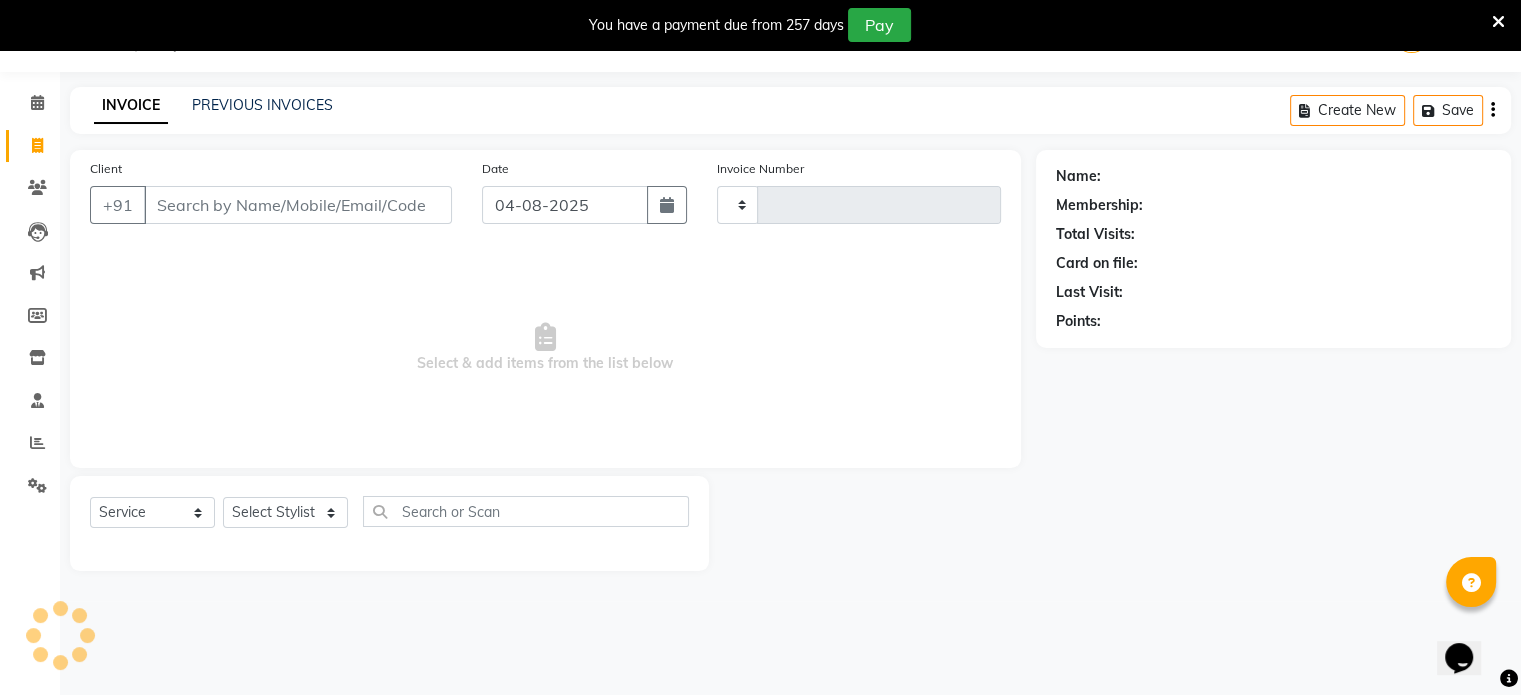 type on "0550" 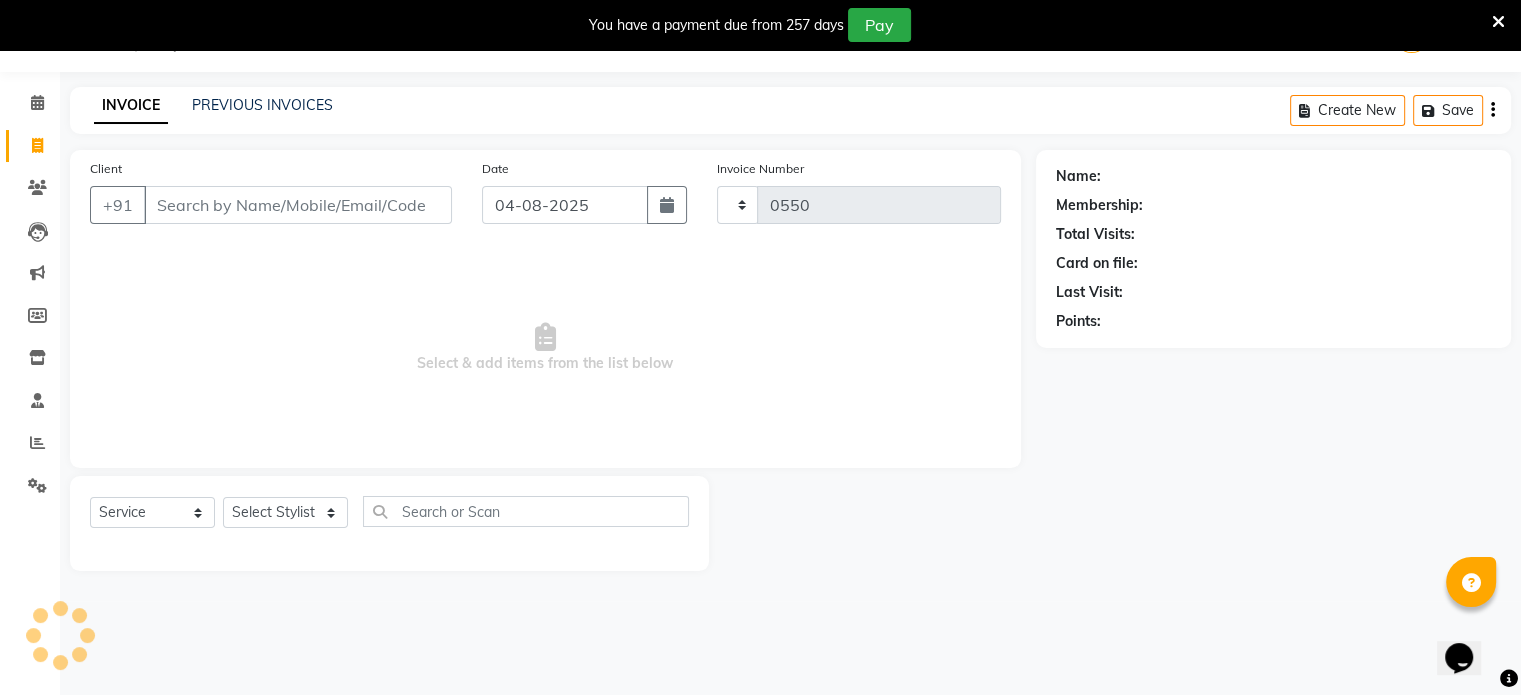 select on "7049" 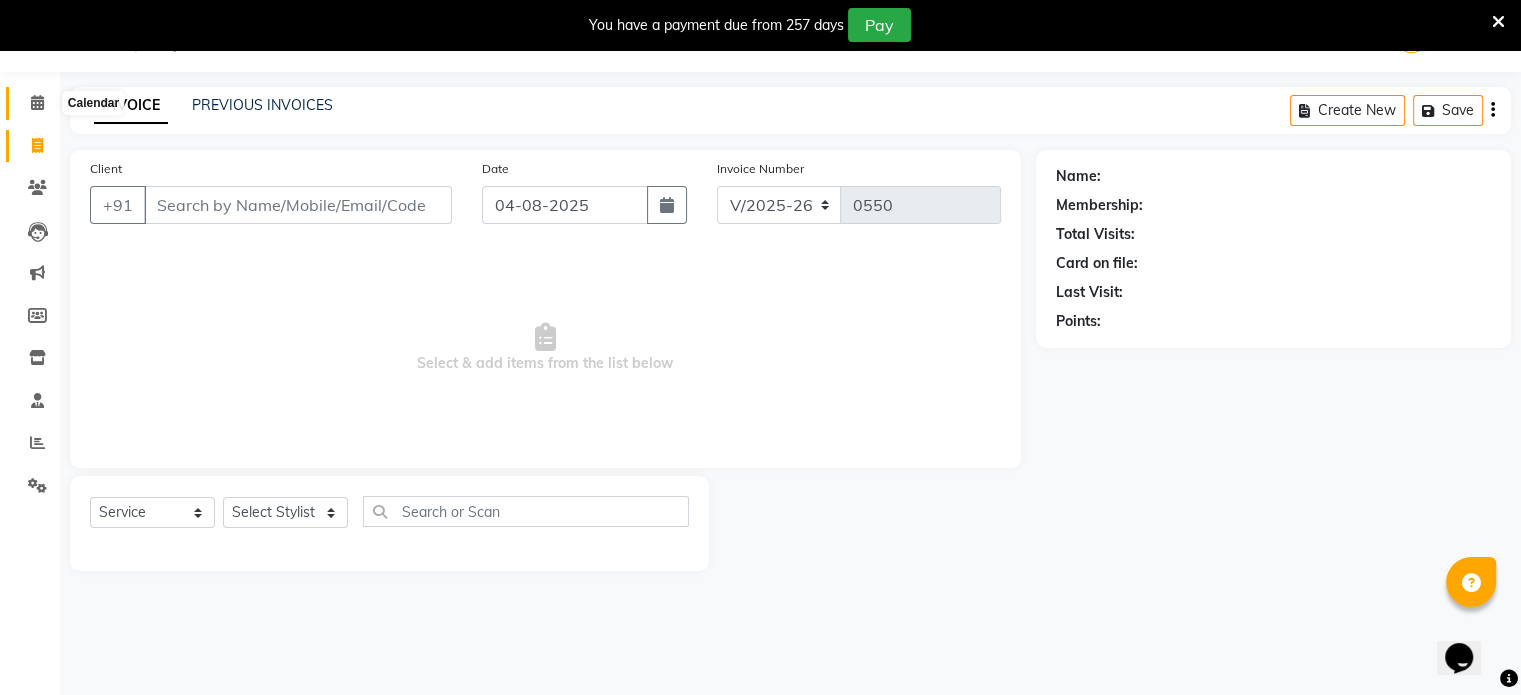 click 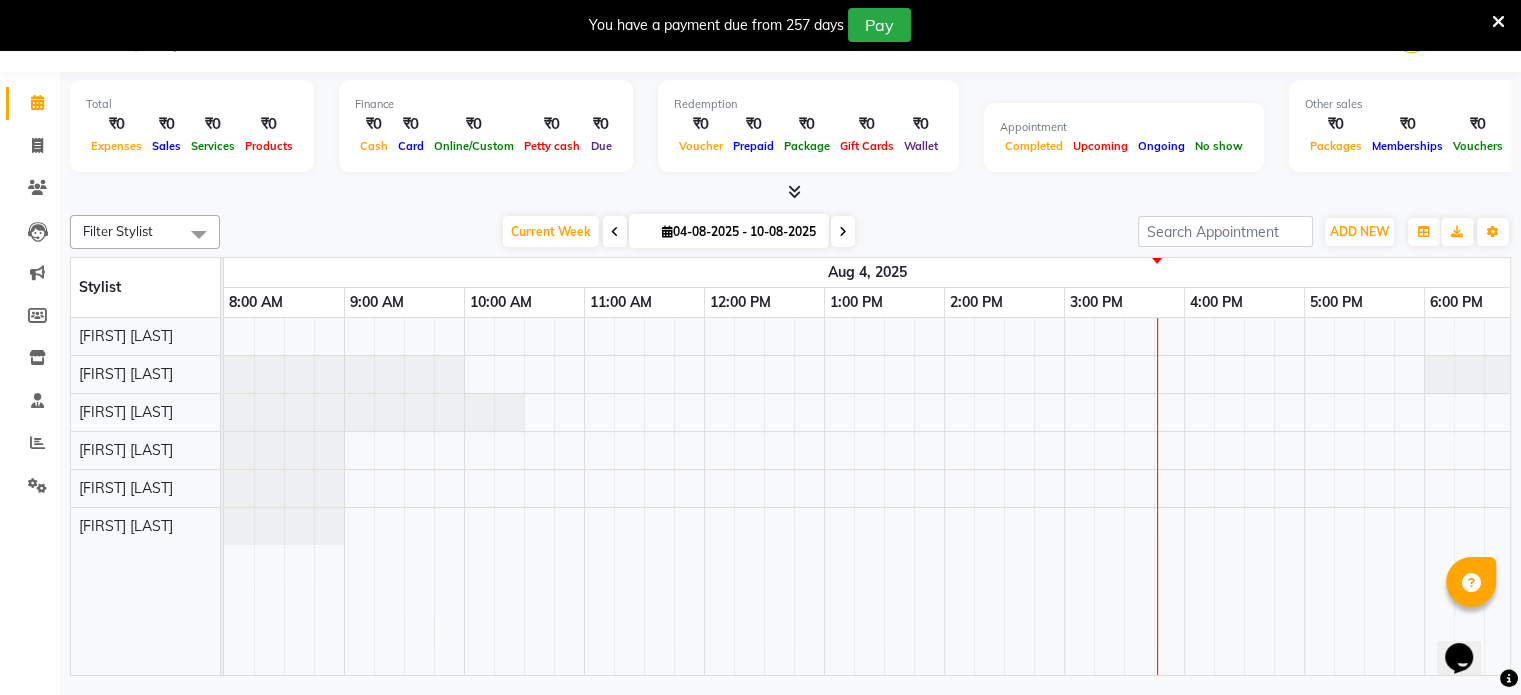 scroll, scrollTop: 0, scrollLeft: 0, axis: both 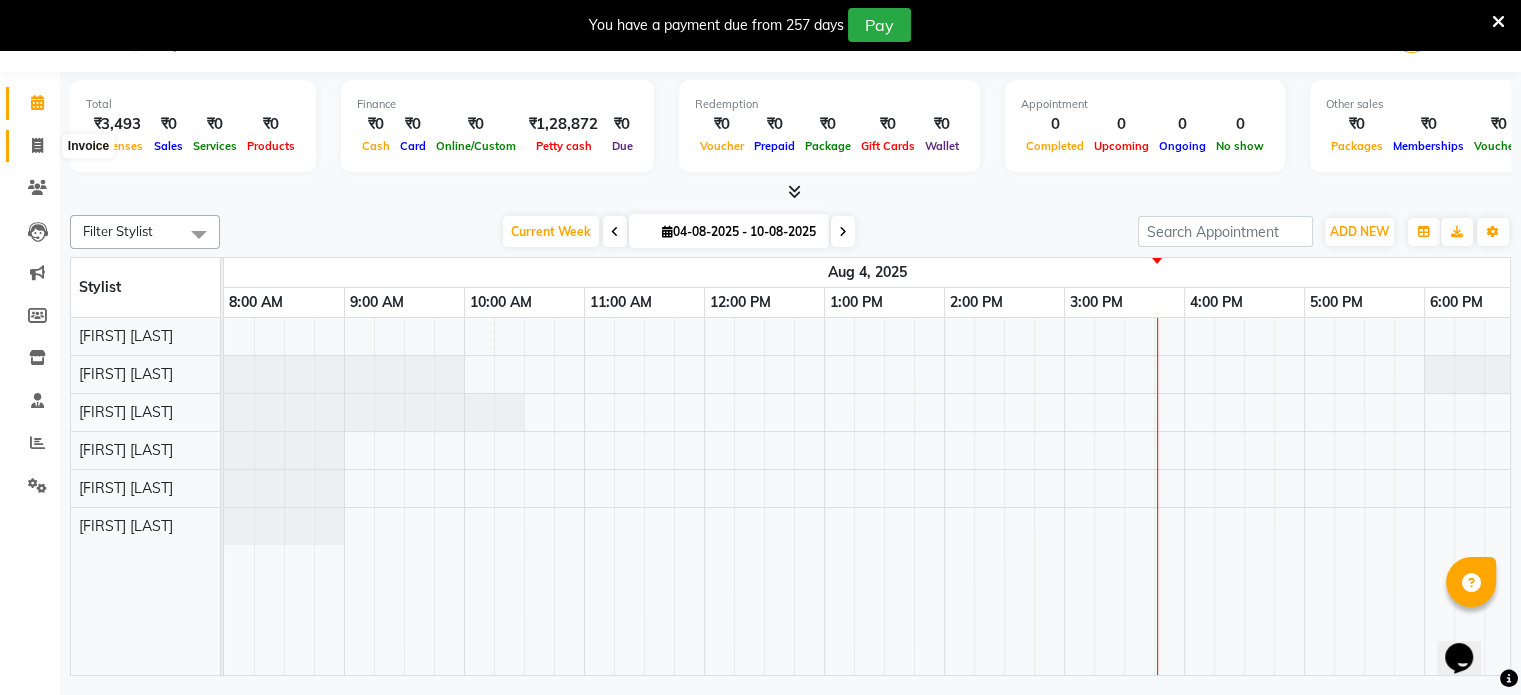 click 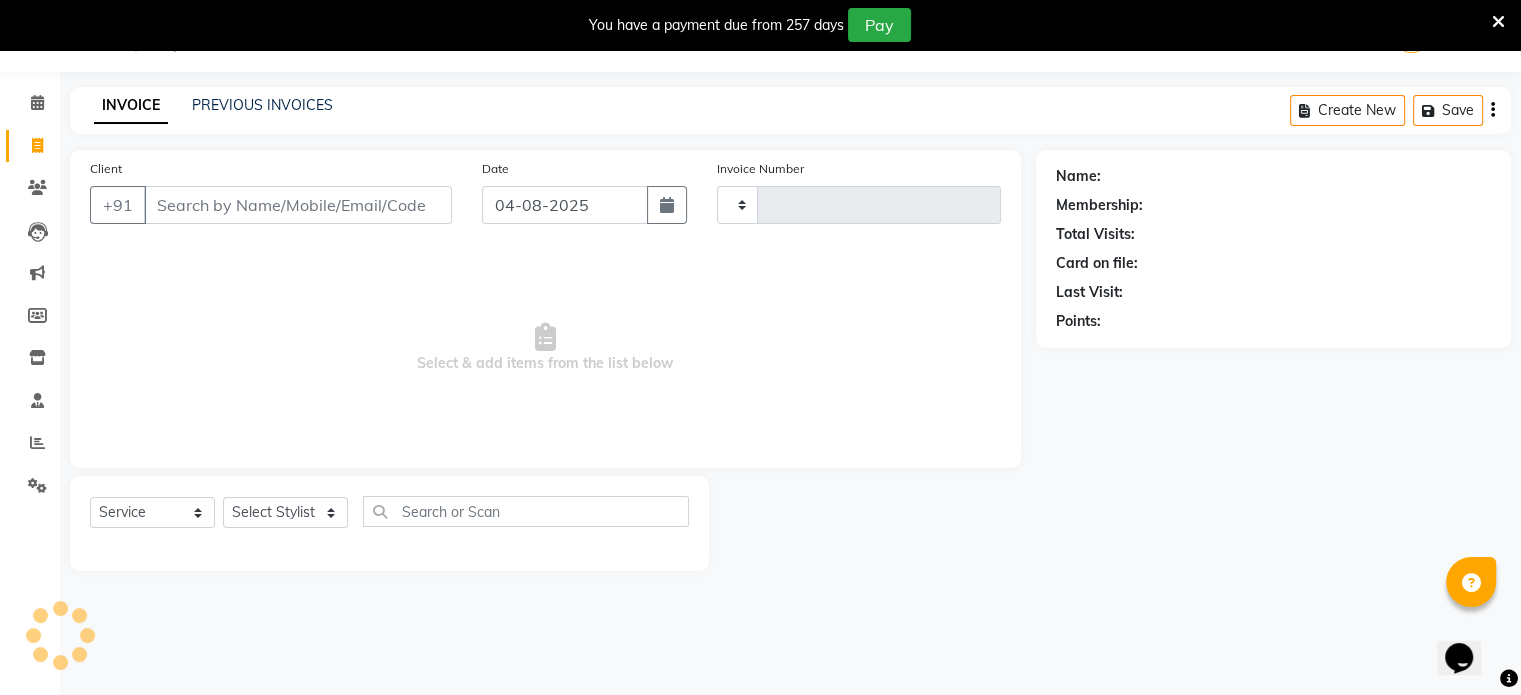 type on "0550" 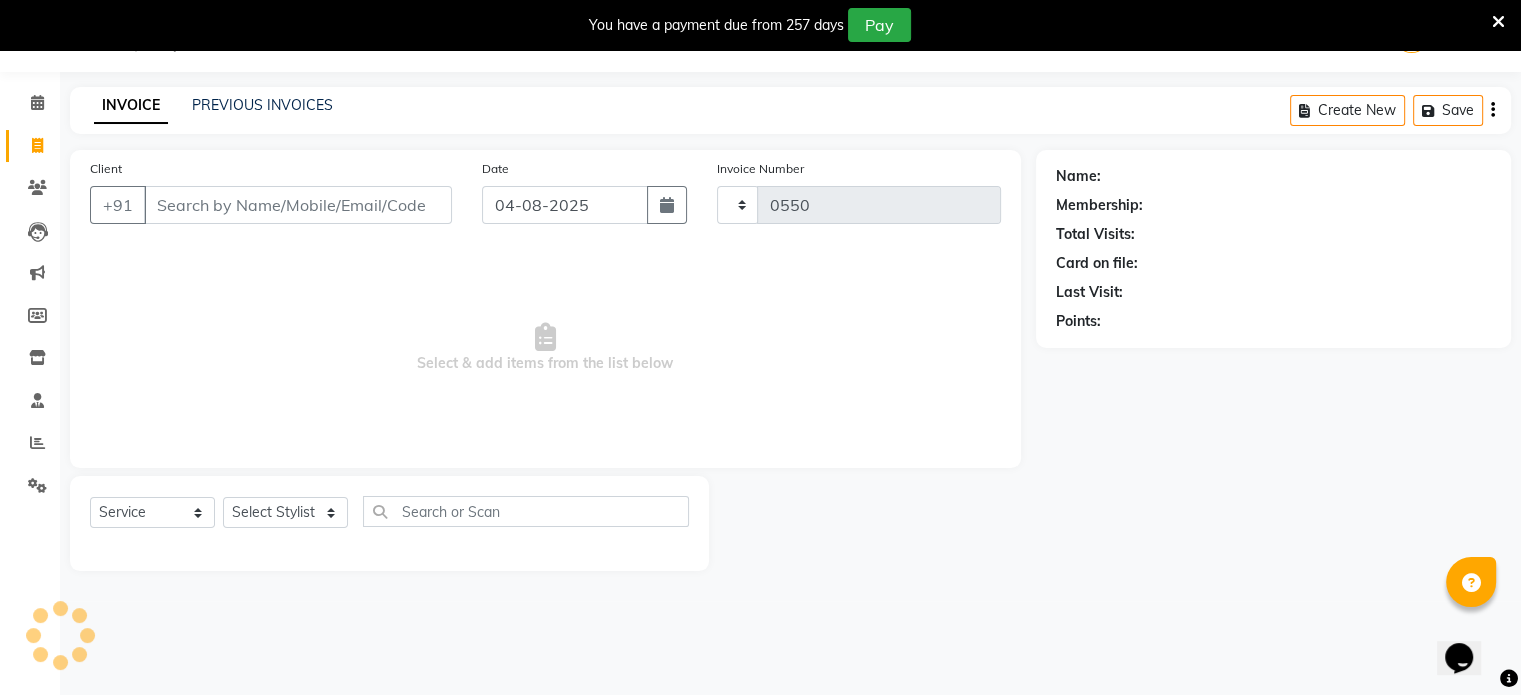 select on "7049" 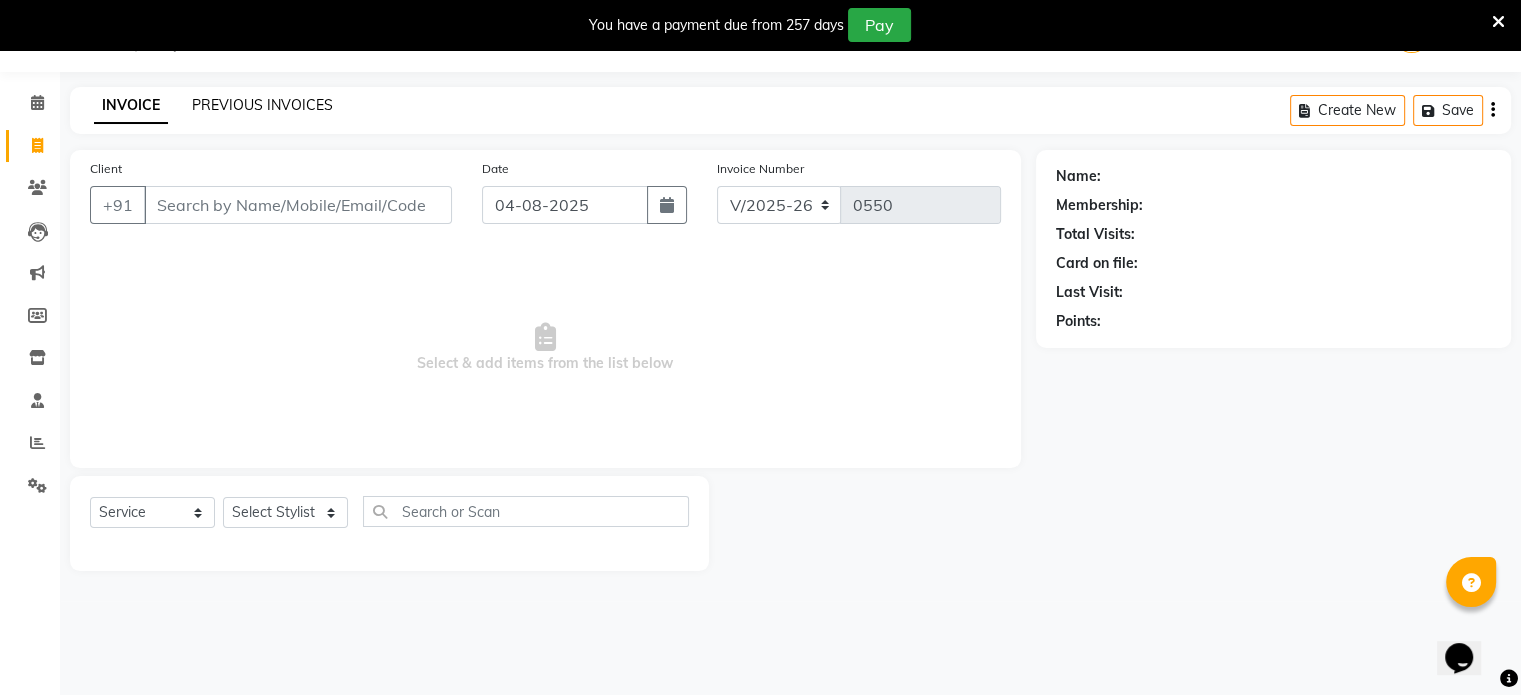 click on "PREVIOUS INVOICES" 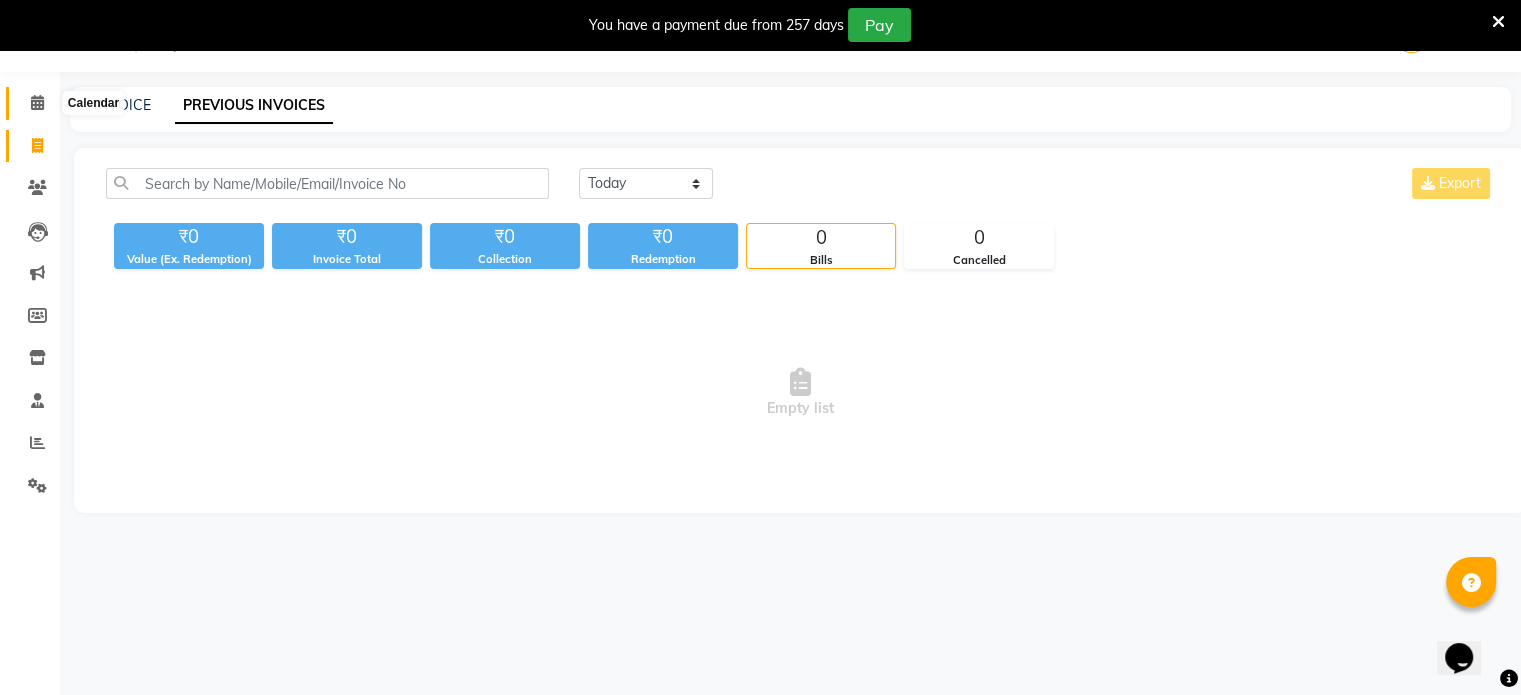 click 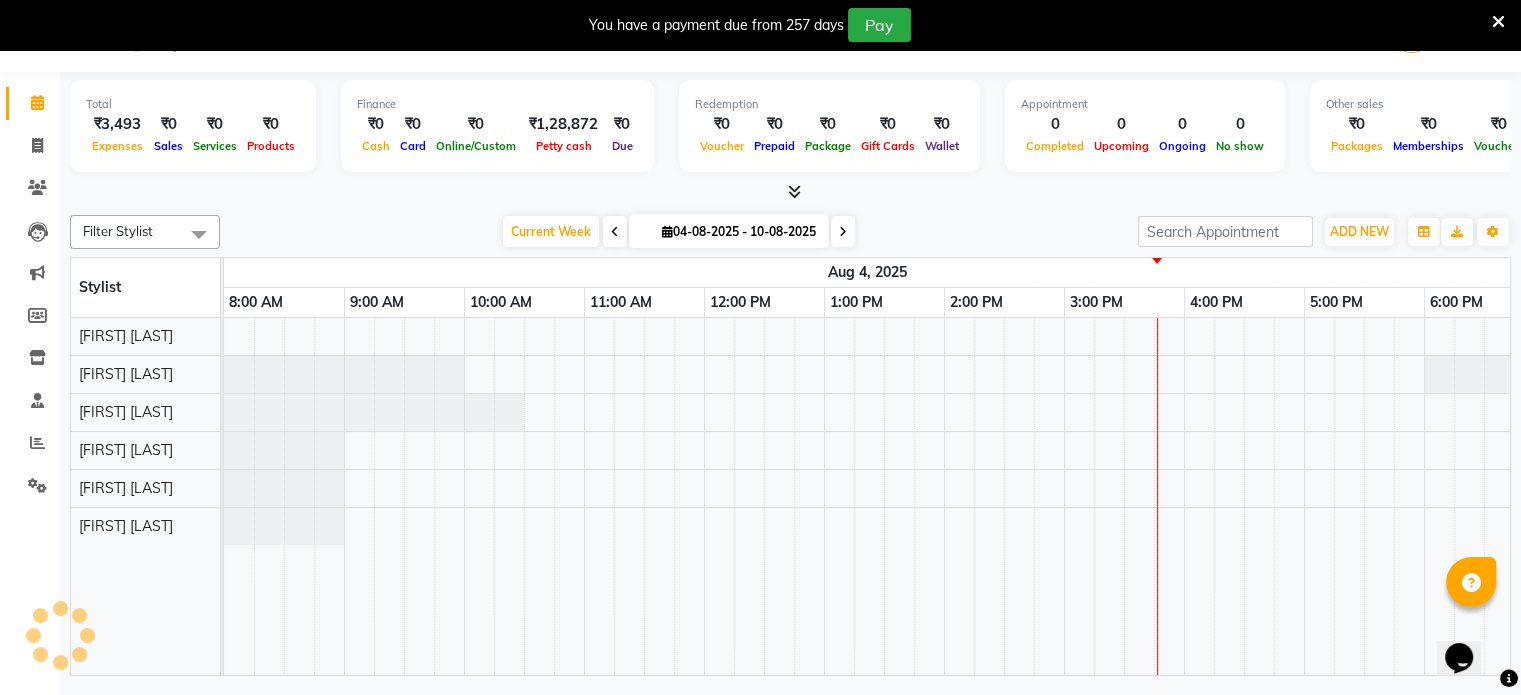 scroll, scrollTop: 0, scrollLeft: 0, axis: both 